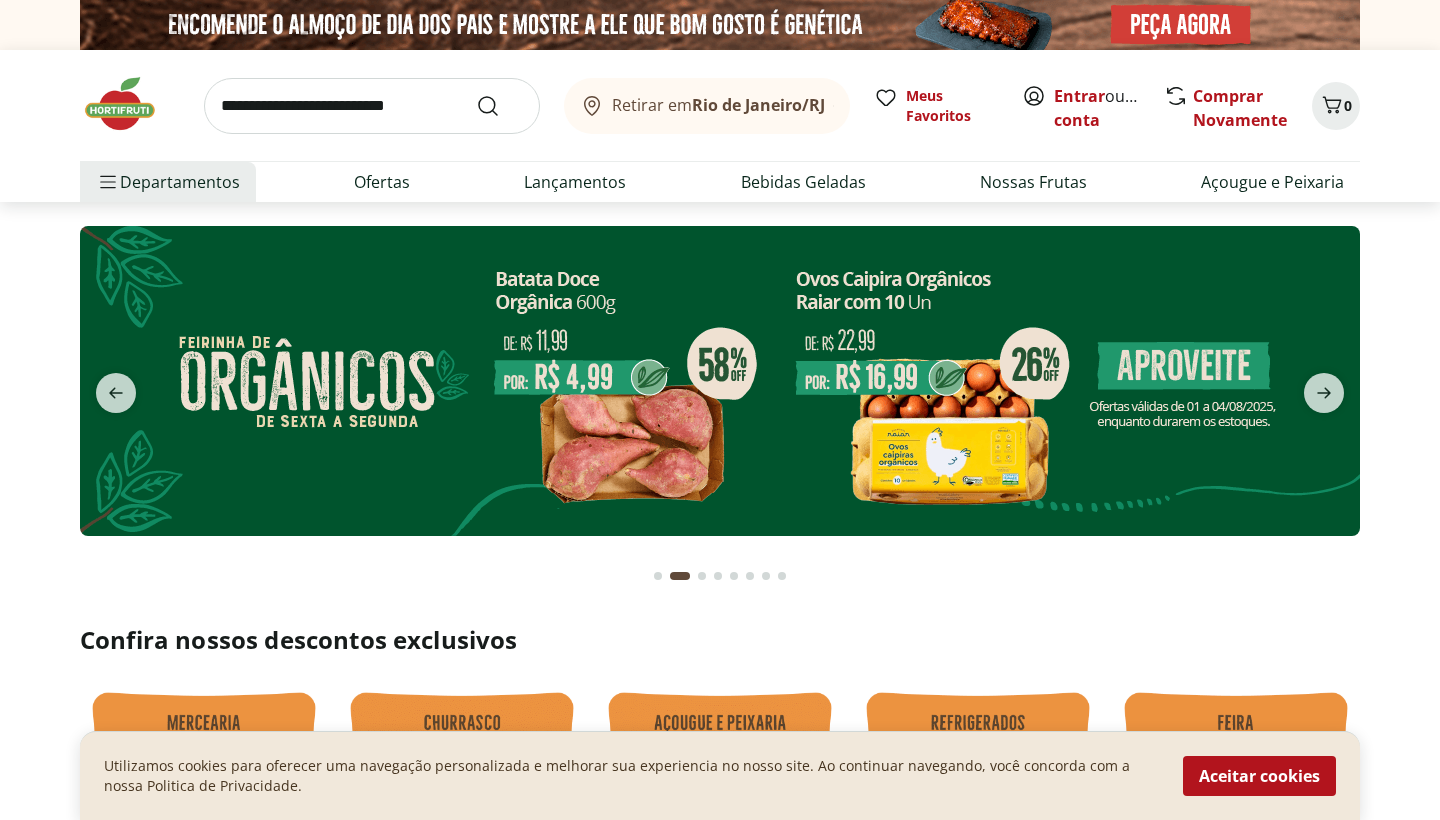 scroll, scrollTop: 0, scrollLeft: 0, axis: both 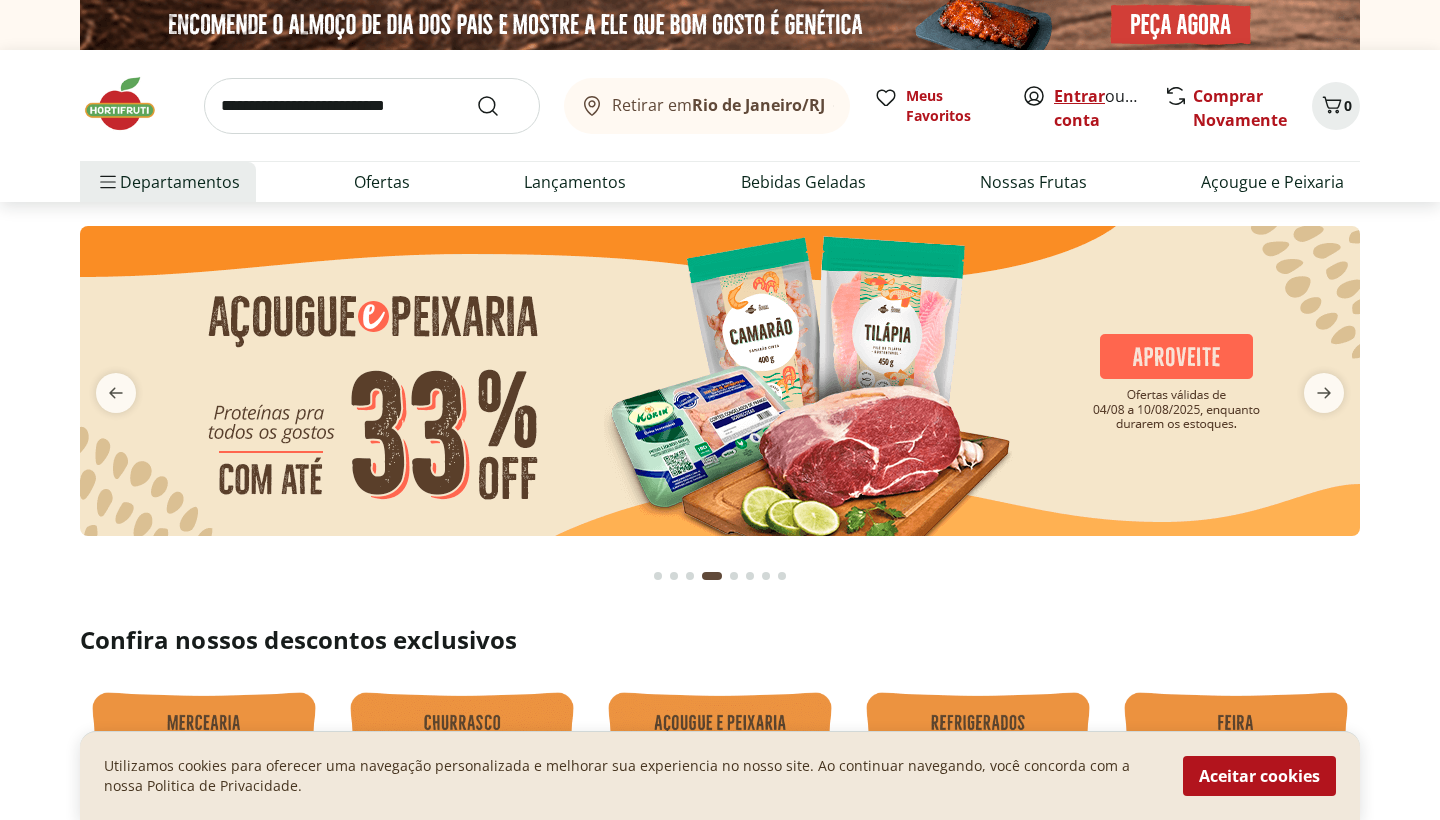 click on "Entrar" at bounding box center (1079, 96) 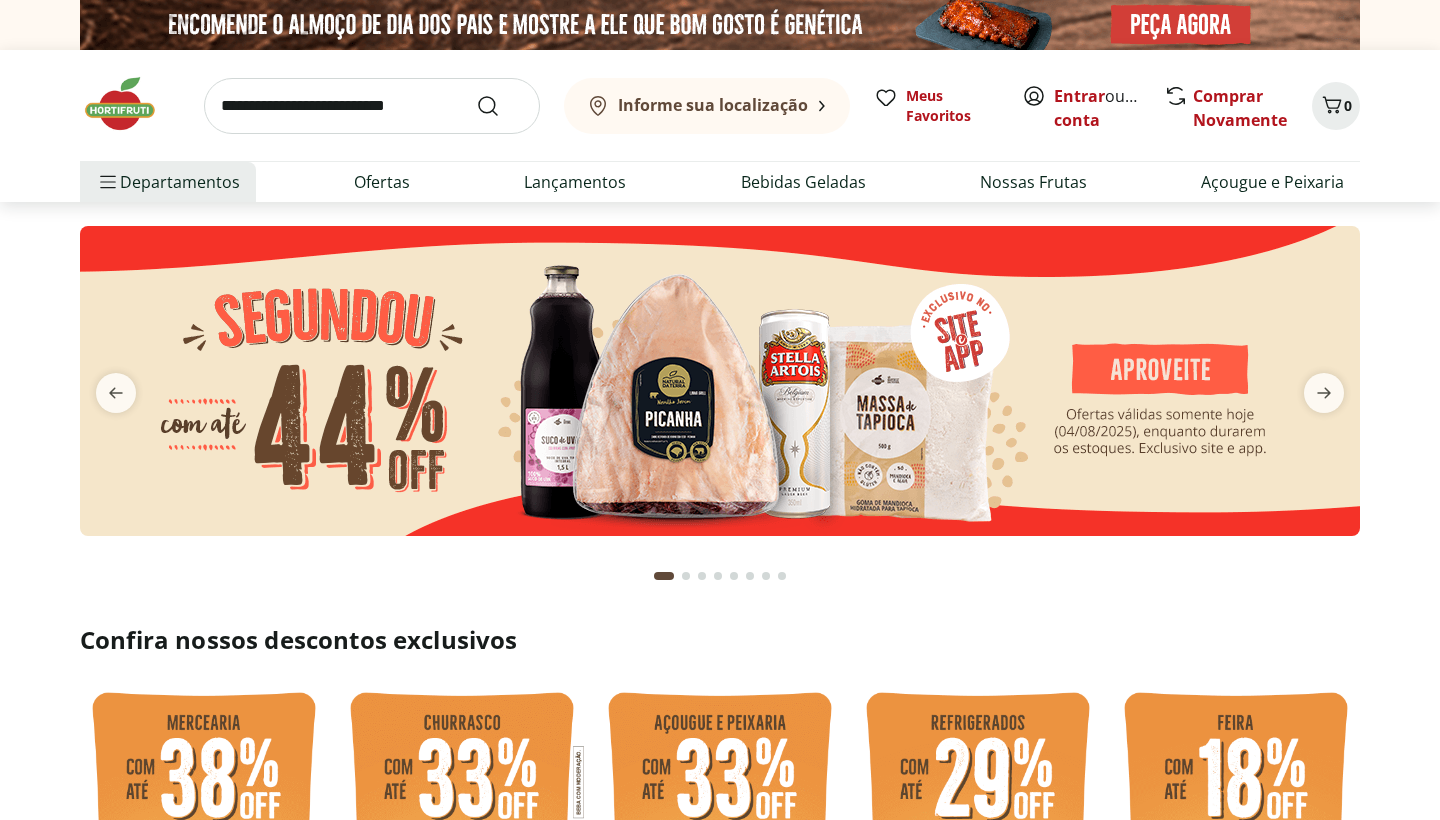 scroll, scrollTop: 0, scrollLeft: 0, axis: both 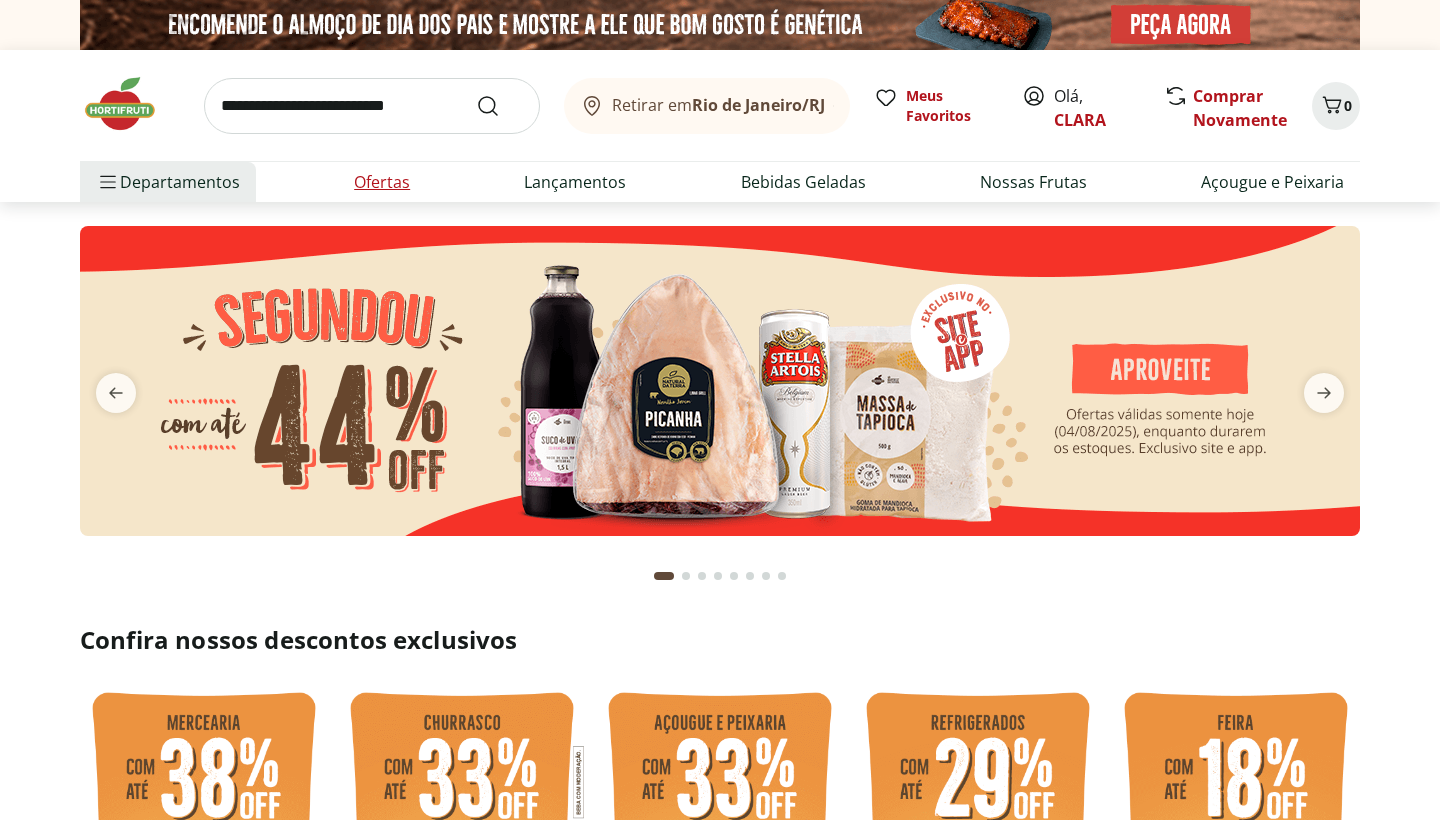click on "Ofertas" at bounding box center [382, 182] 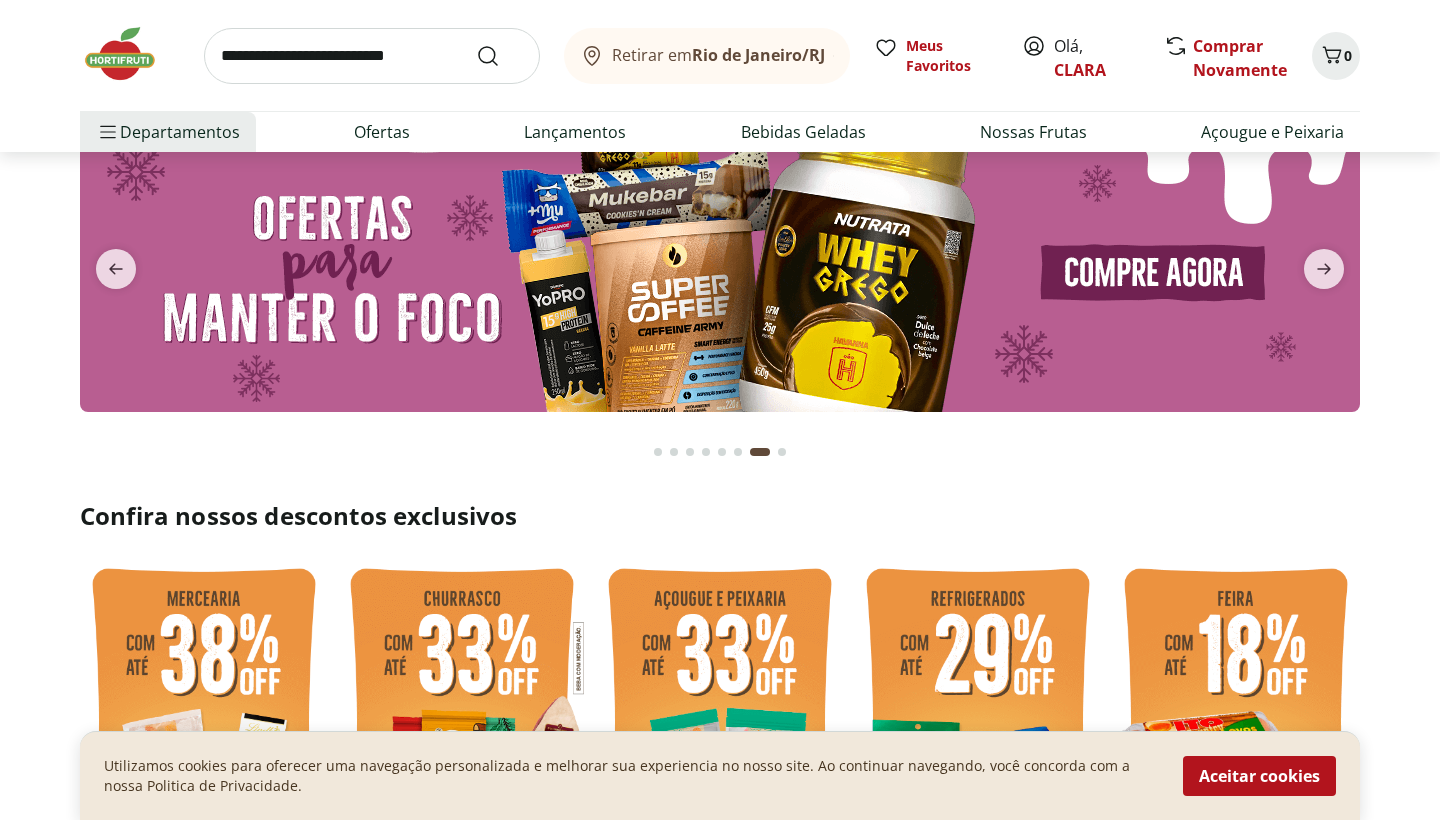 scroll, scrollTop: 138, scrollLeft: 0, axis: vertical 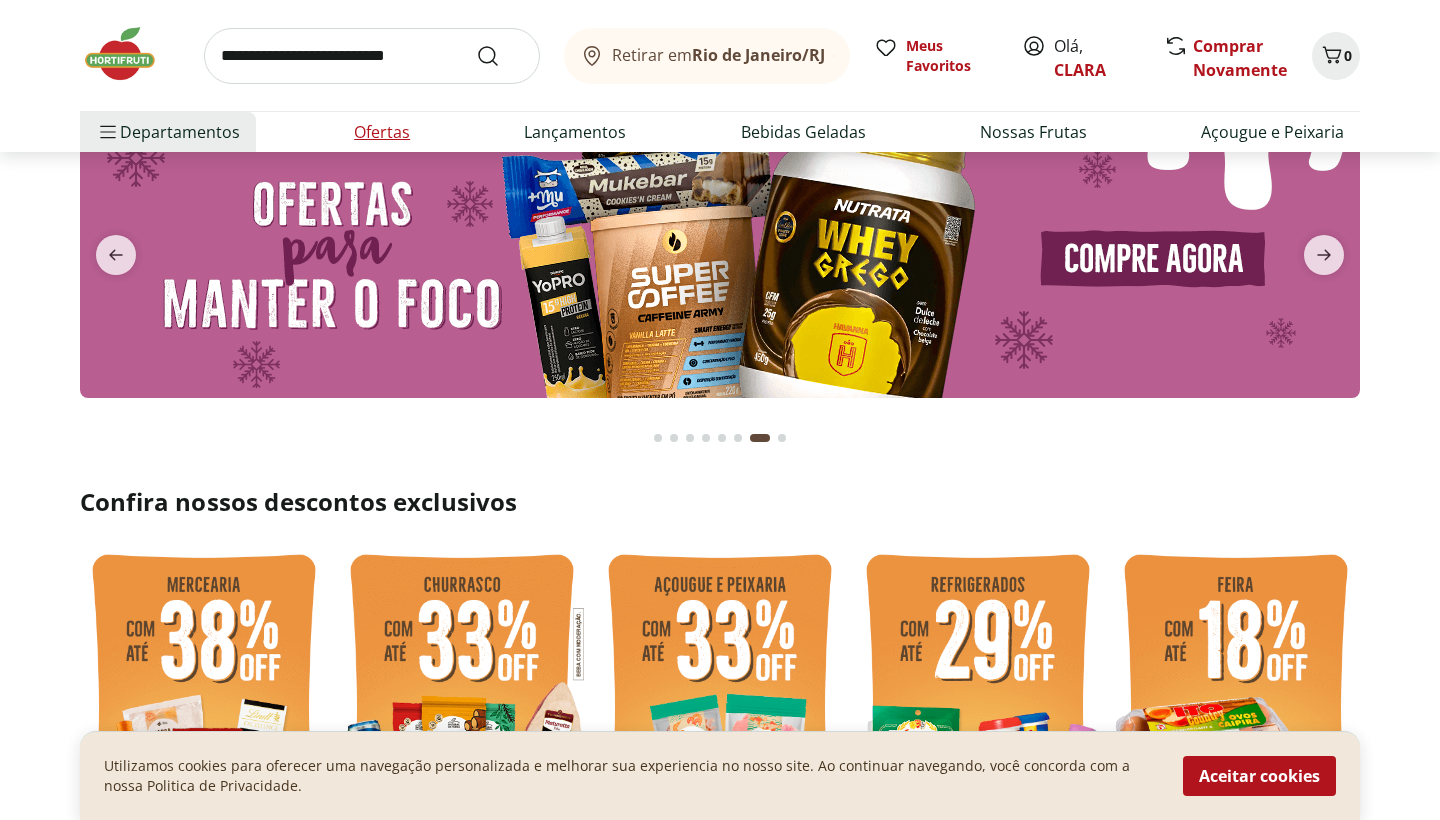 click on "Ofertas" at bounding box center (382, 132) 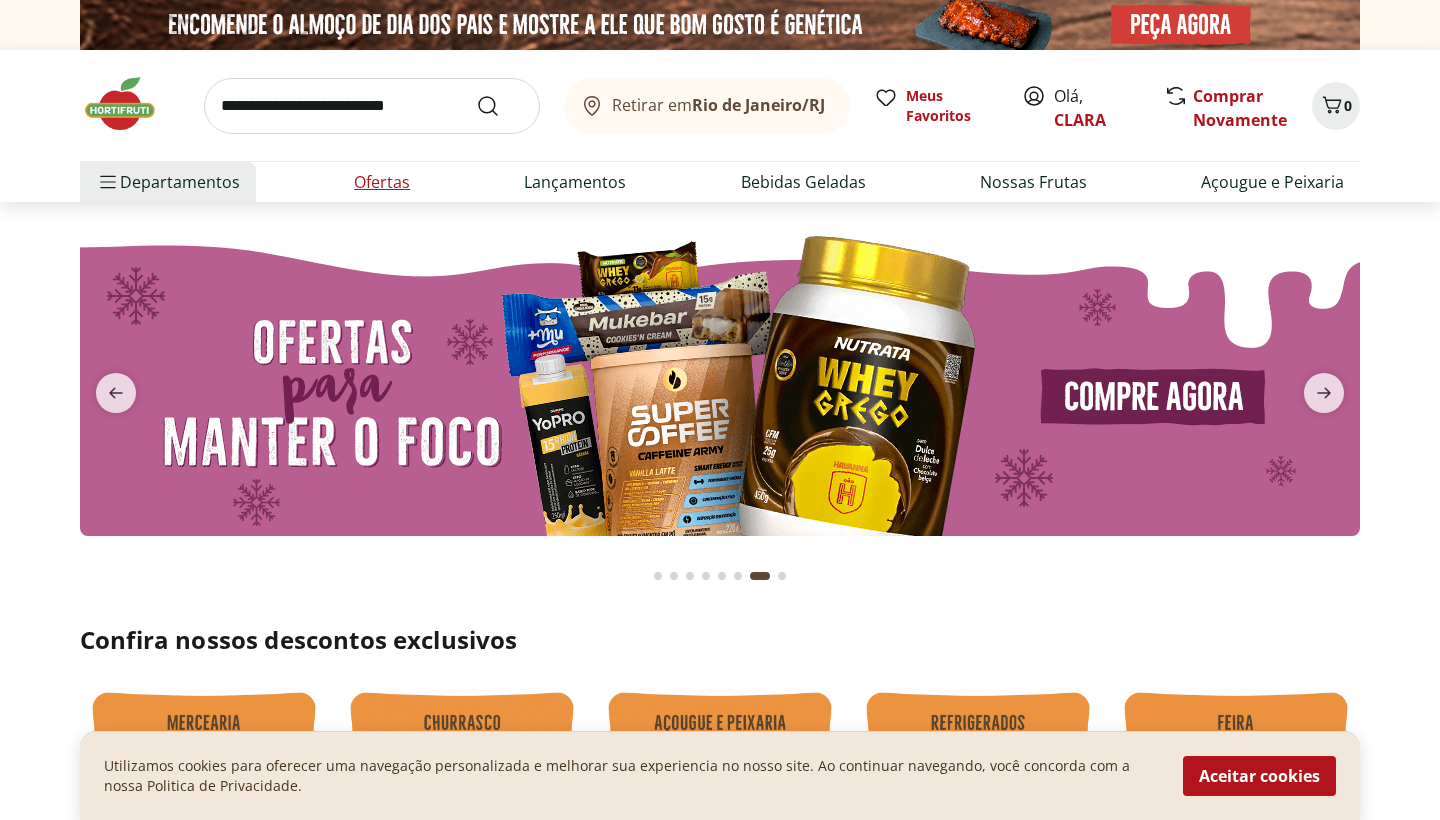 select on "**********" 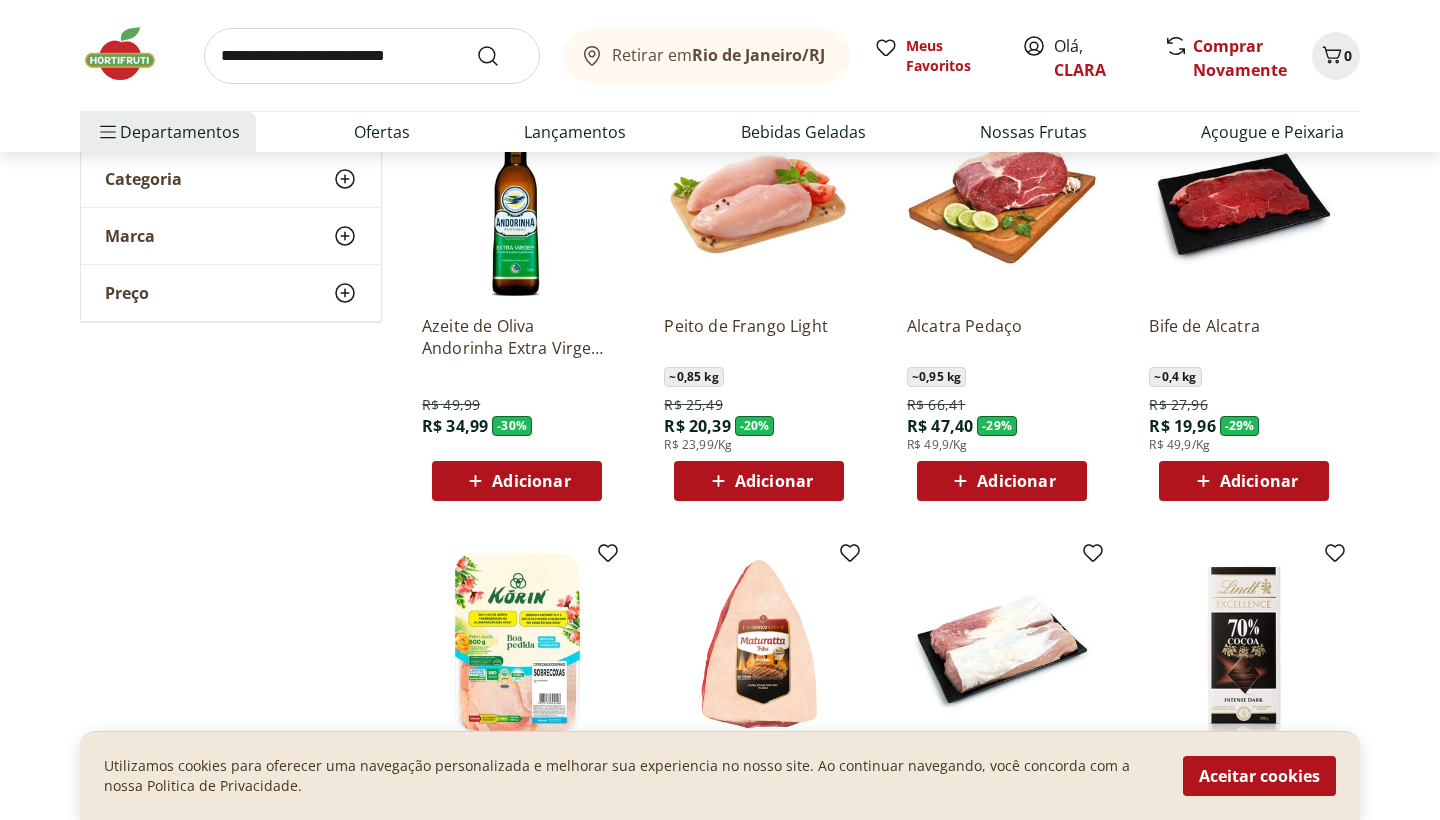 scroll, scrollTop: 261, scrollLeft: 0, axis: vertical 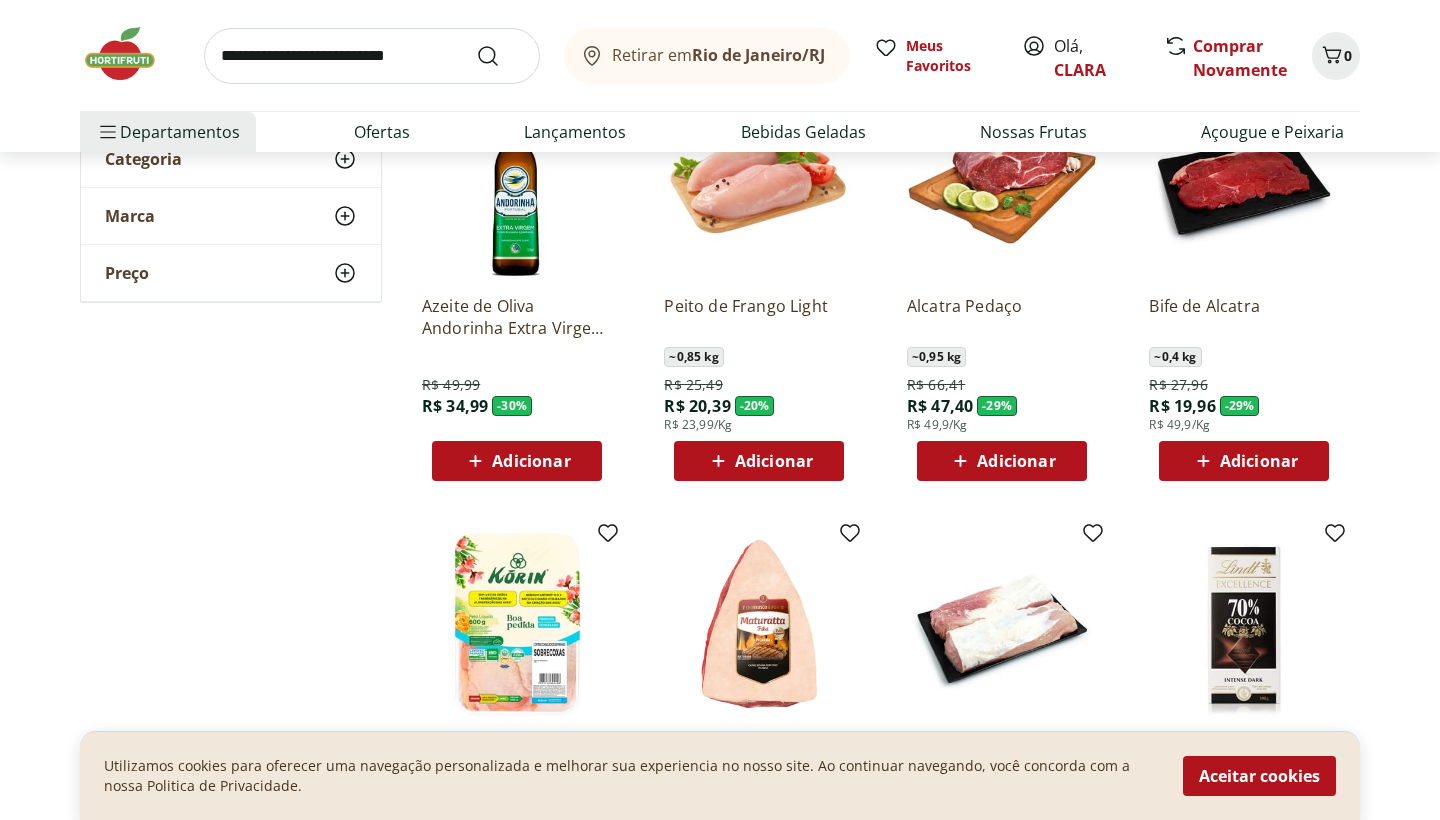 click on "Adicionar" at bounding box center [774, 461] 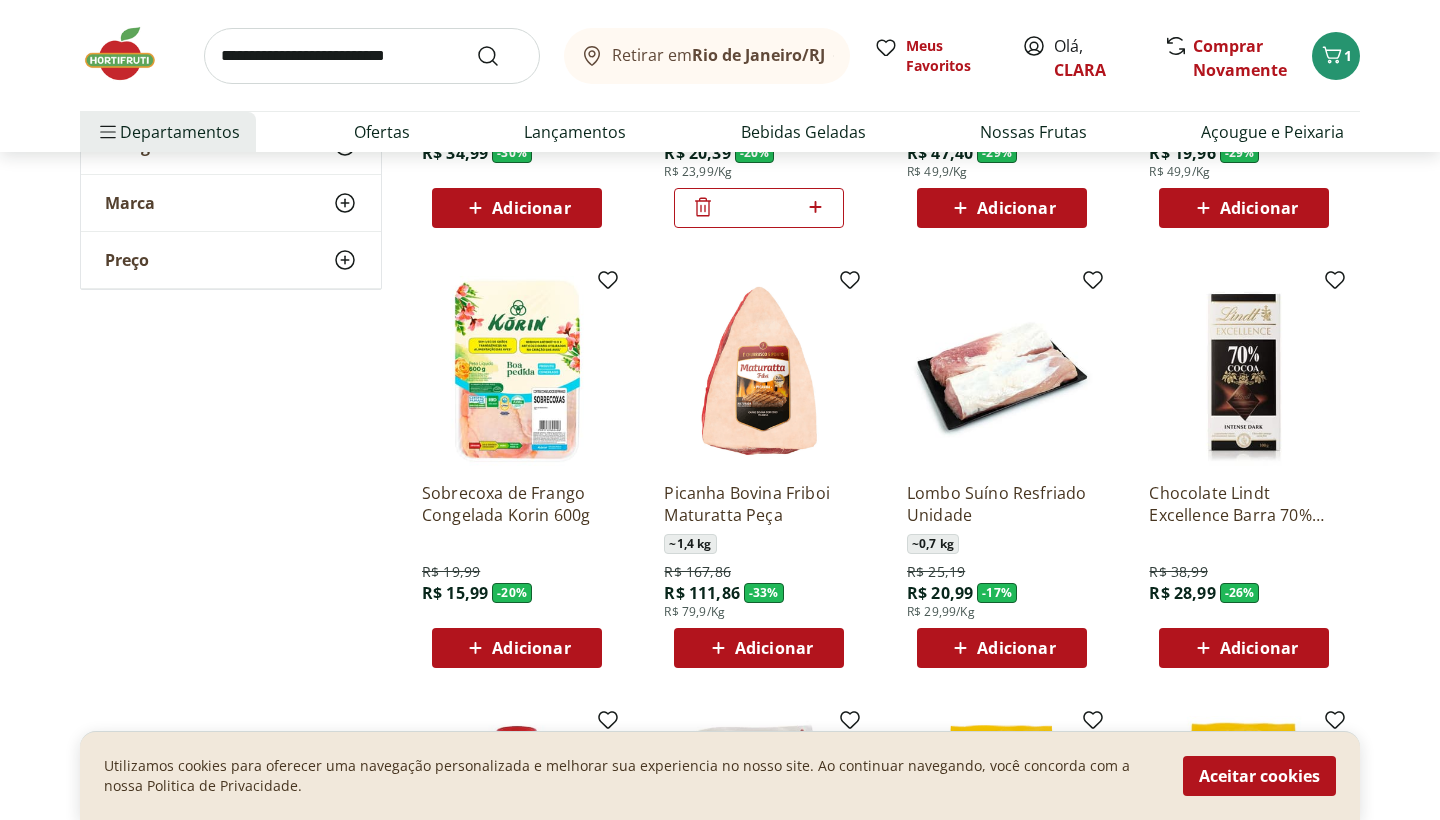 scroll, scrollTop: 517, scrollLeft: 0, axis: vertical 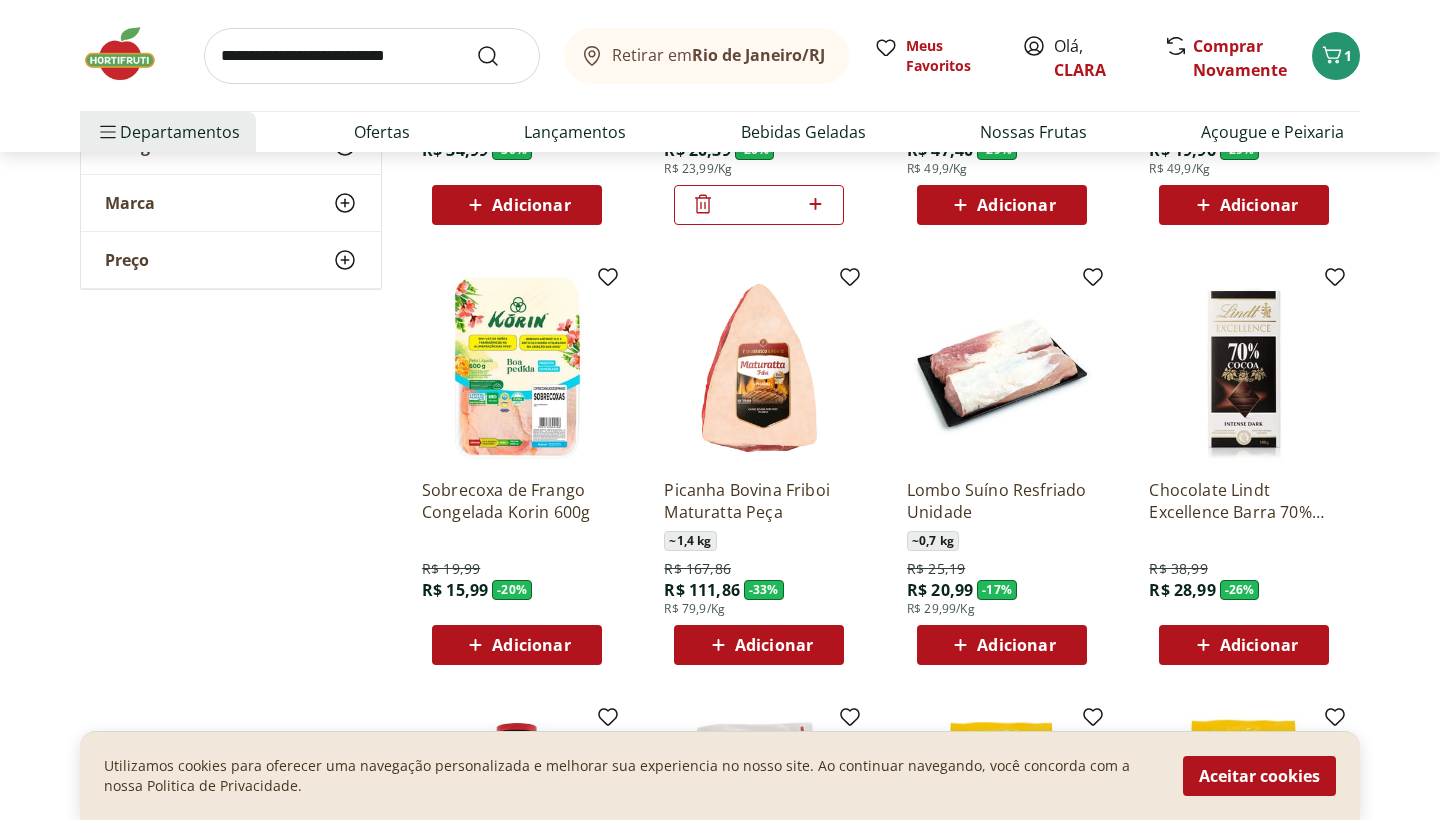 click on "Adicionar" at bounding box center [531, 645] 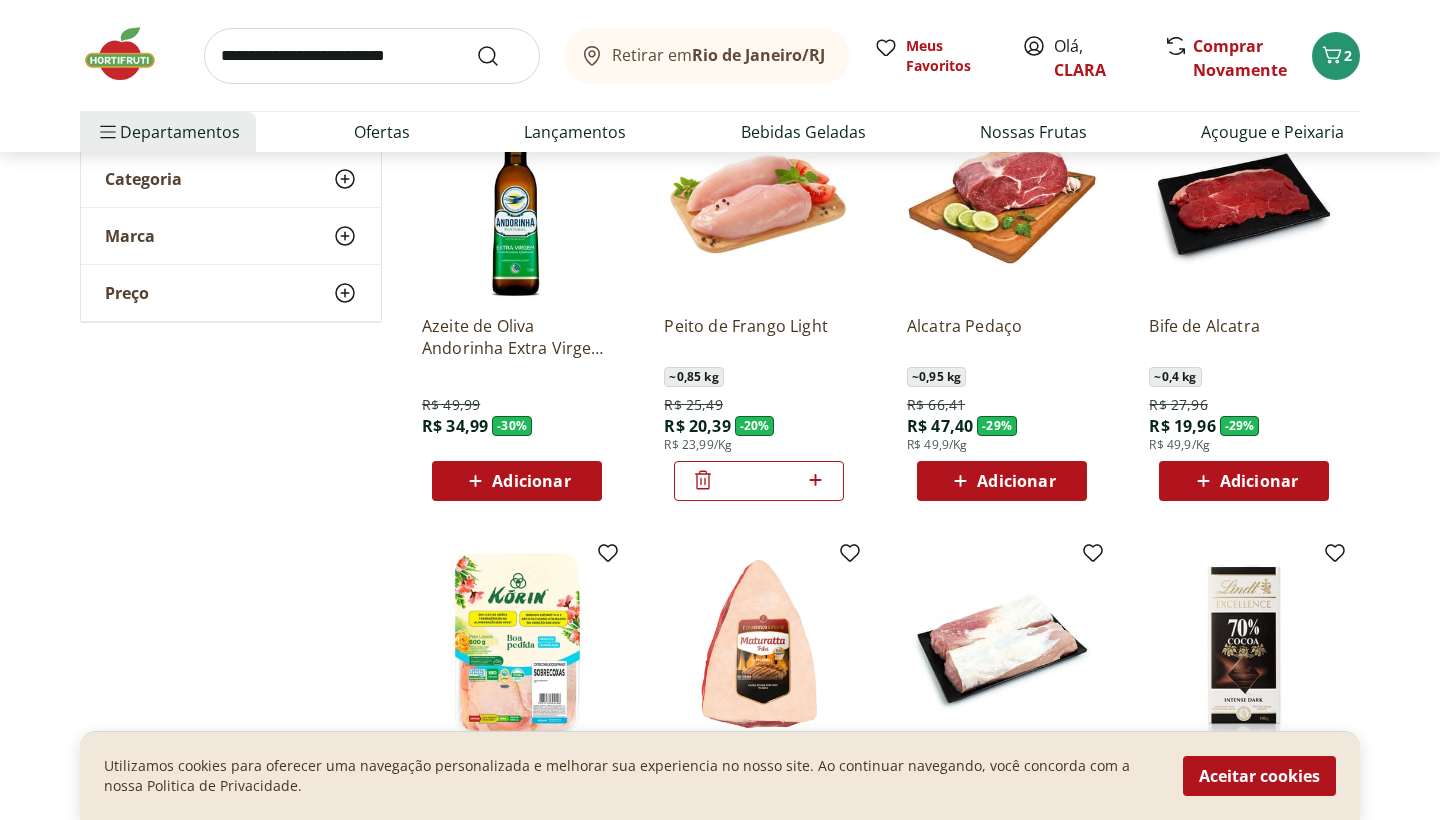 scroll, scrollTop: 239, scrollLeft: 0, axis: vertical 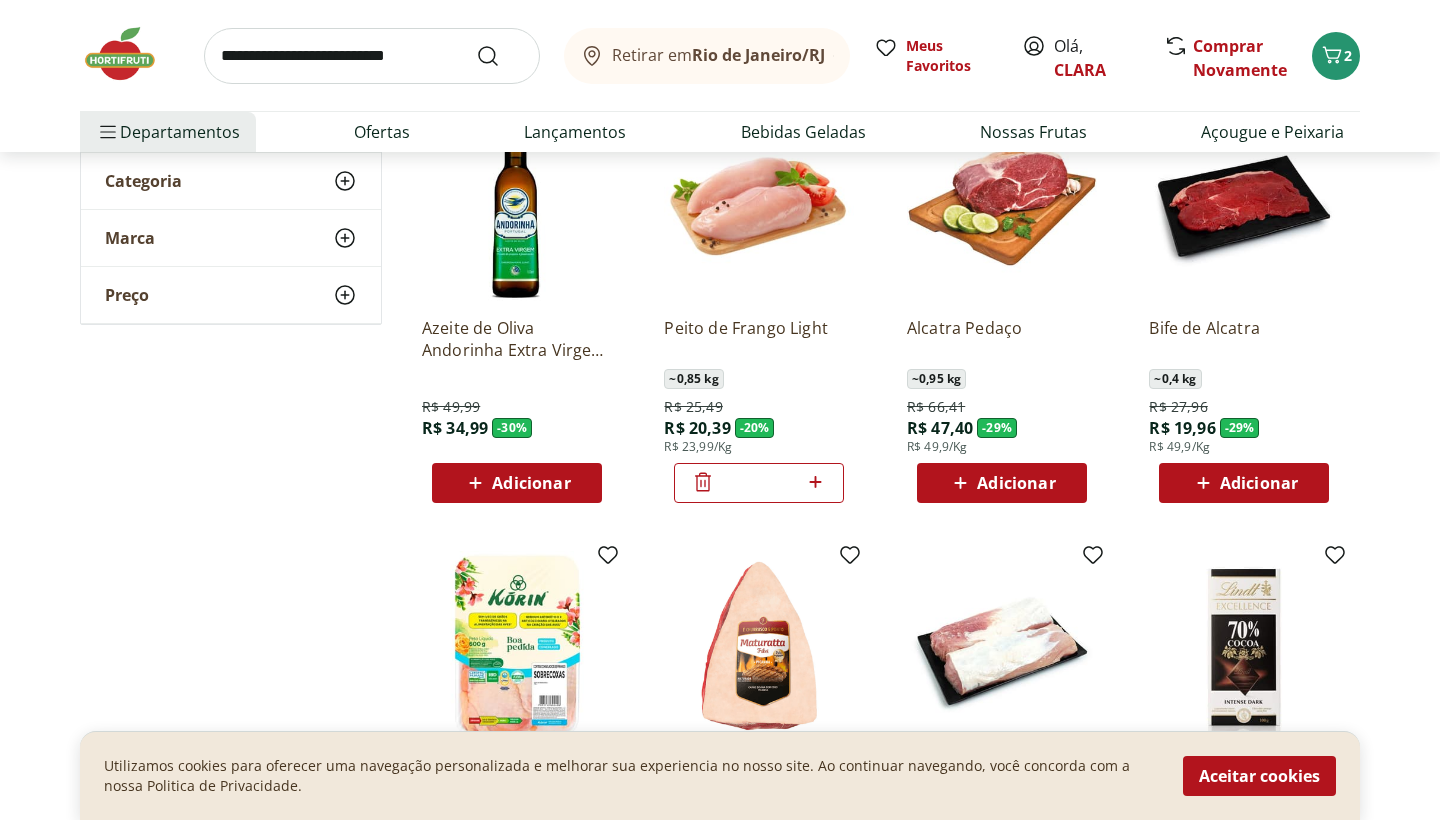 click on "Adicionar" at bounding box center (1016, 483) 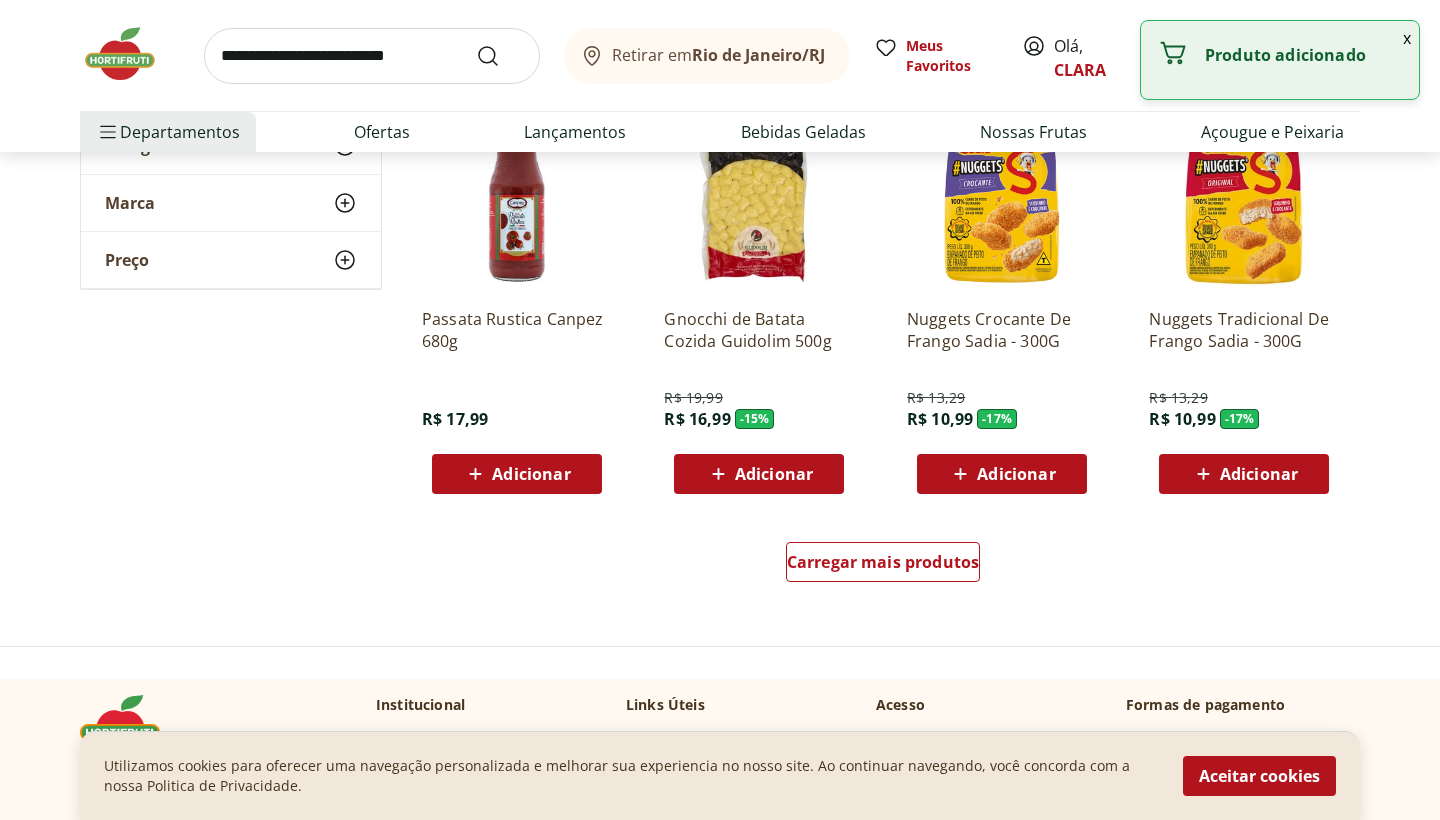 scroll, scrollTop: 1120, scrollLeft: 0, axis: vertical 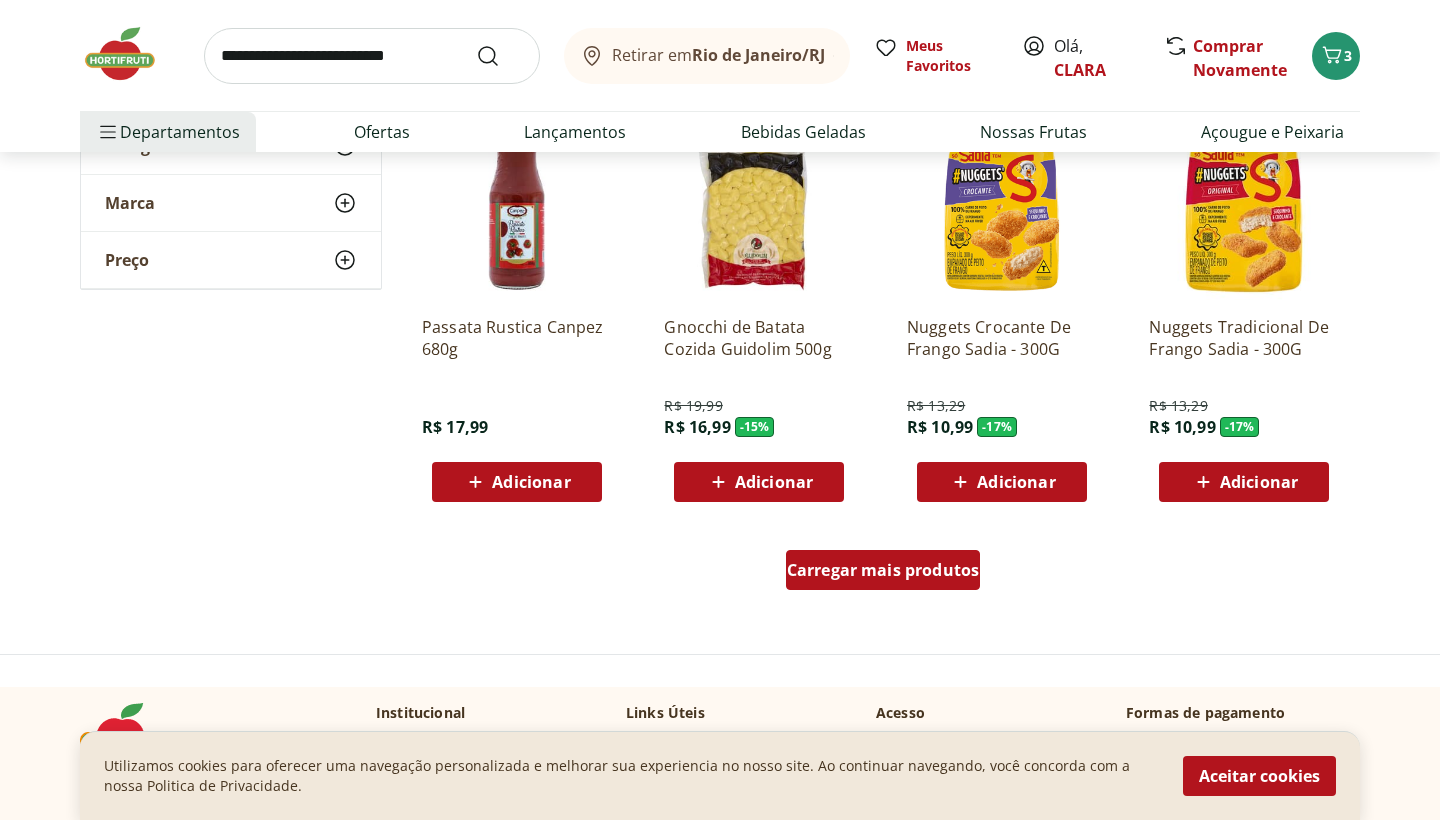 click on "Carregar mais produtos" at bounding box center [883, 570] 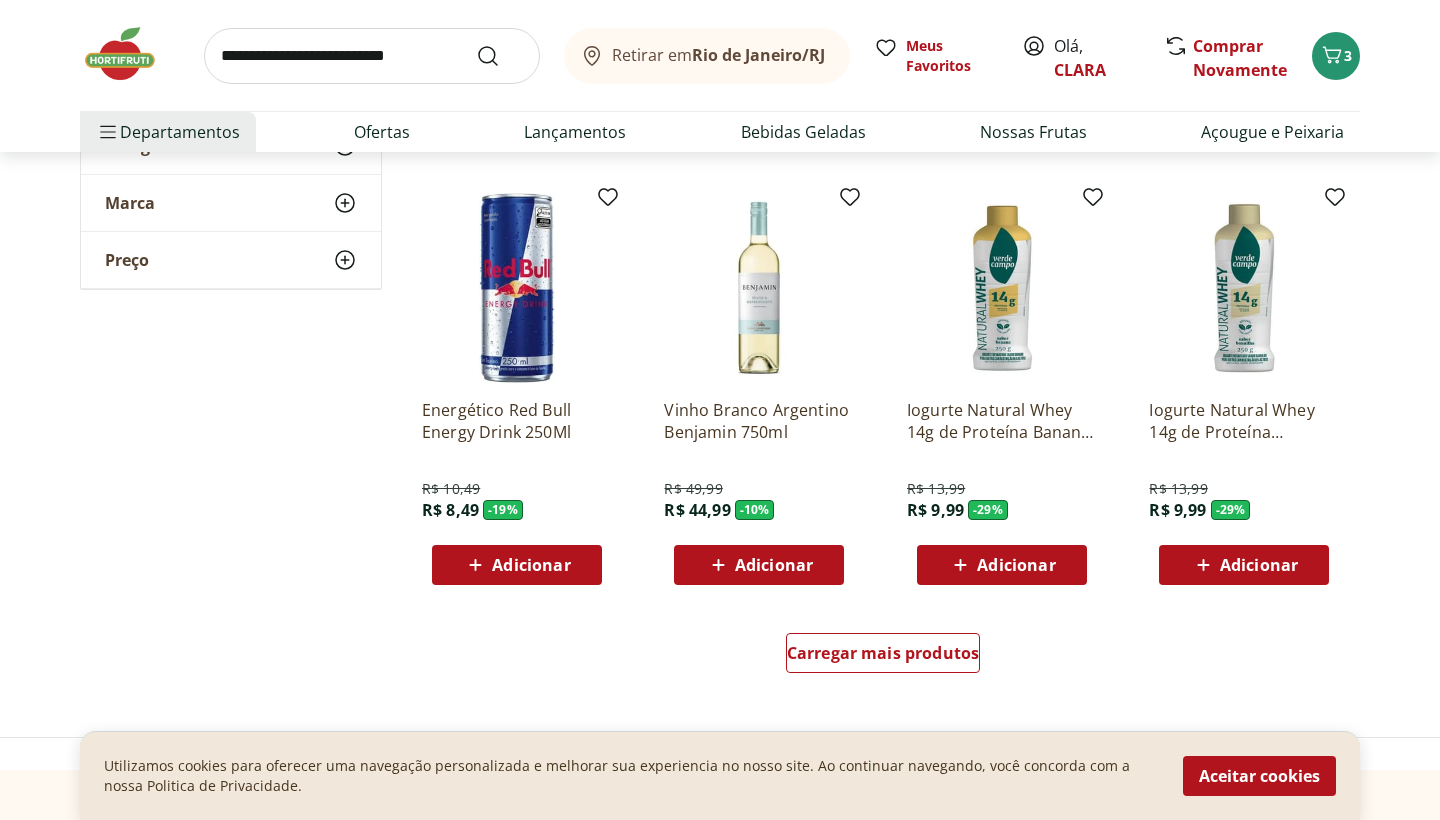 scroll, scrollTop: 2394, scrollLeft: 0, axis: vertical 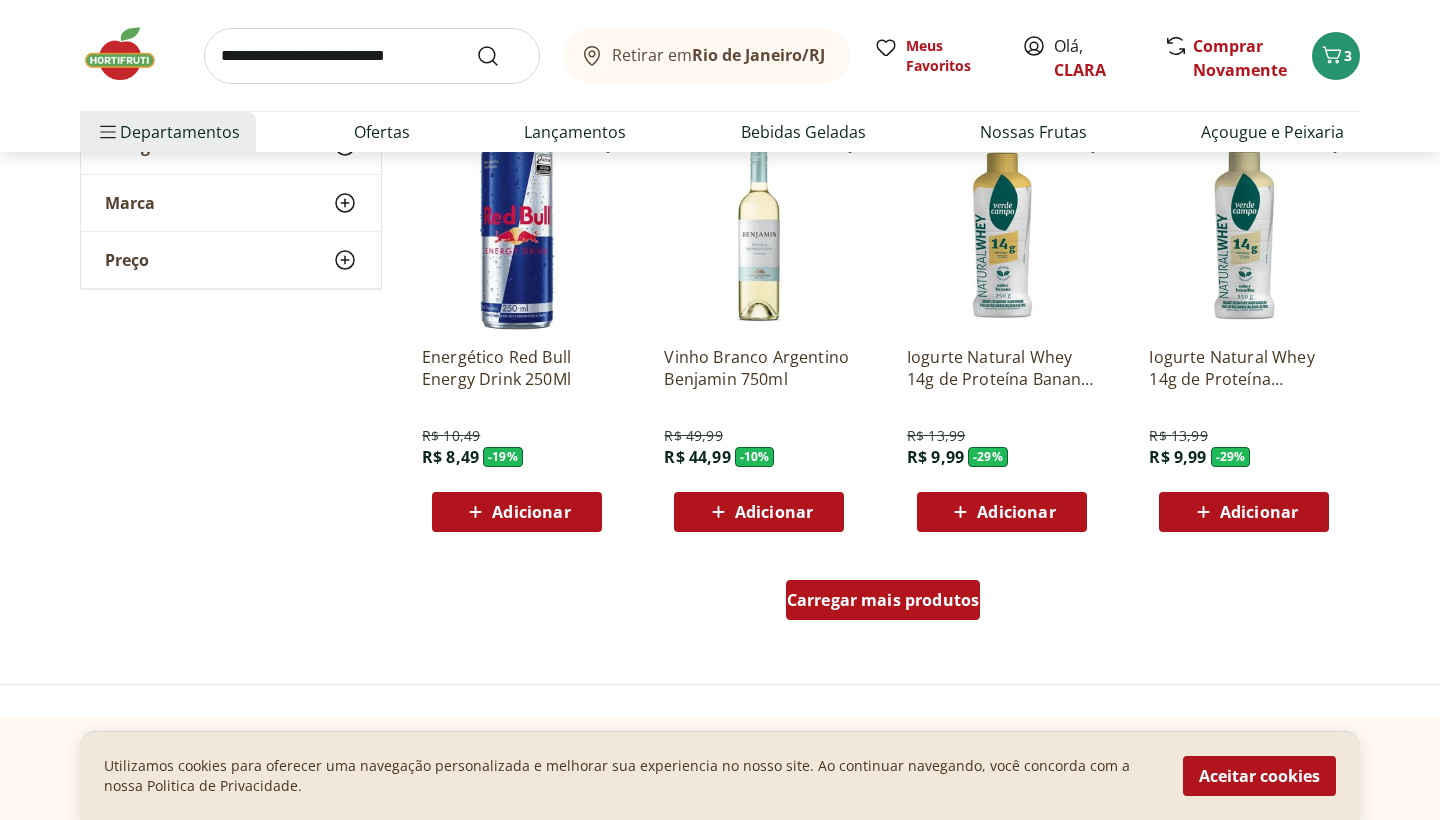 click on "Carregar mais produtos" at bounding box center (883, 600) 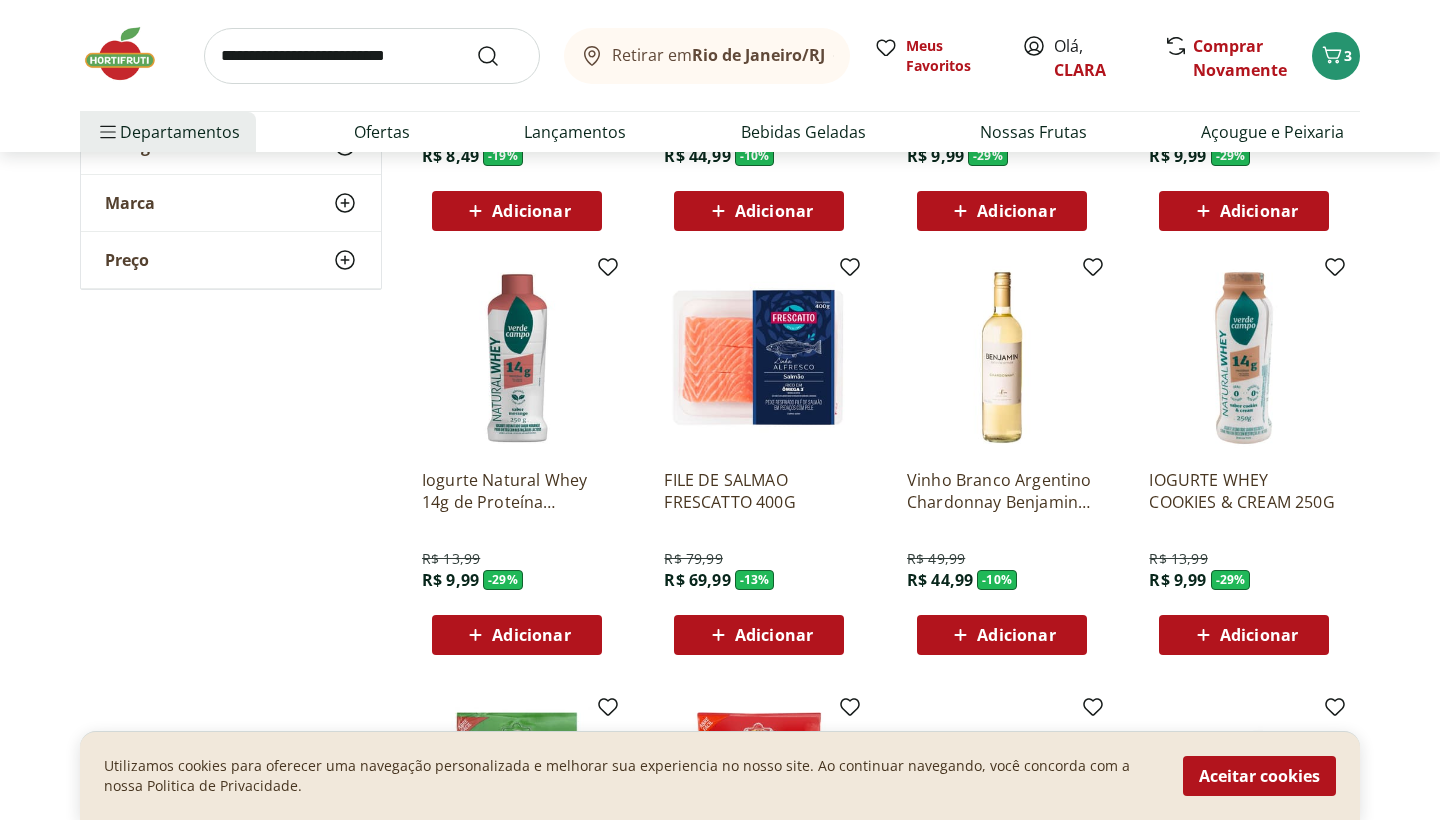 scroll, scrollTop: 2695, scrollLeft: 0, axis: vertical 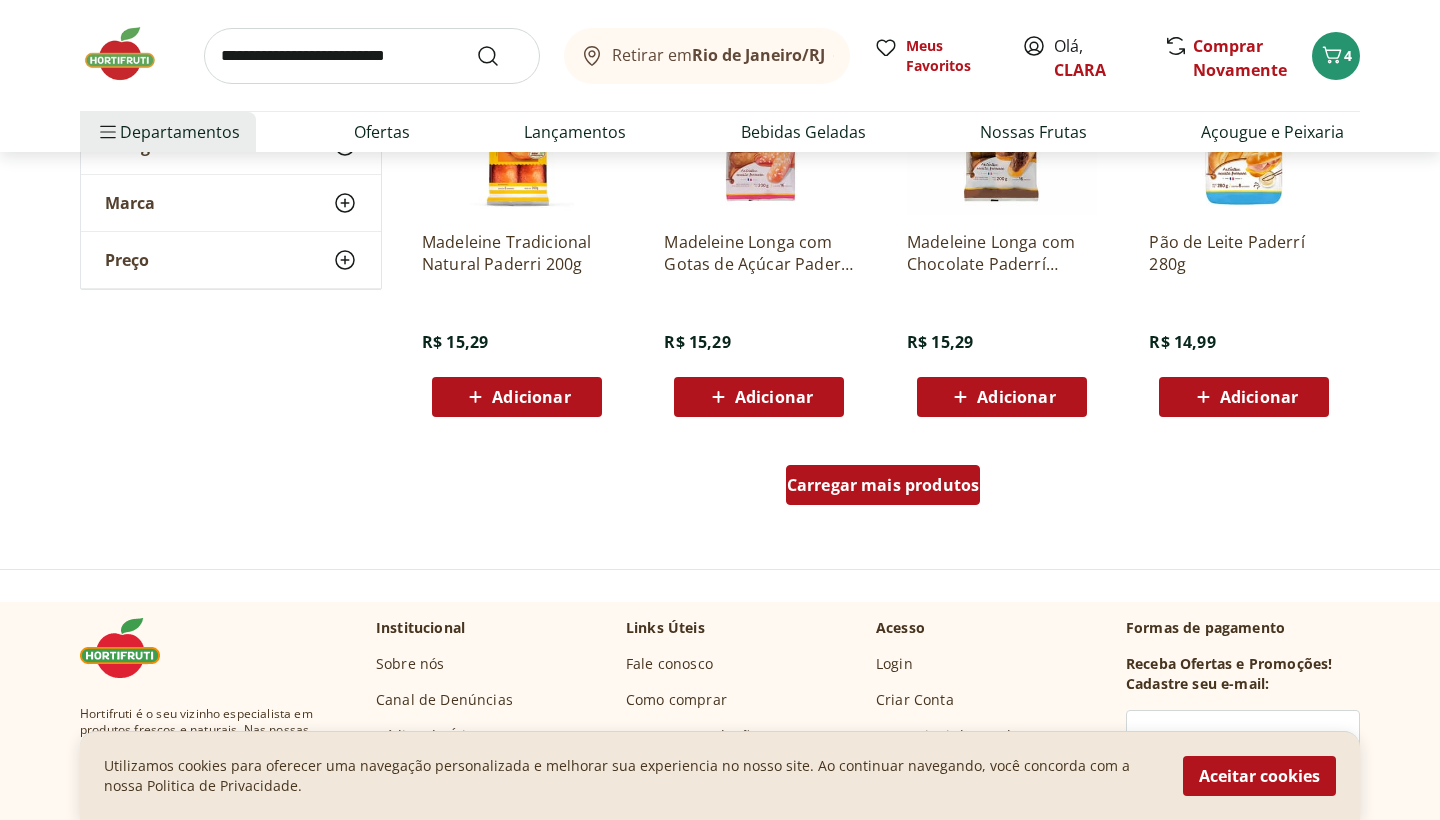 click on "Carregar mais produtos" at bounding box center [883, 485] 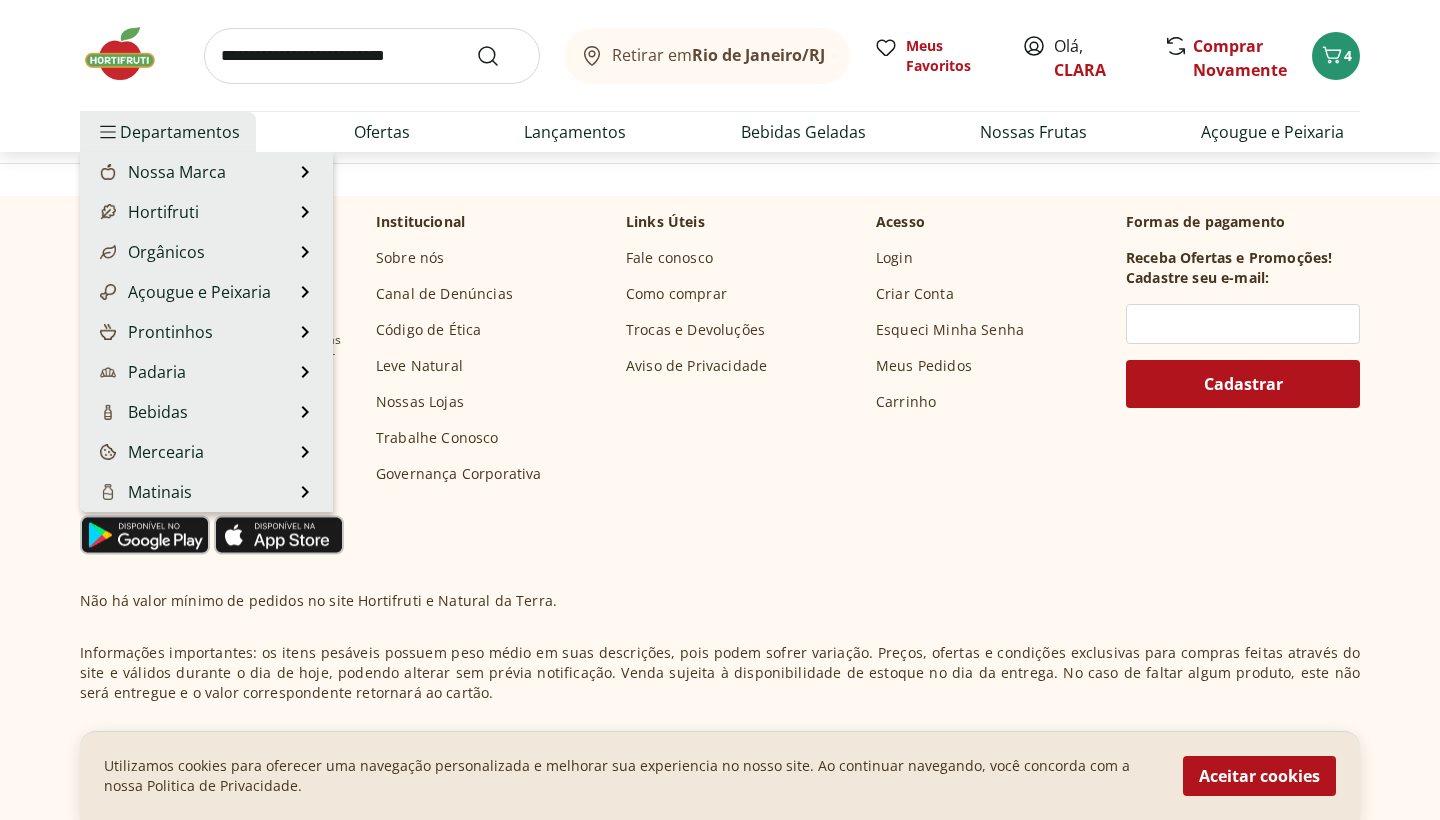 scroll, scrollTop: 5597, scrollLeft: 0, axis: vertical 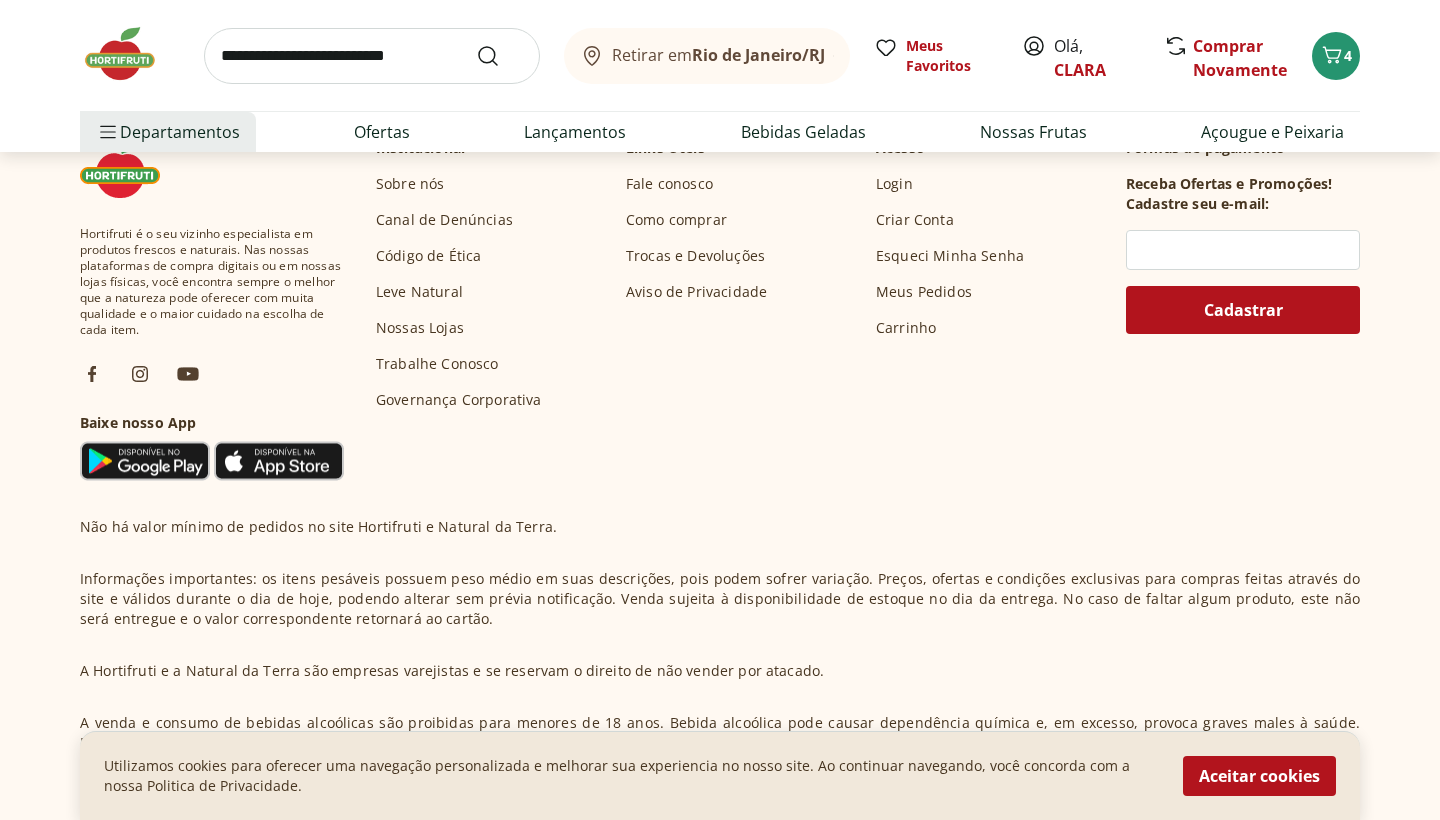 click at bounding box center (130, 54) 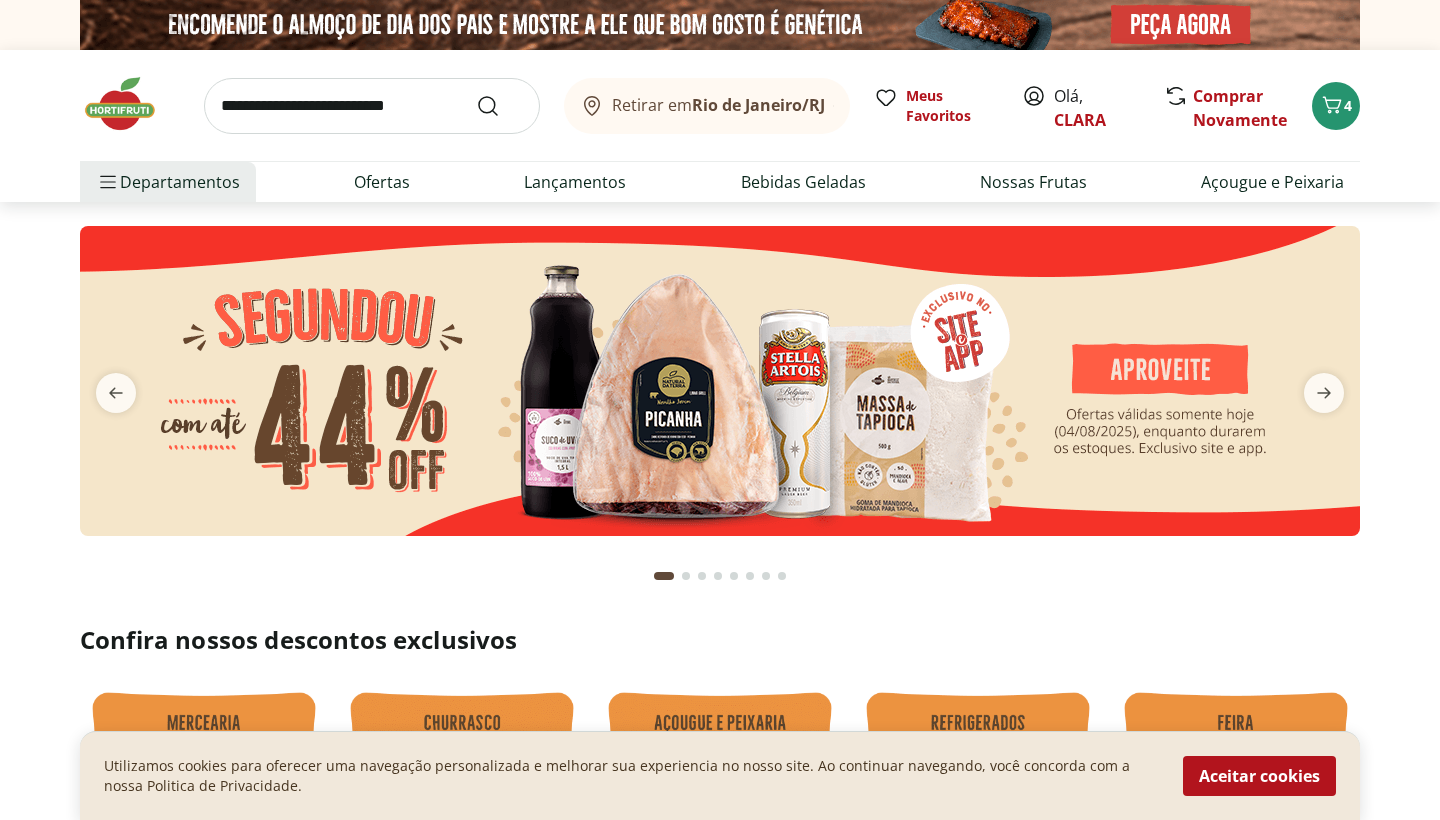 click at bounding box center [720, 381] 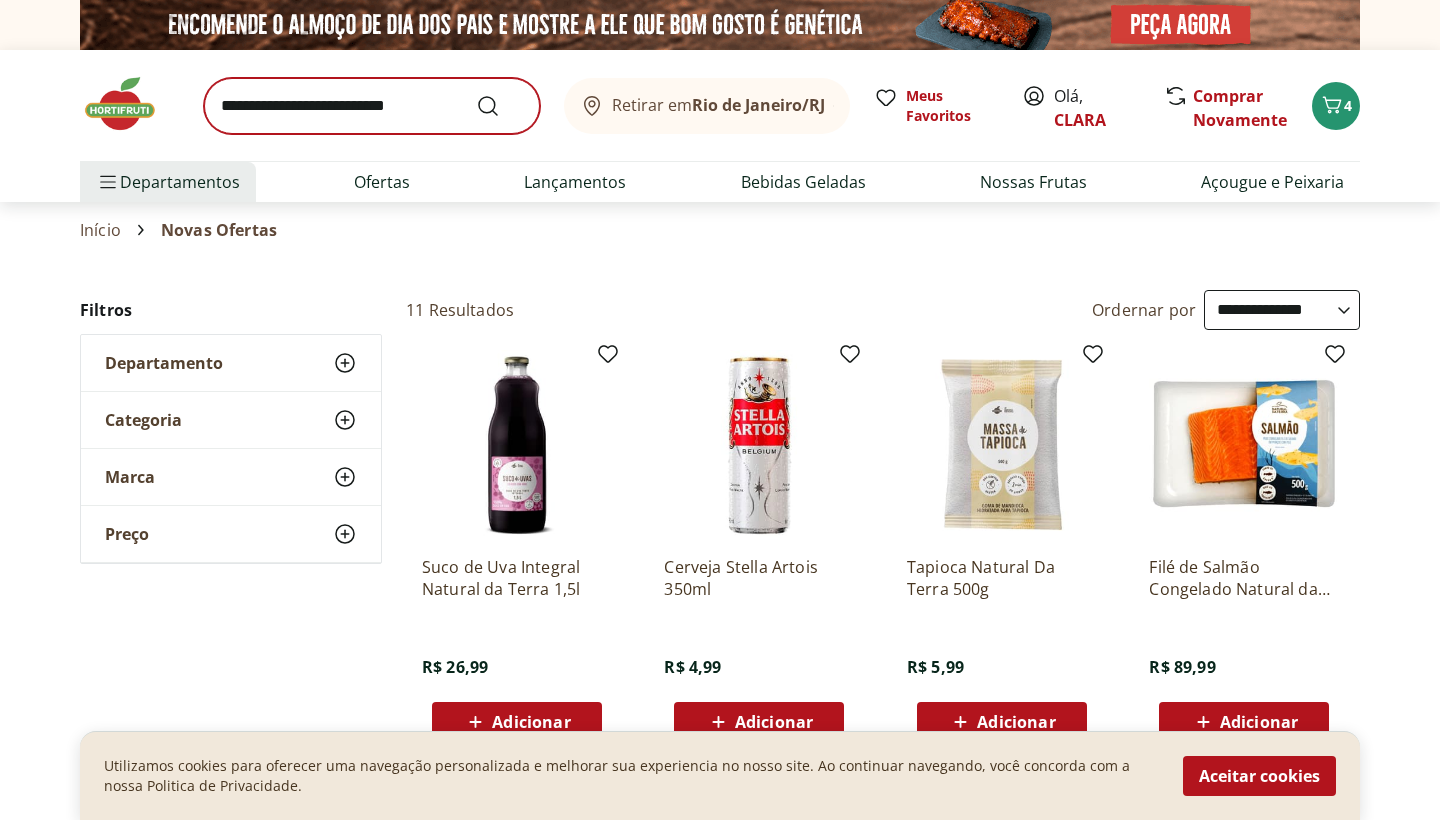 scroll, scrollTop: 0, scrollLeft: 0, axis: both 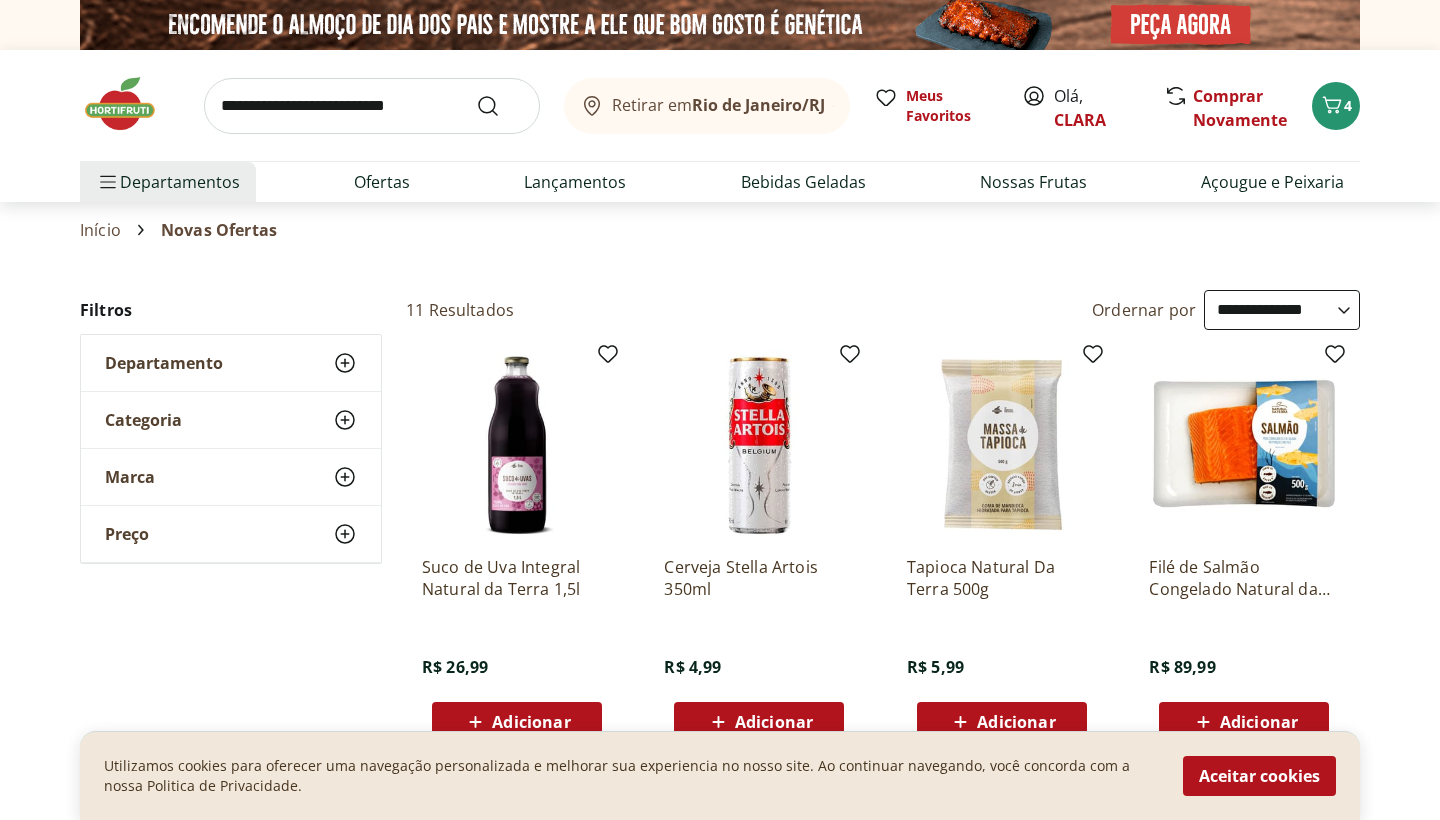 click at bounding box center [130, 104] 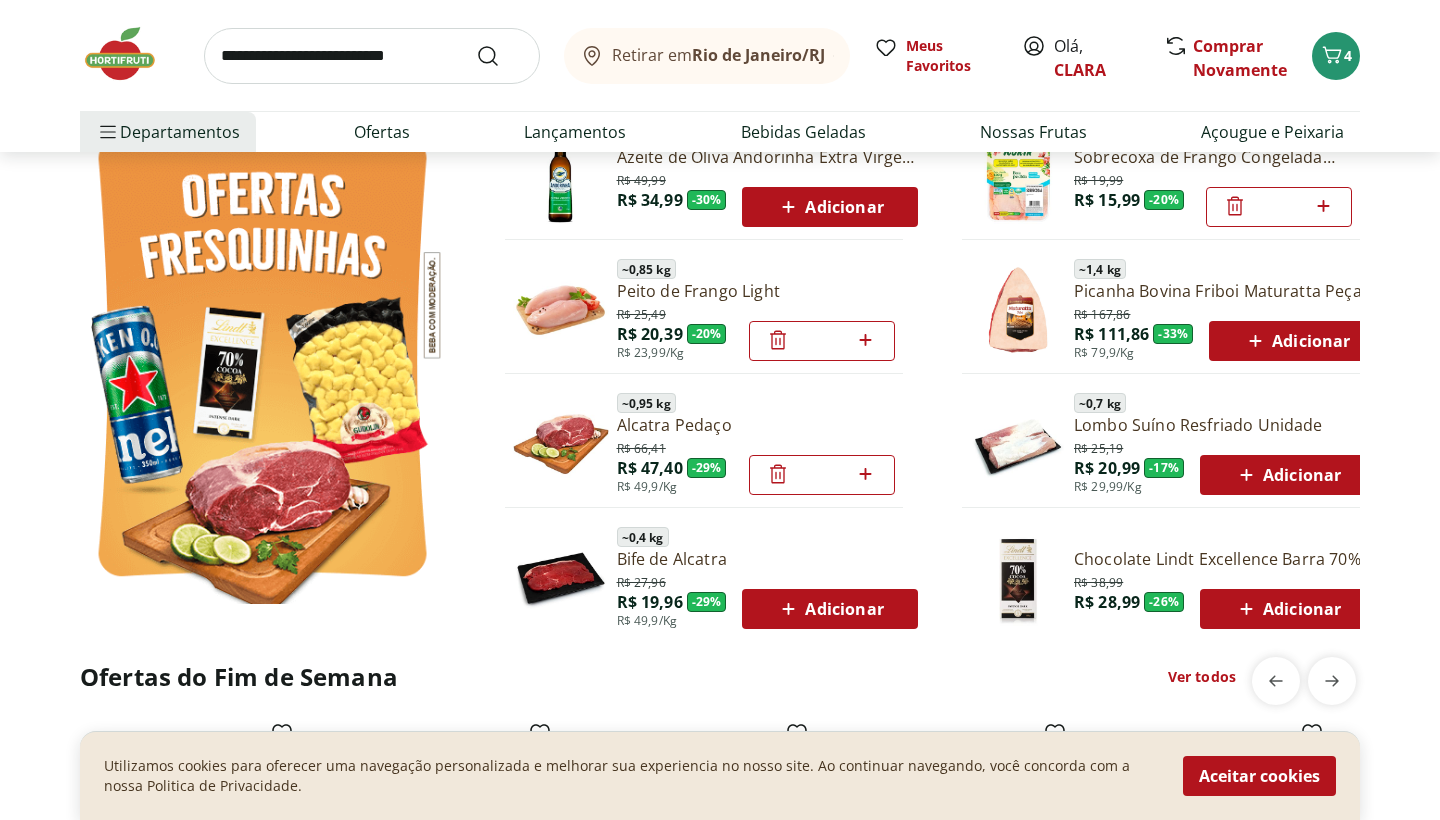 scroll, scrollTop: 1091, scrollLeft: 0, axis: vertical 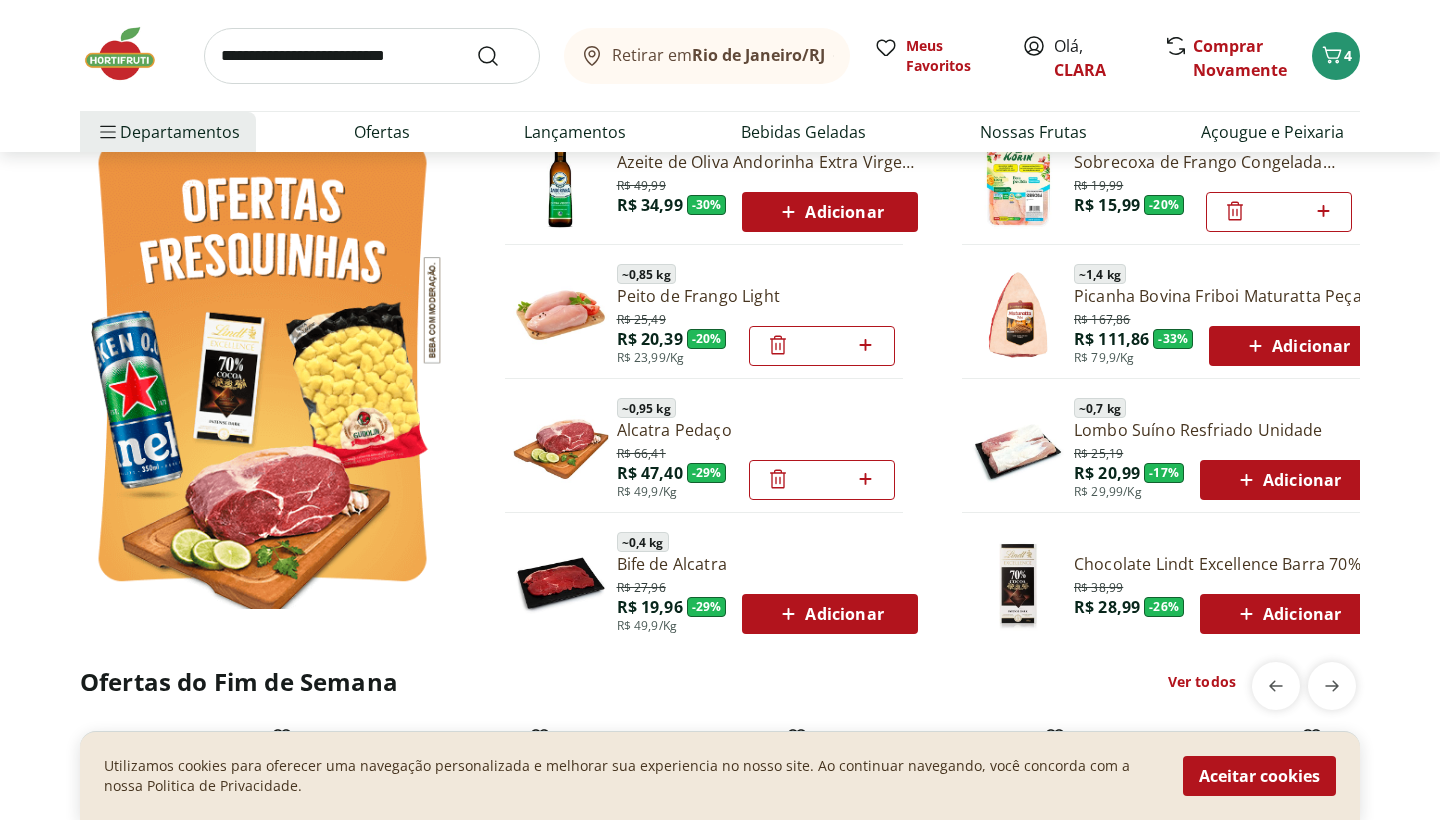 click on "Adicionar" at bounding box center (1296, 346) 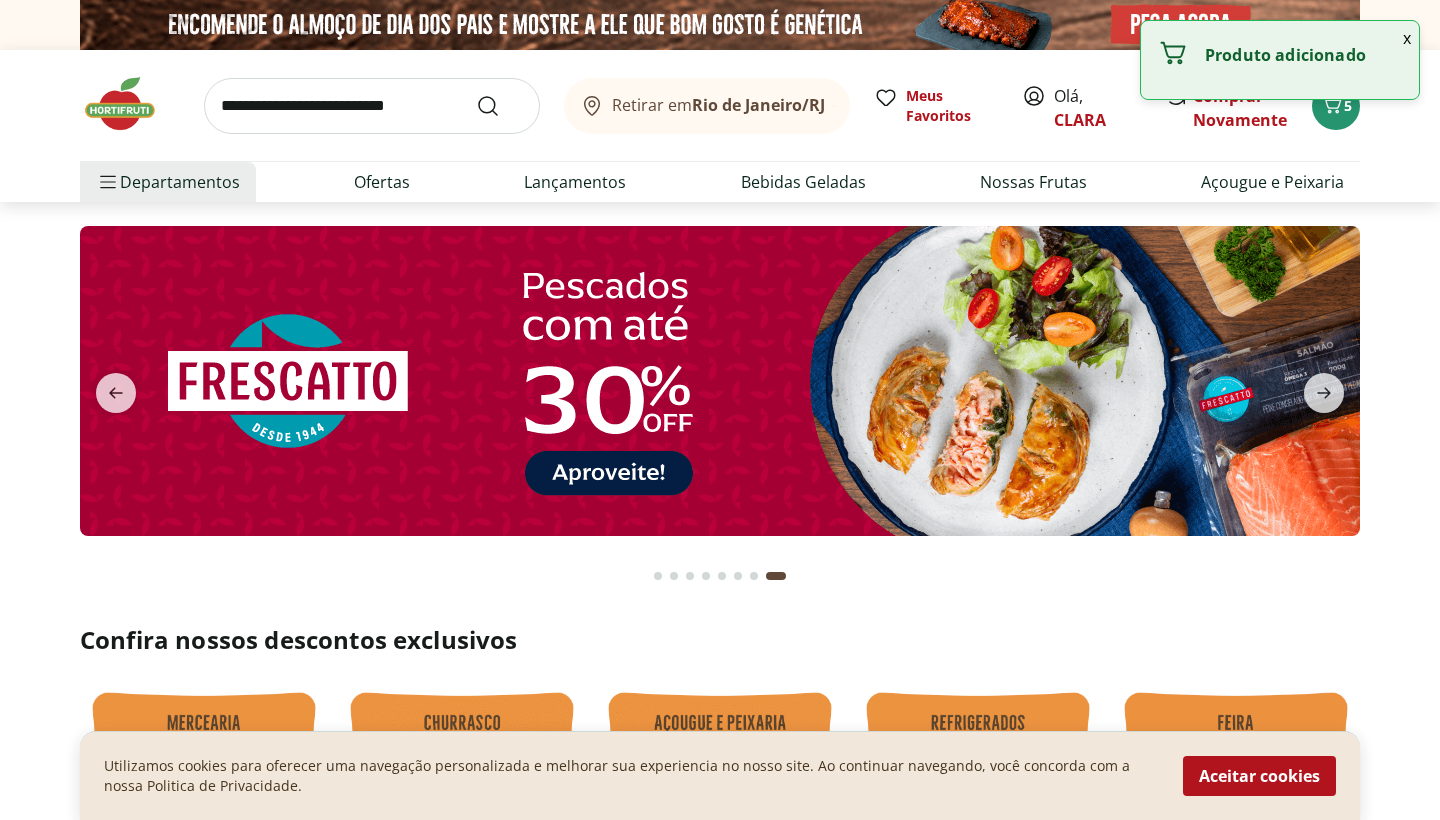 scroll, scrollTop: 0, scrollLeft: 0, axis: both 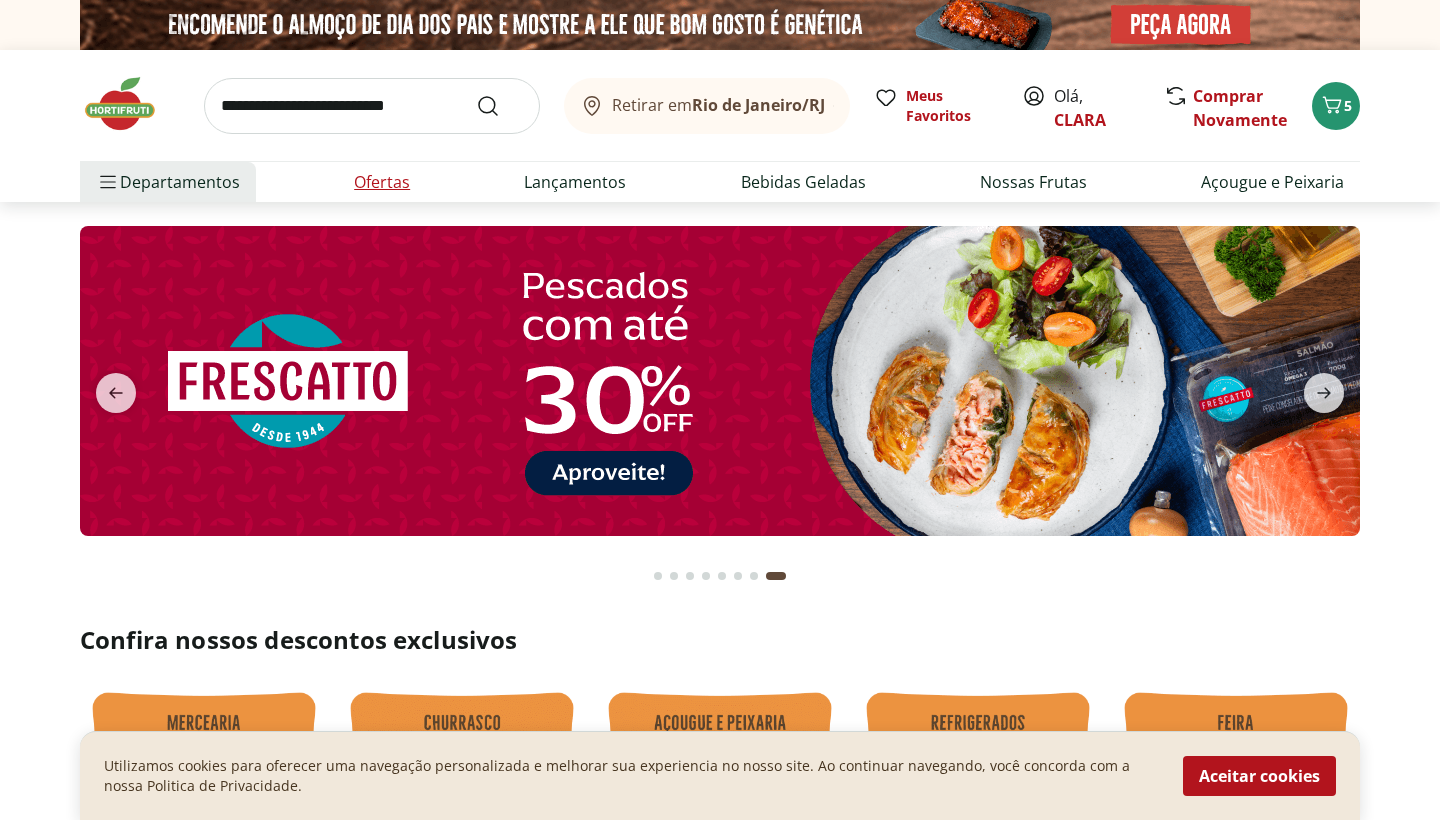 click on "Ofertas" at bounding box center [382, 182] 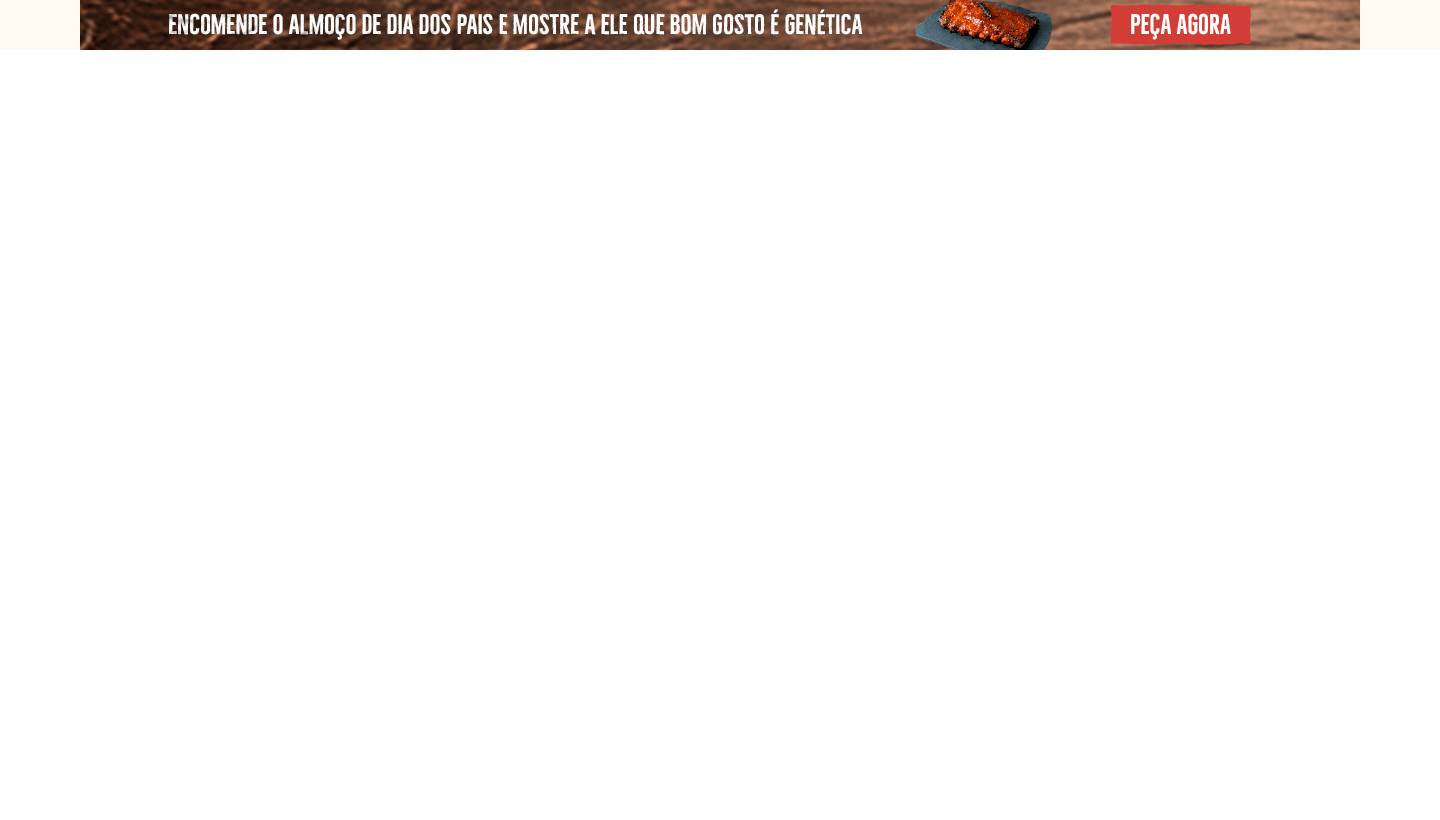 type on "*" 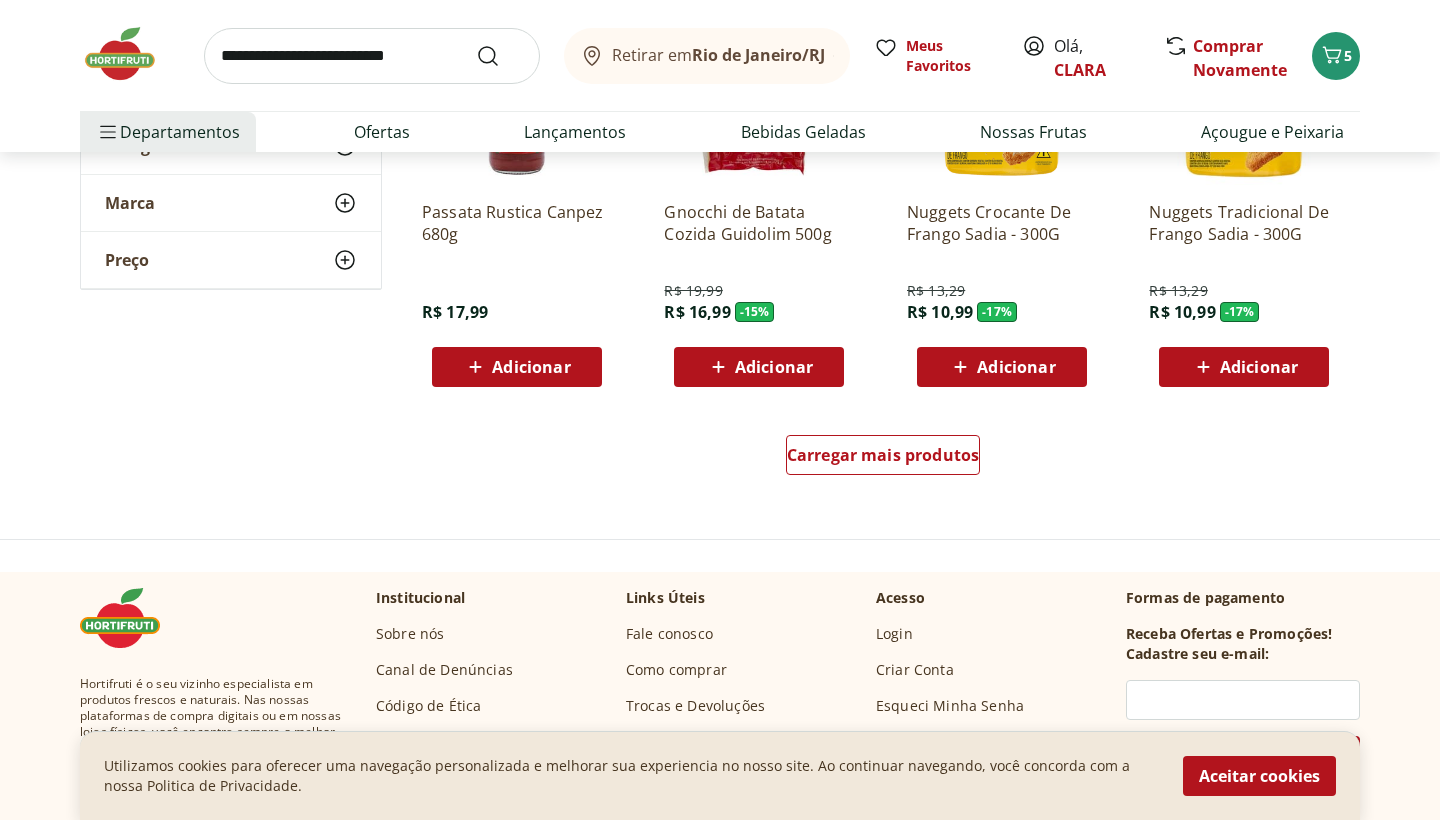 scroll, scrollTop: 1237, scrollLeft: 0, axis: vertical 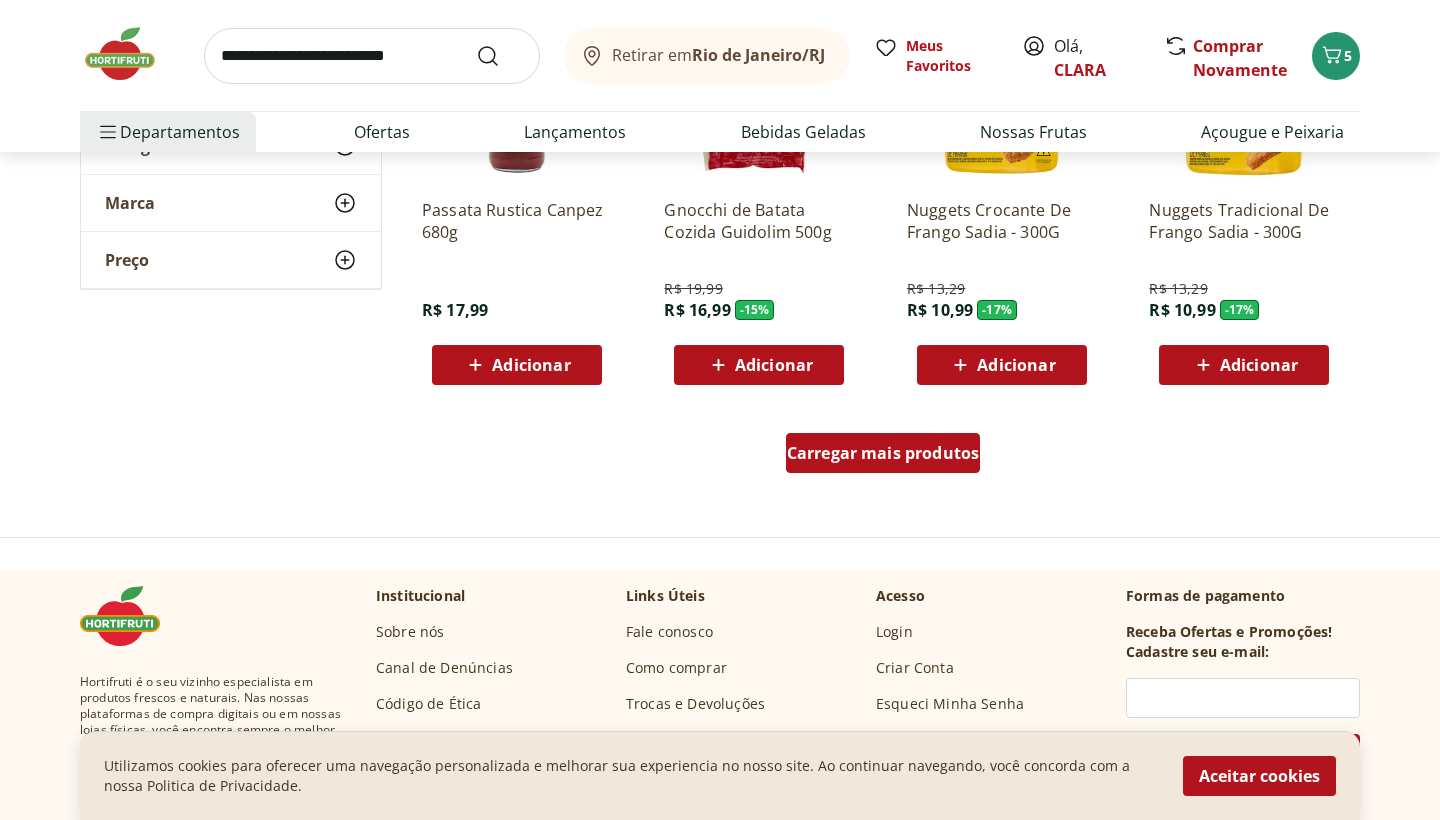 click on "Carregar mais produtos" at bounding box center [883, 453] 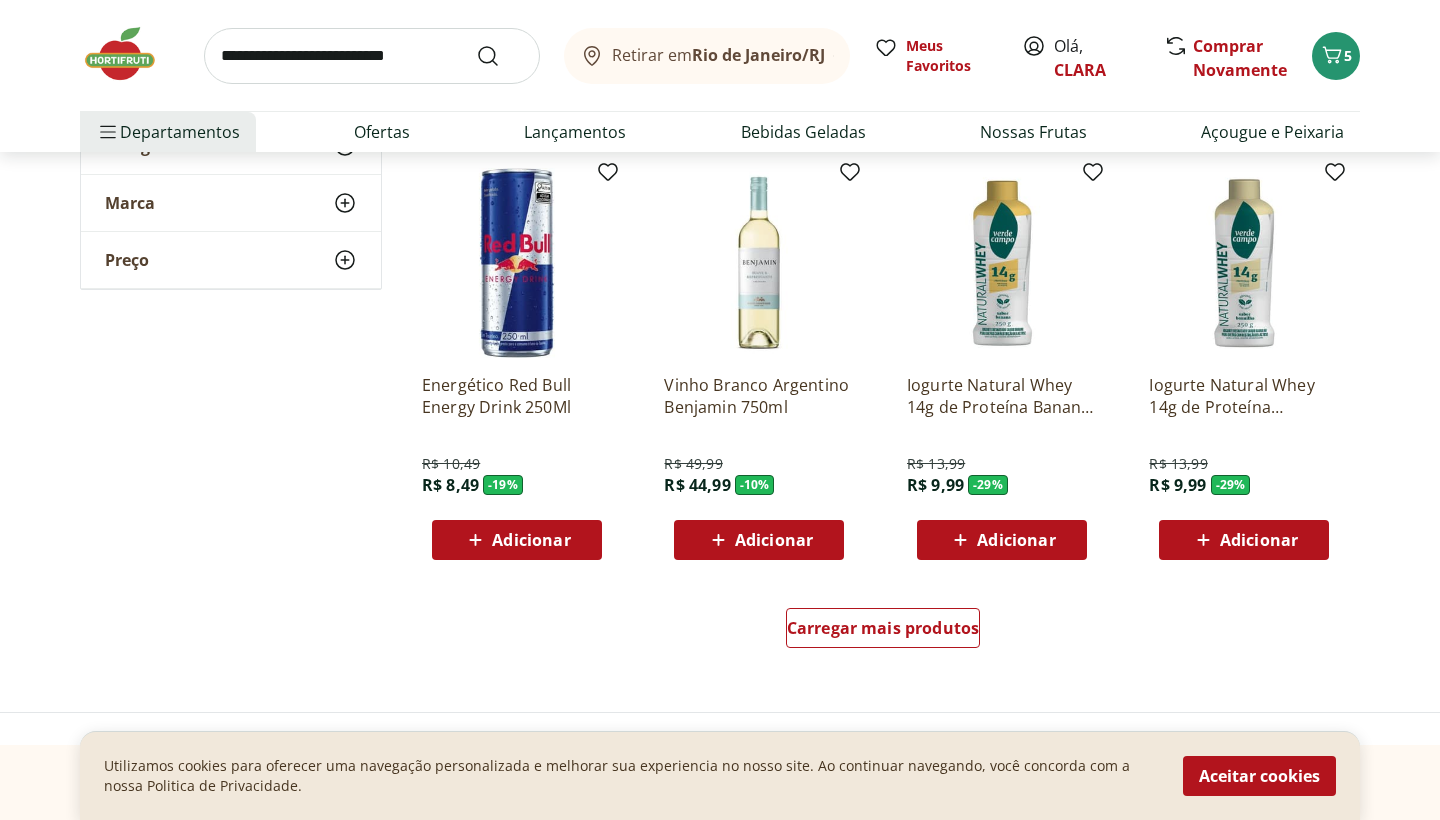scroll, scrollTop: 2368, scrollLeft: 0, axis: vertical 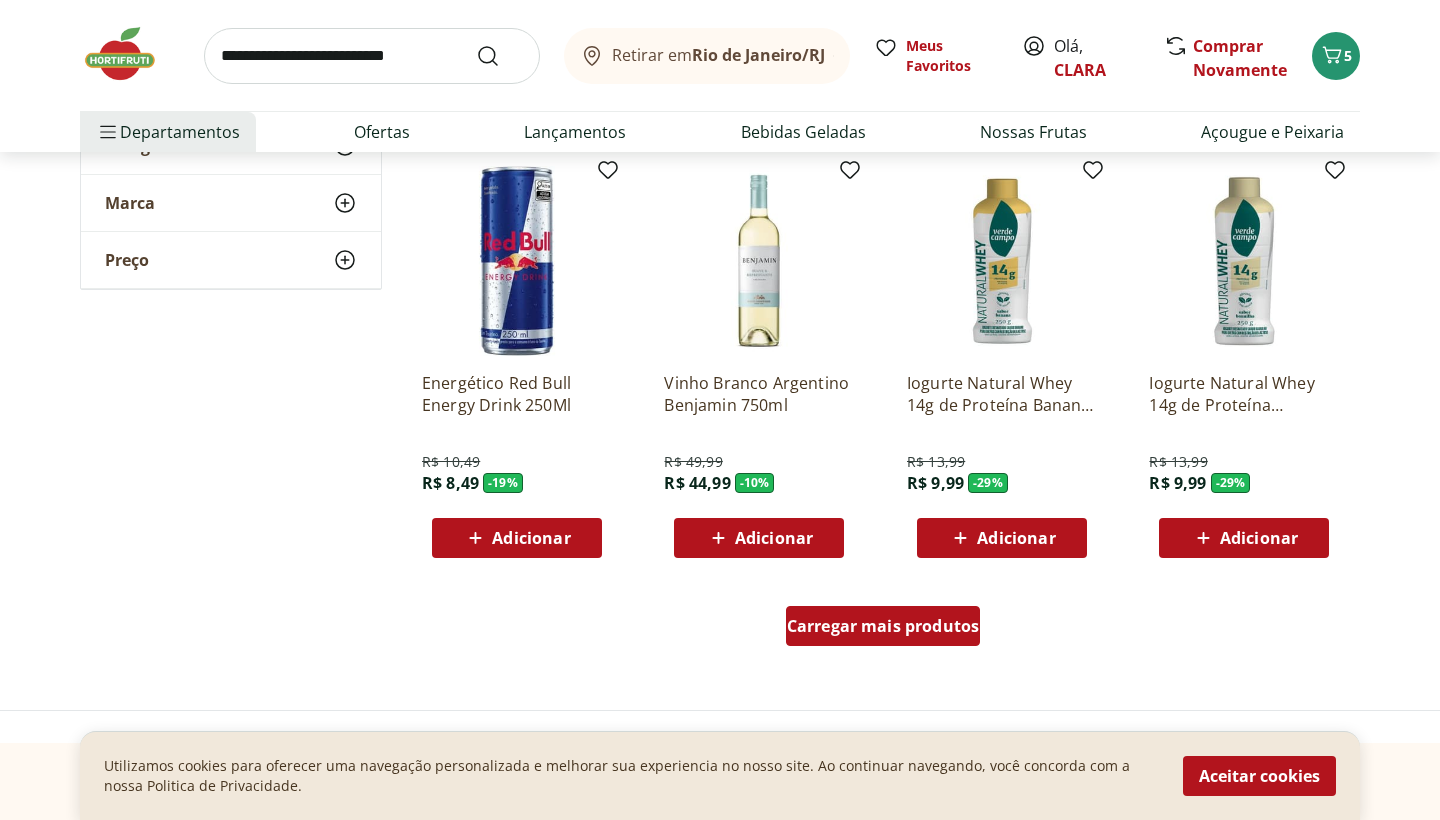 click on "Carregar mais produtos" at bounding box center [883, 626] 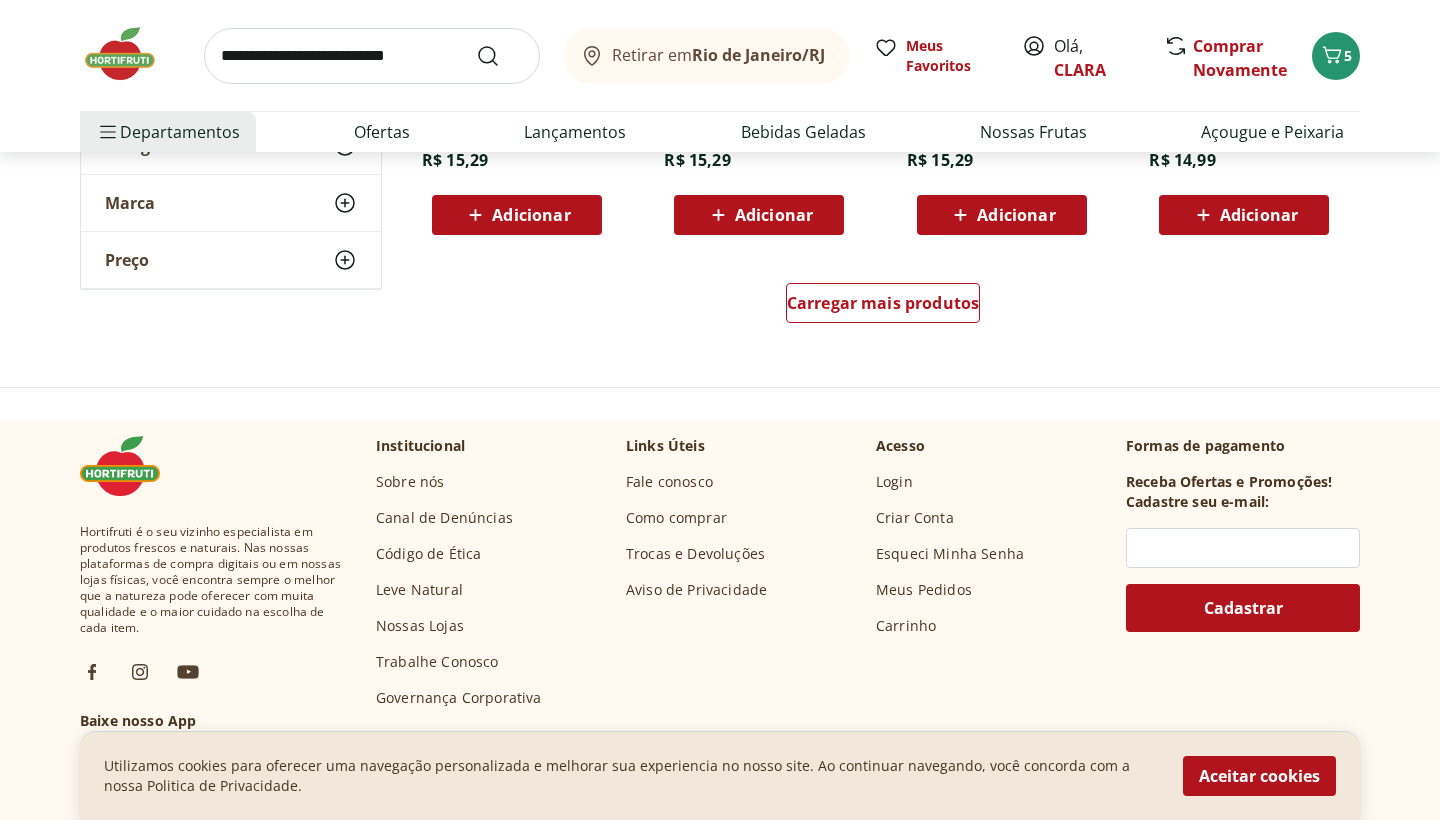 scroll, scrollTop: 4015, scrollLeft: 0, axis: vertical 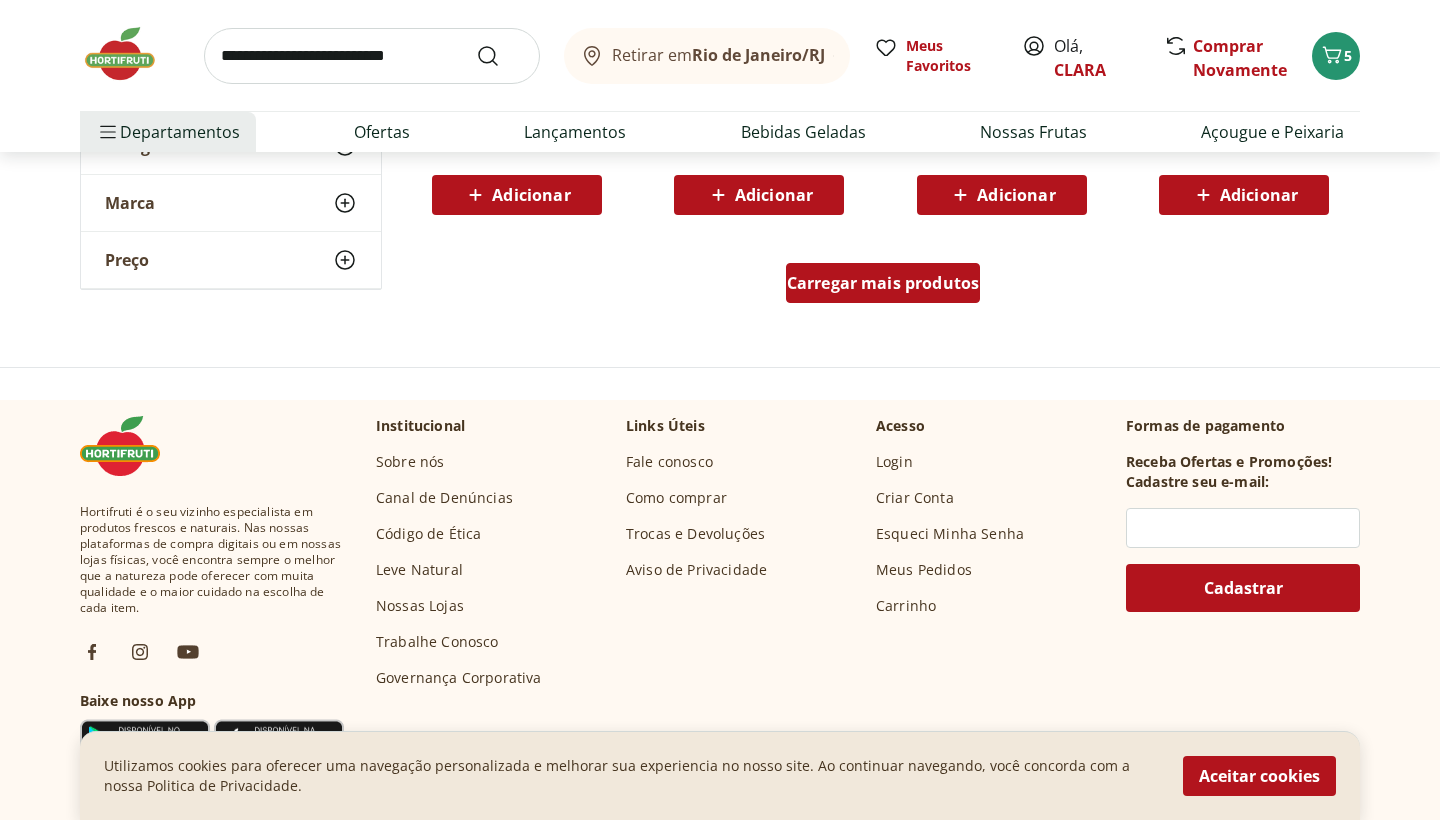 click on "Carregar mais produtos" at bounding box center [883, 283] 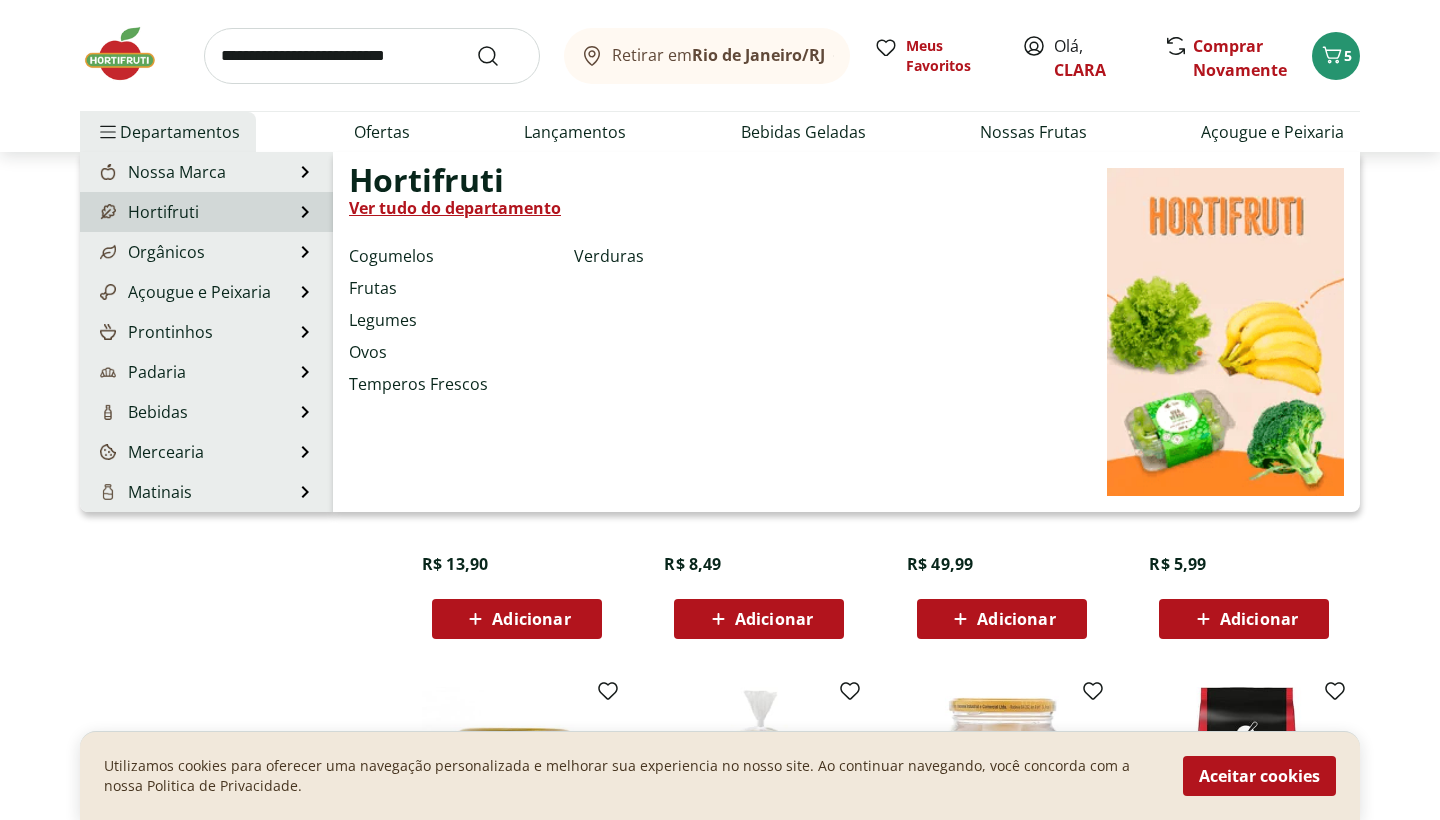 click on "Hortifruti Hortifruti Ver tudo do departamento Cogumelos Frutas Legumes Ovos Temperos Frescos Verduras" at bounding box center (206, 212) 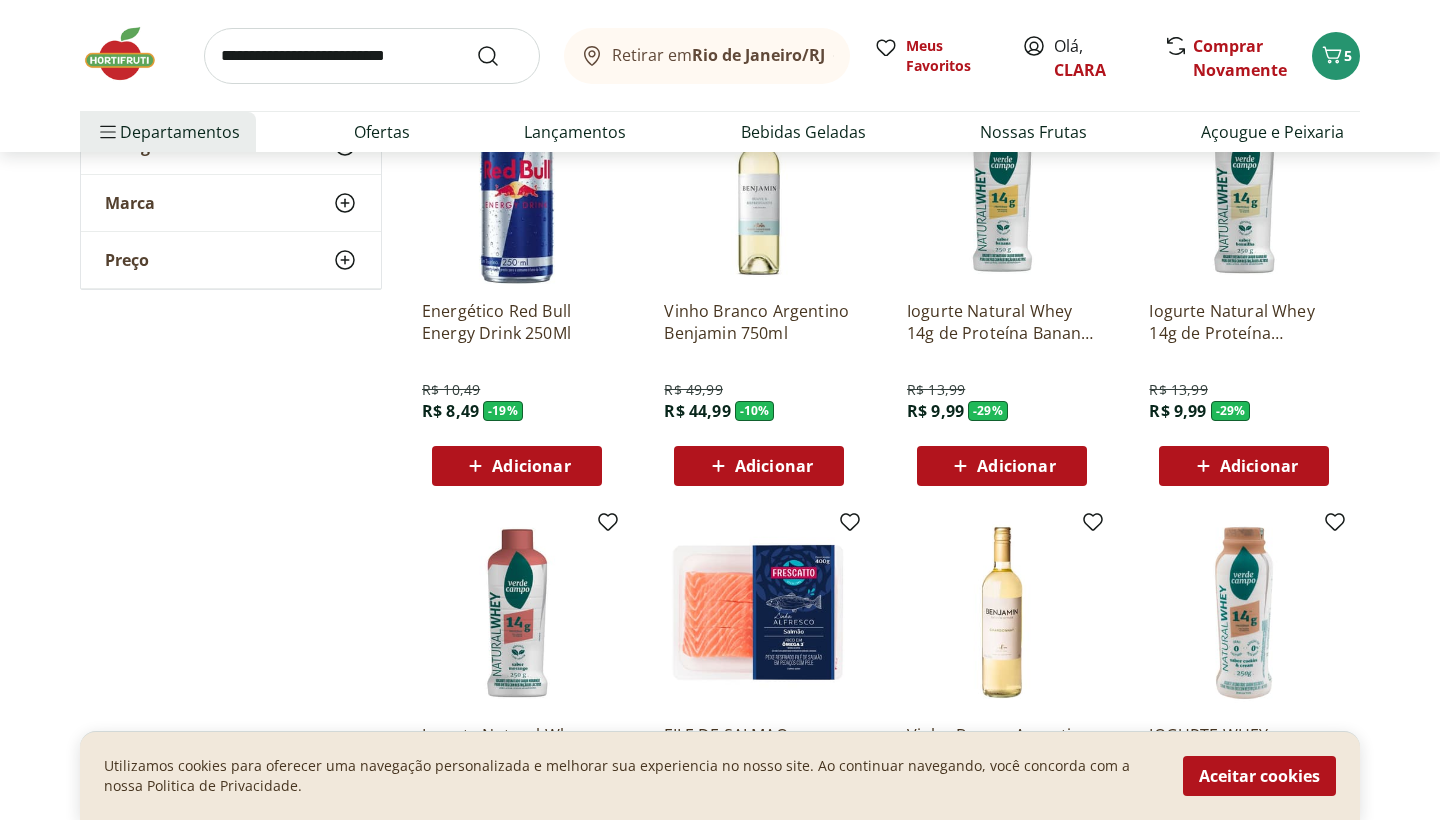 scroll, scrollTop: 2145, scrollLeft: 0, axis: vertical 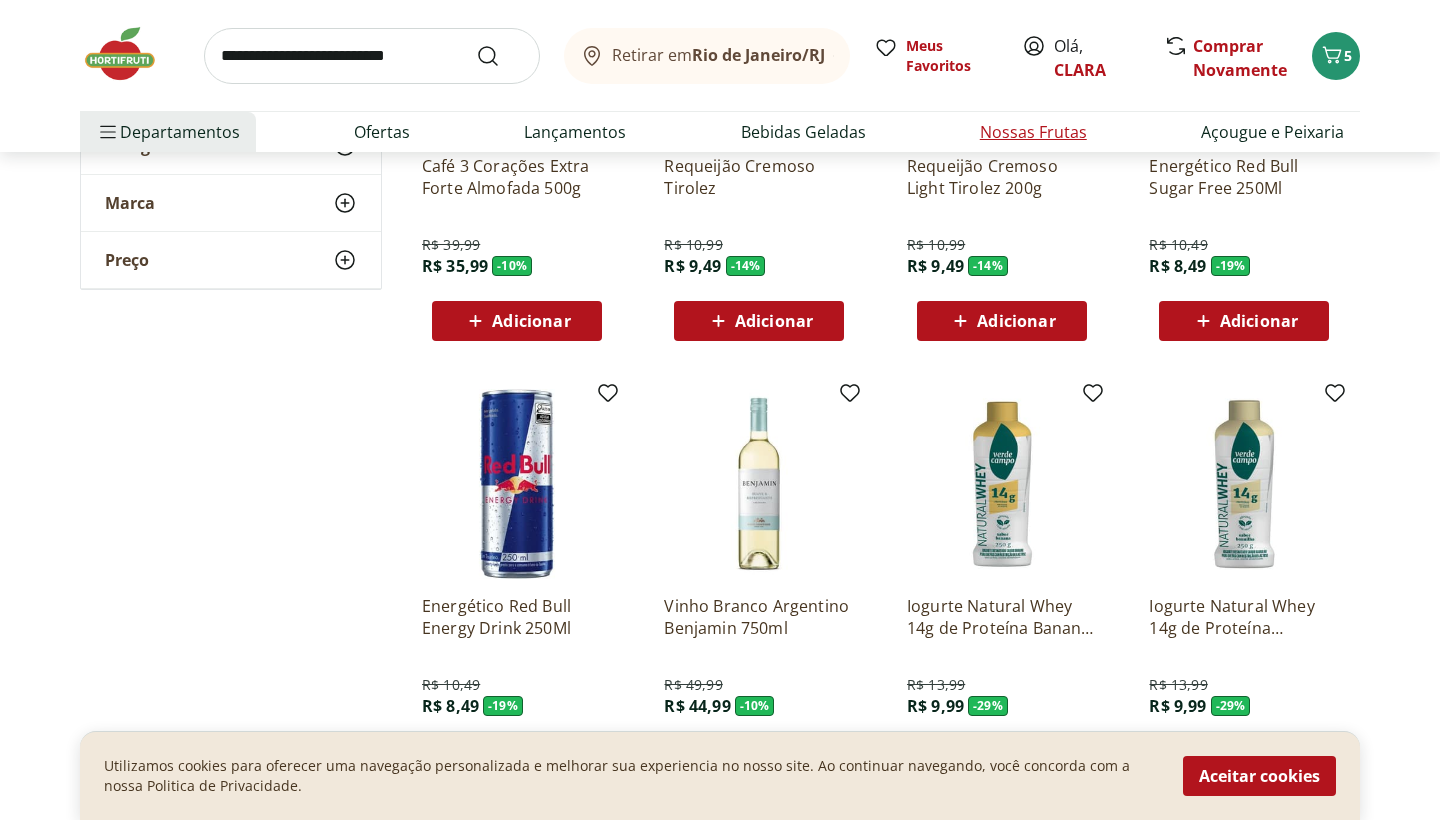 click on "Nossas Frutas" at bounding box center (1033, 132) 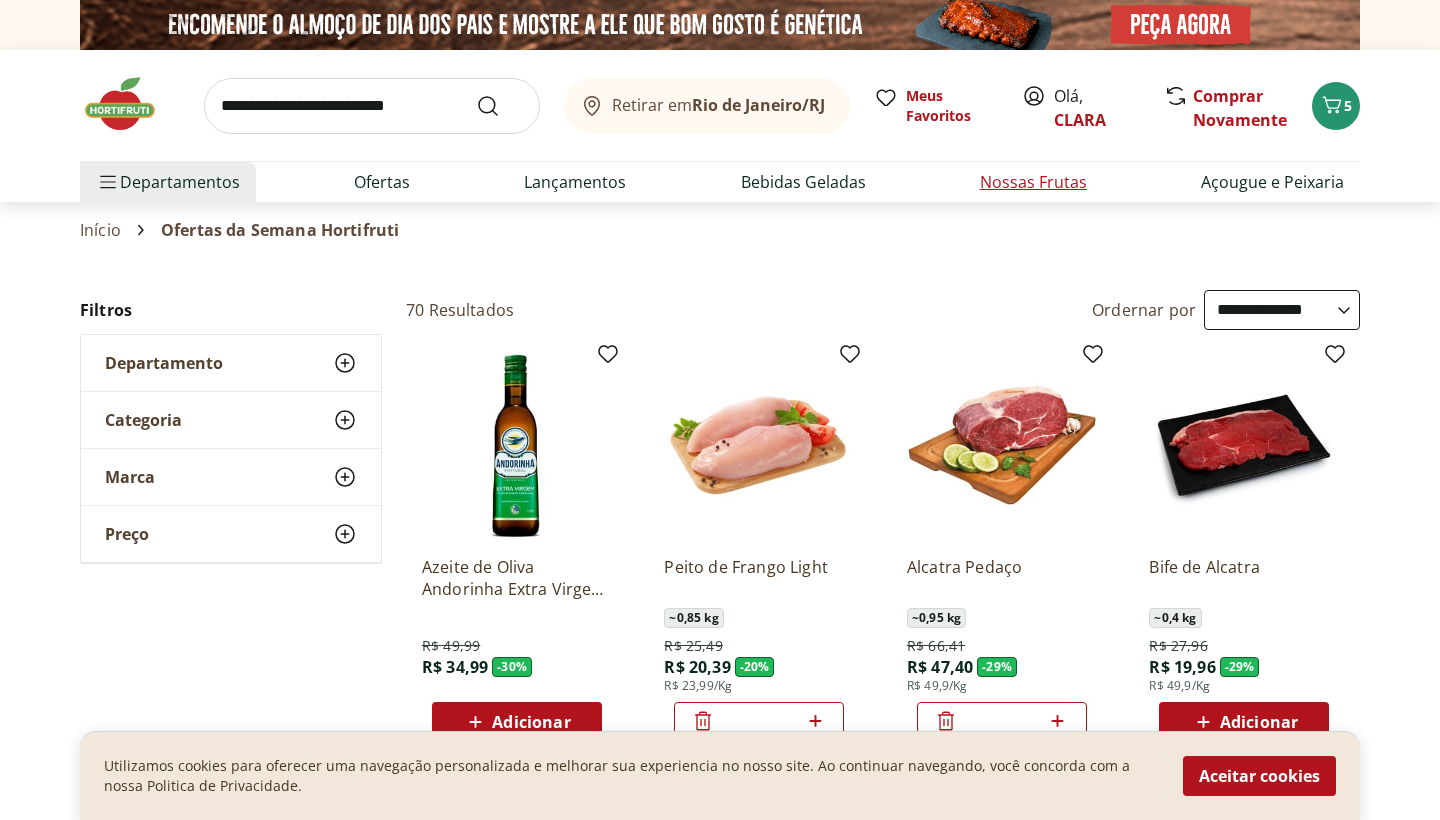 select on "**********" 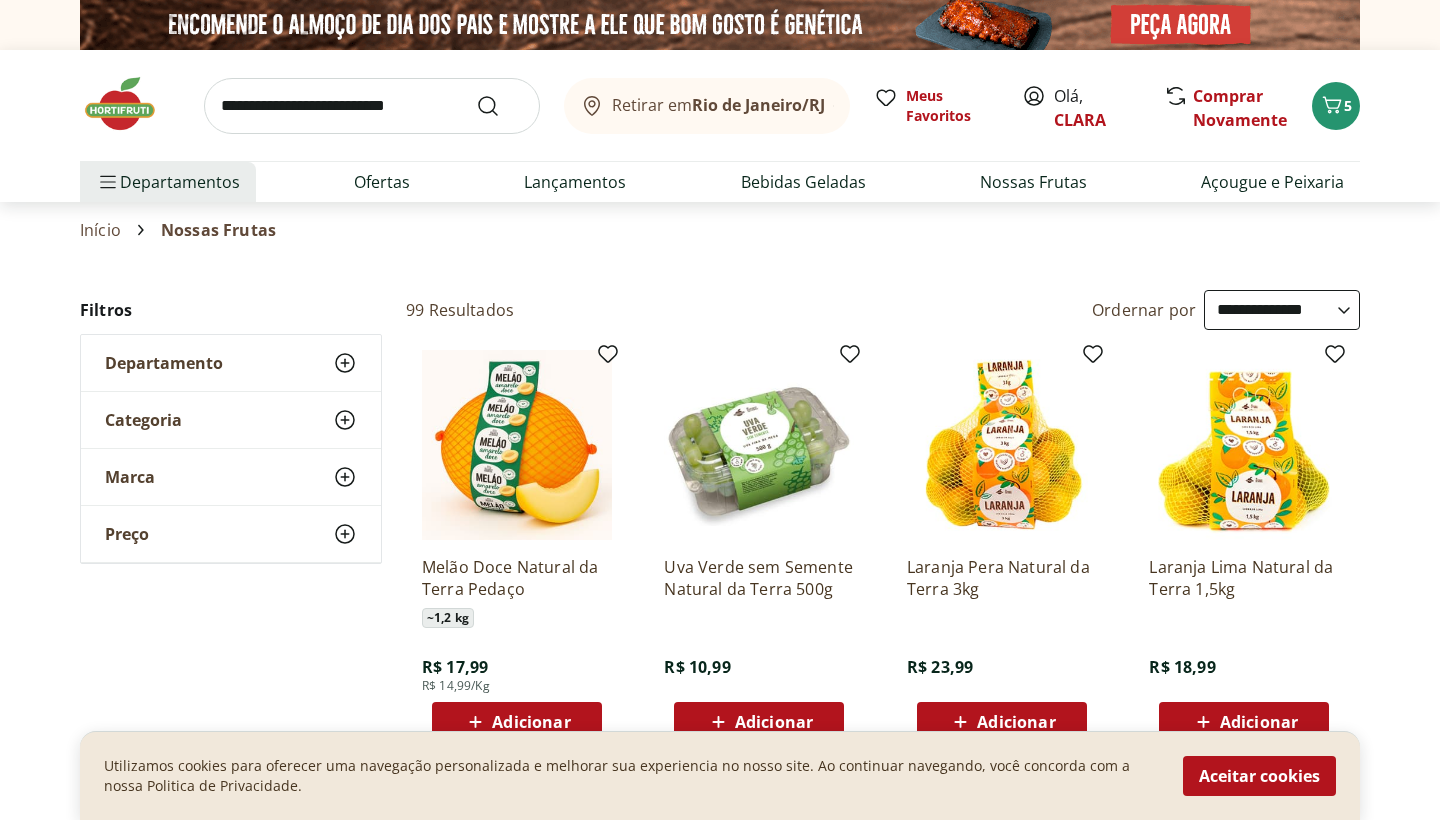 scroll, scrollTop: 112, scrollLeft: 0, axis: vertical 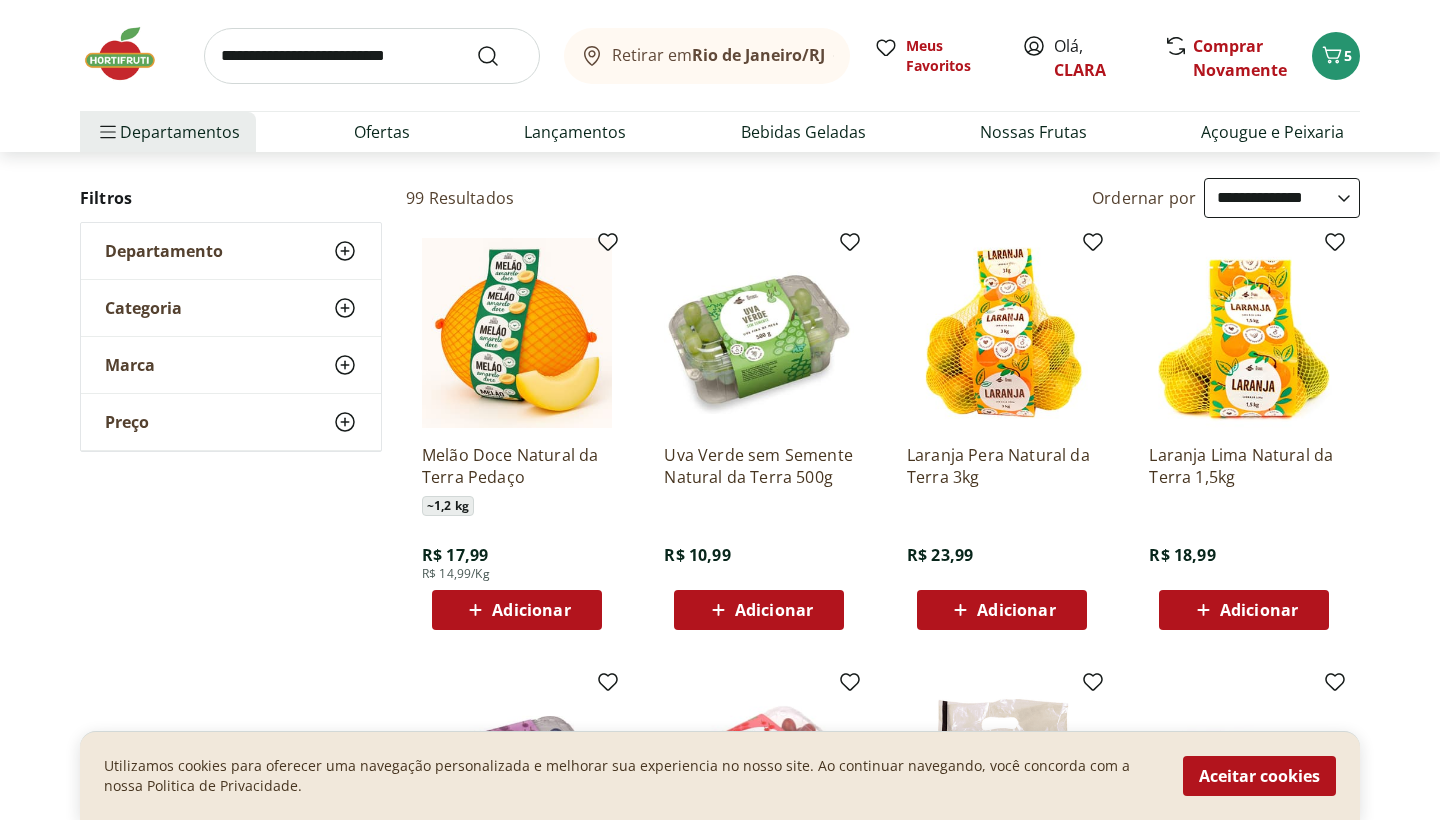 click on "Adicionar" at bounding box center [774, 610] 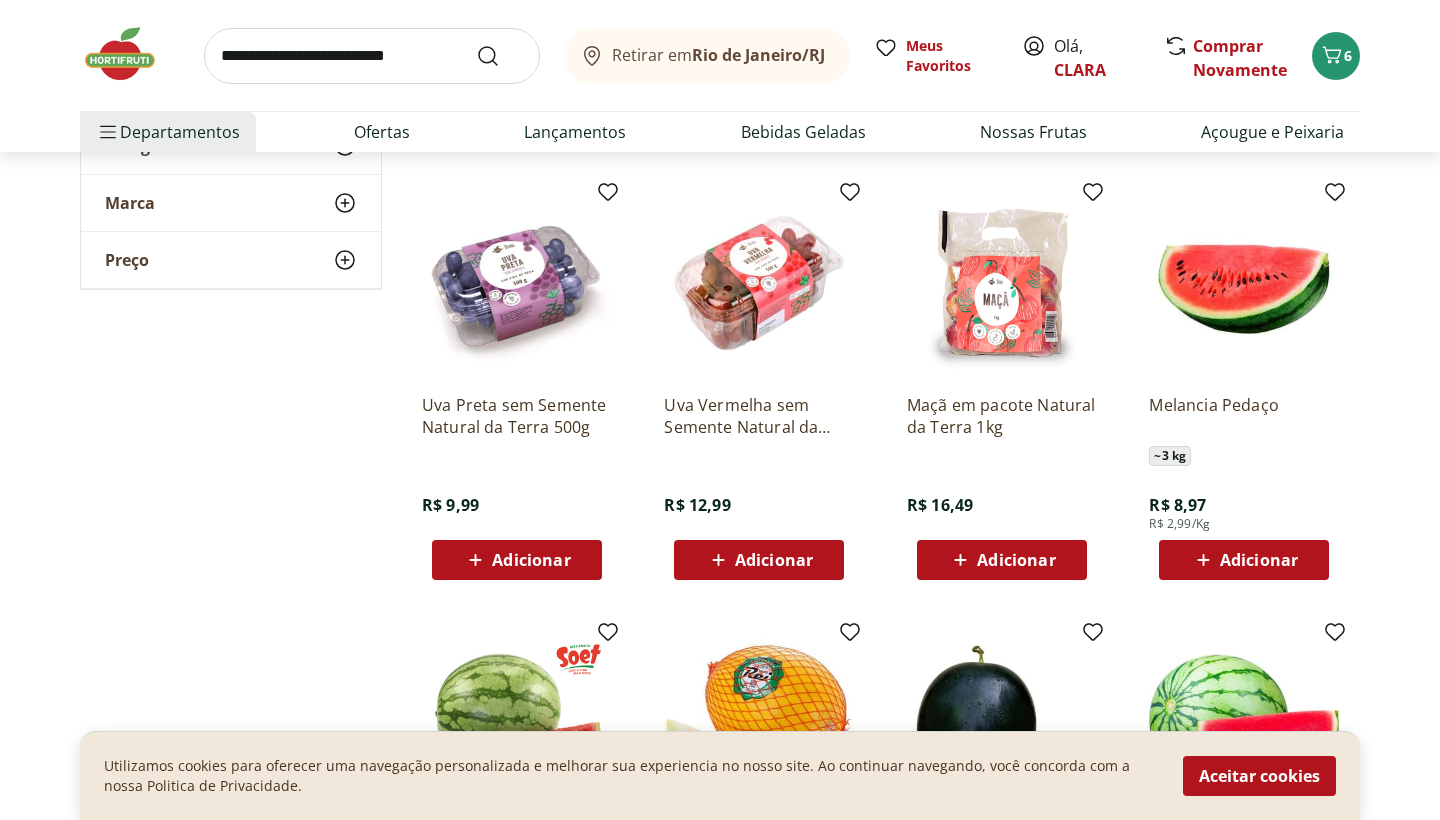 scroll, scrollTop: 603, scrollLeft: 0, axis: vertical 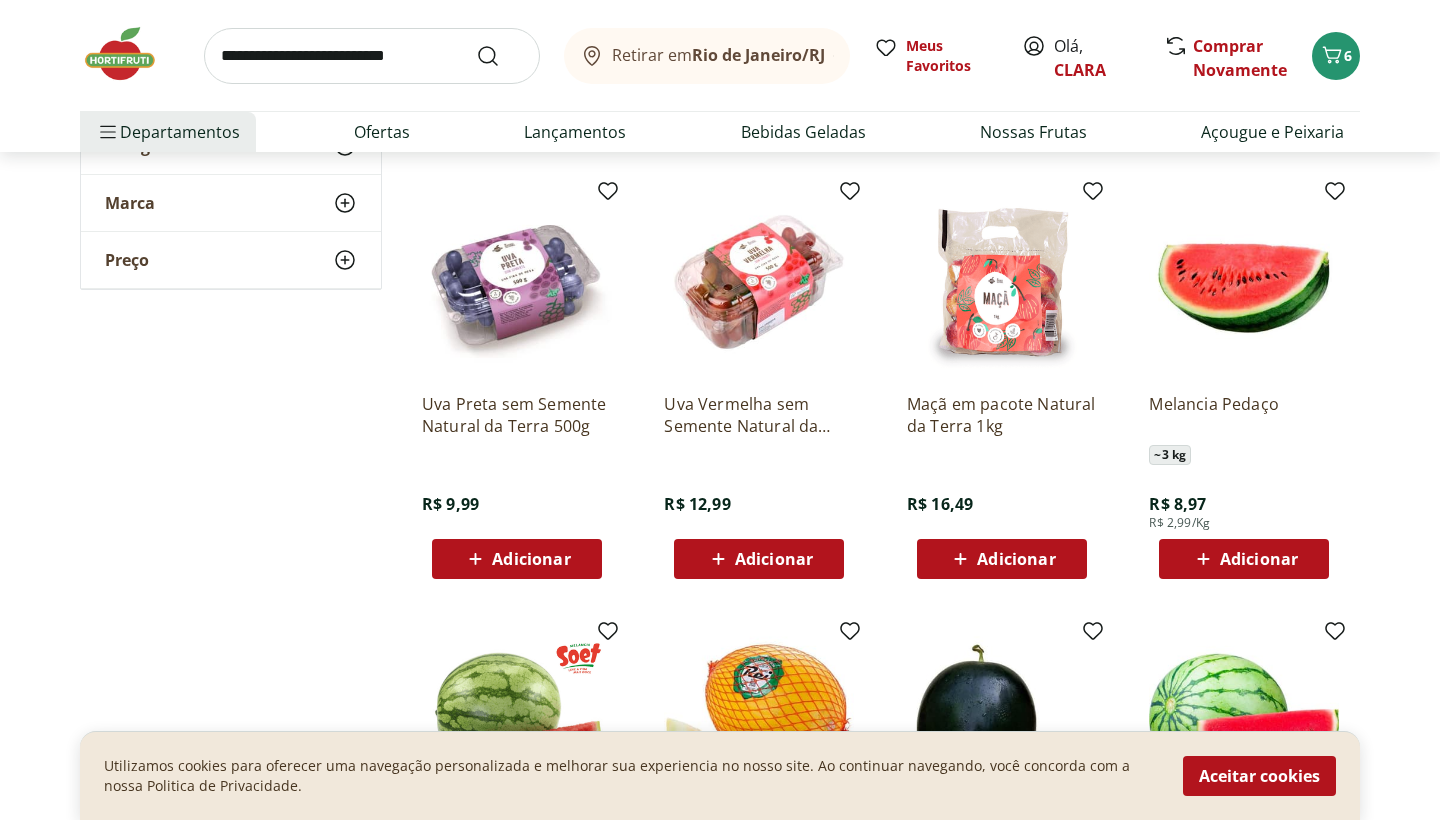 click on "Adicionar" at bounding box center [759, 559] 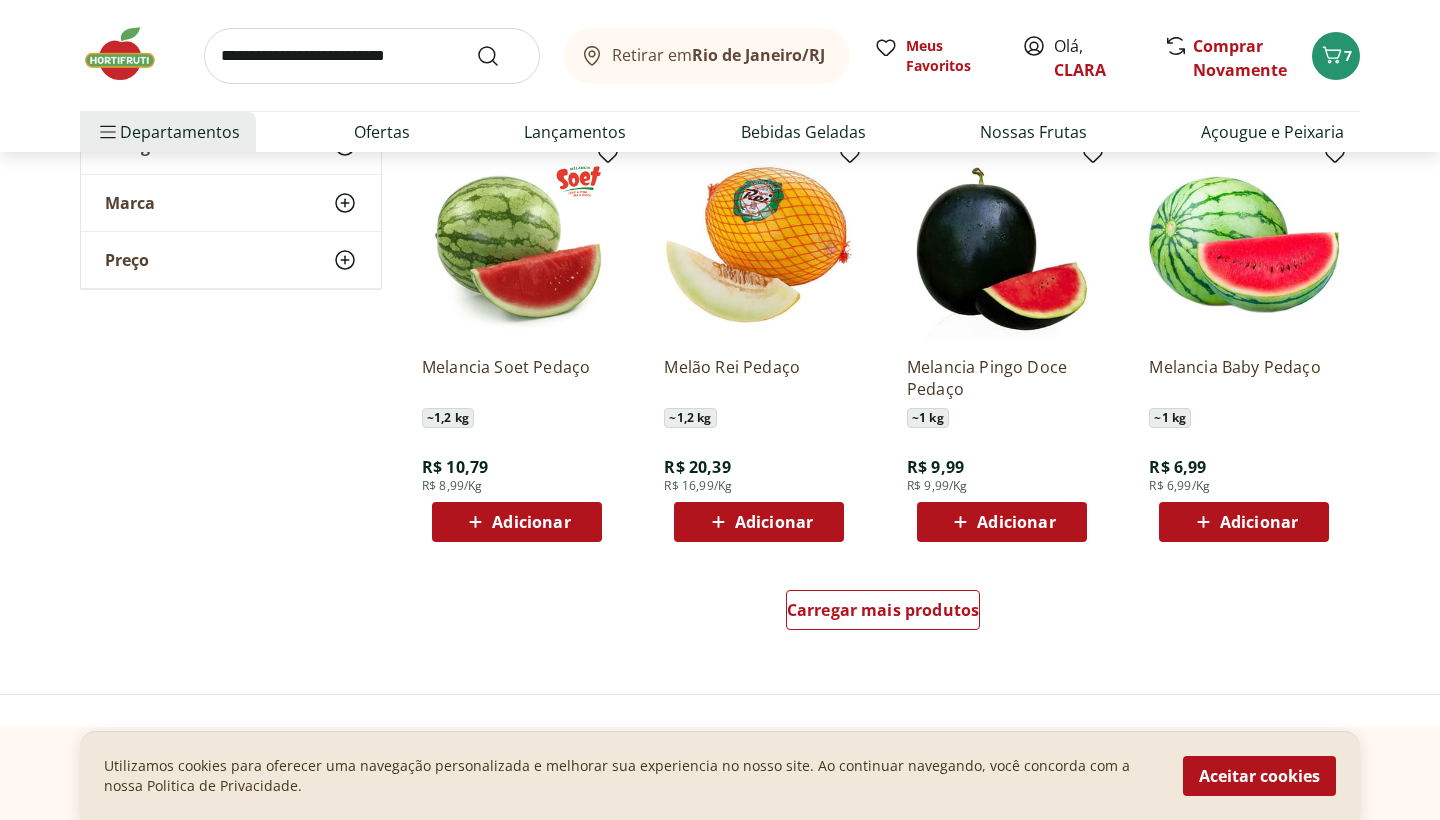 scroll, scrollTop: 1079, scrollLeft: 0, axis: vertical 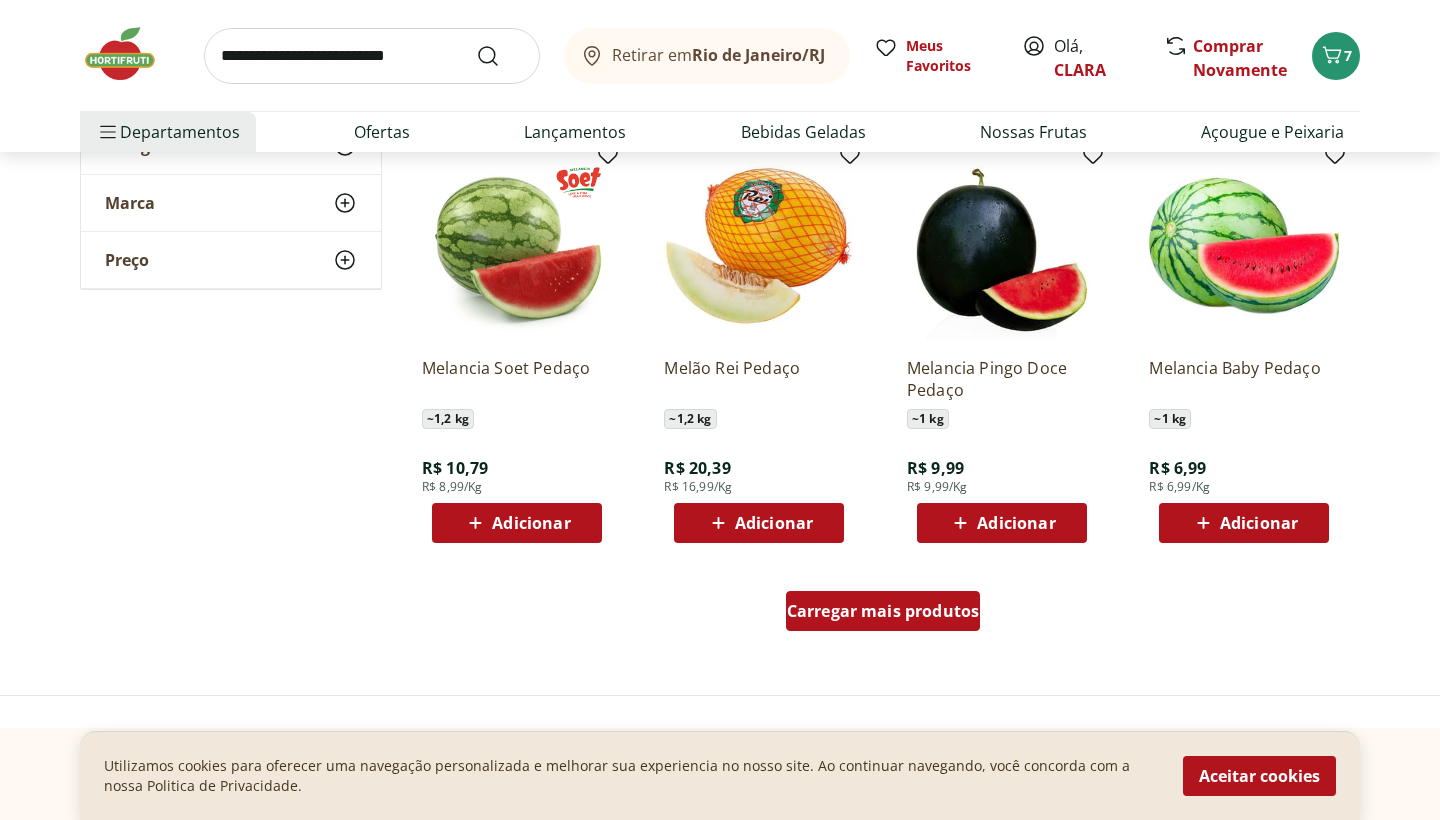 click on "Carregar mais produtos" at bounding box center [883, 611] 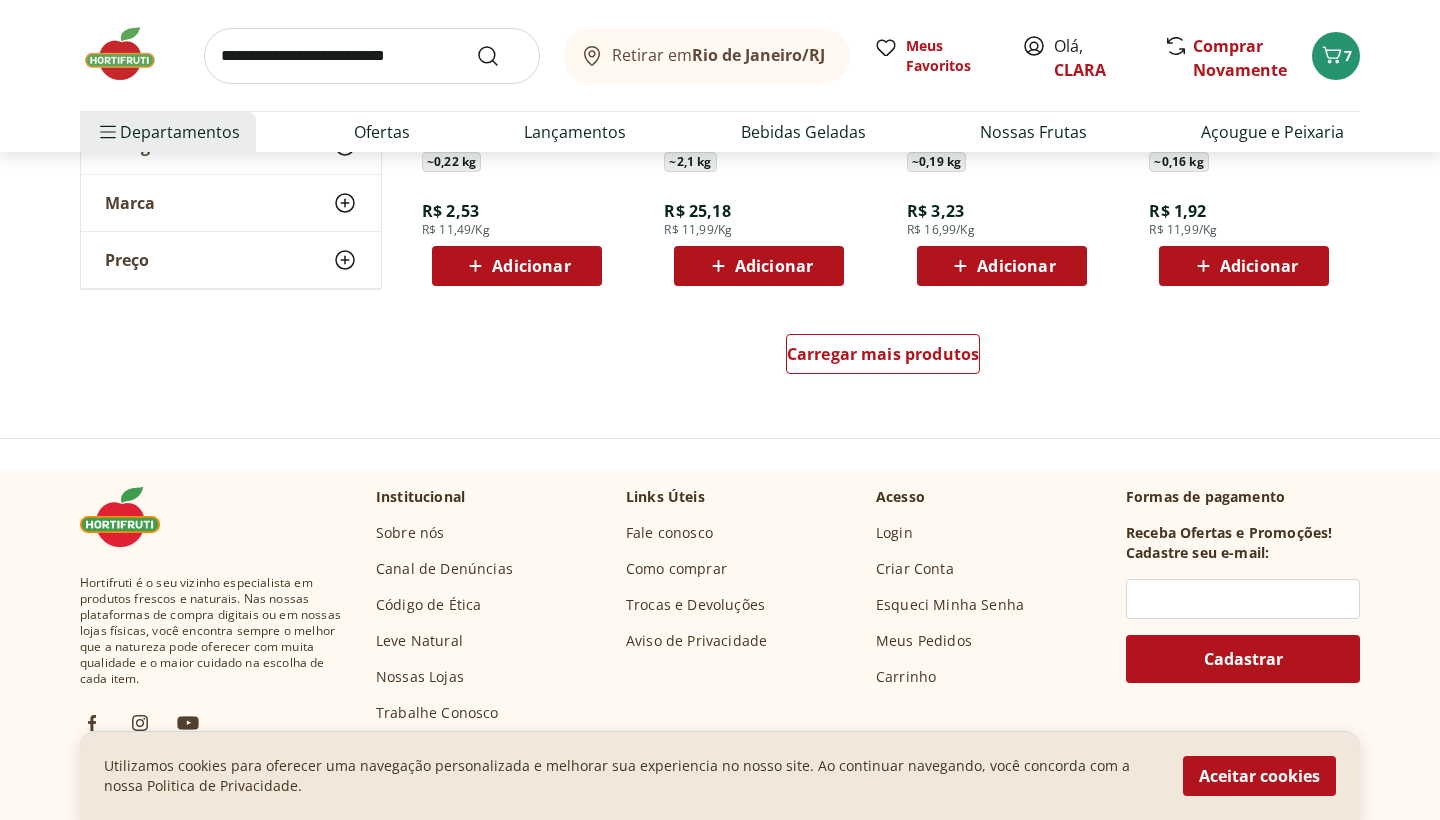 scroll, scrollTop: 2635, scrollLeft: 0, axis: vertical 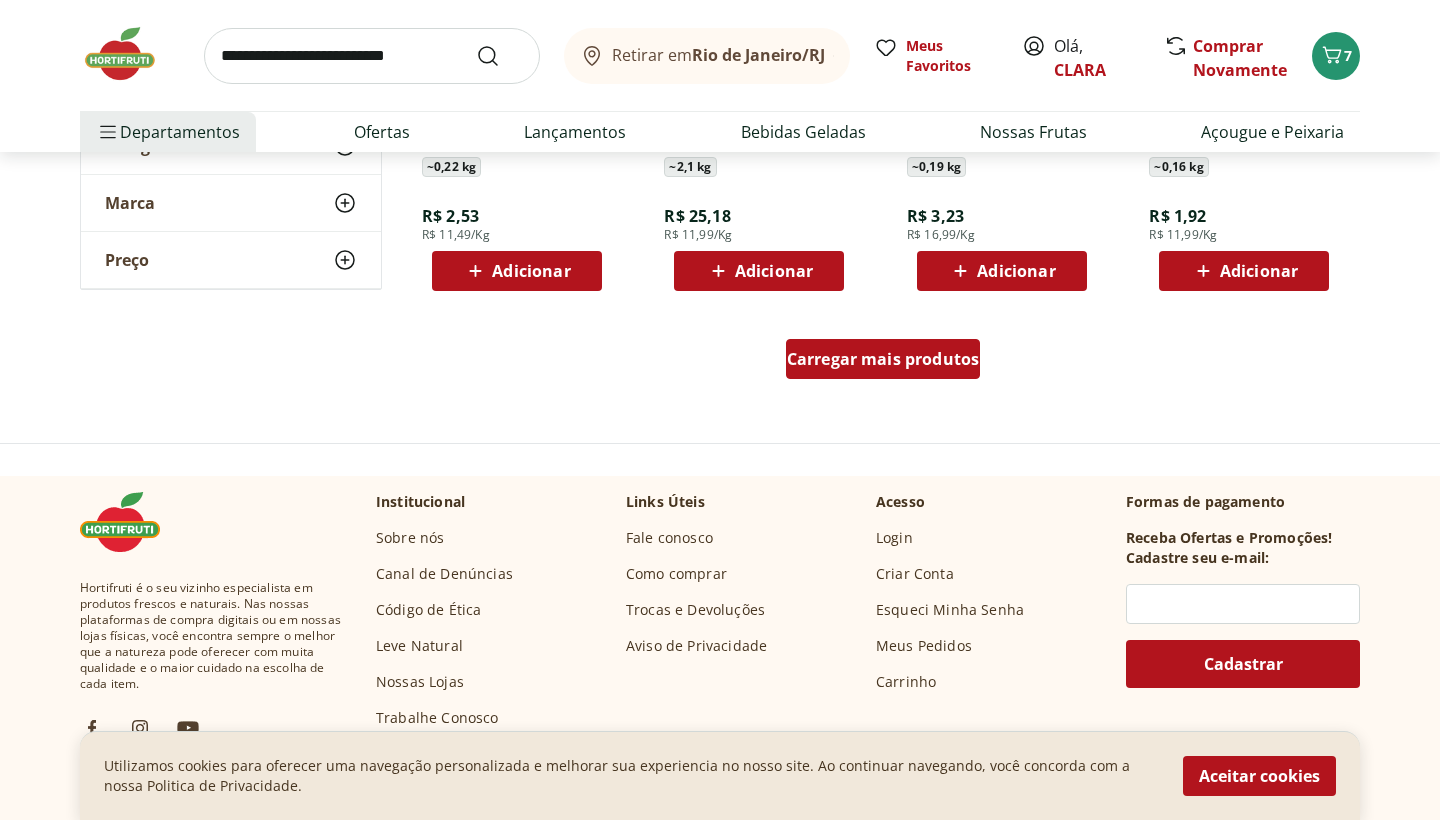 click on "Carregar mais produtos" at bounding box center [883, 359] 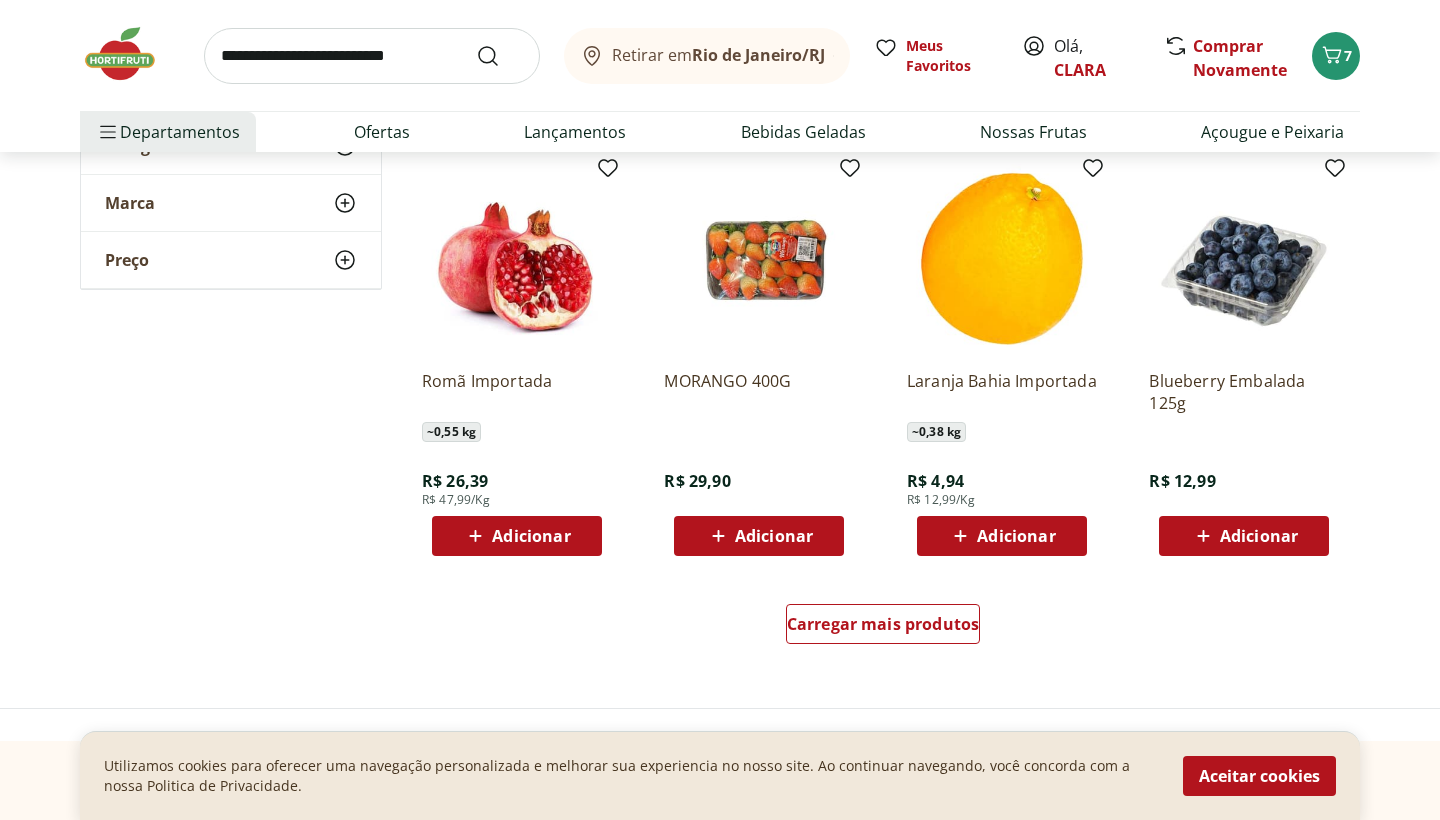 scroll, scrollTop: 3763, scrollLeft: 0, axis: vertical 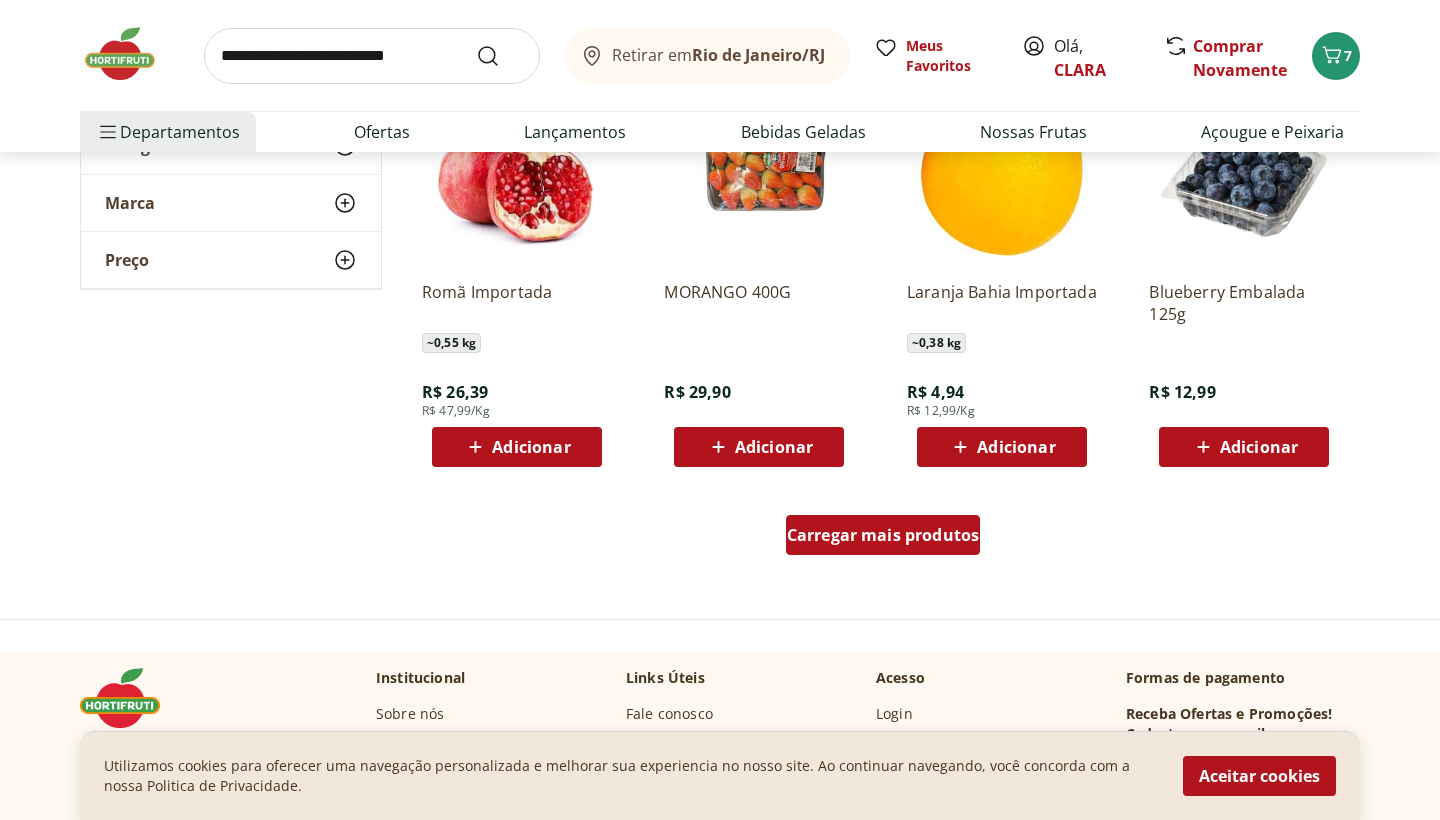 click on "Carregar mais produtos" at bounding box center [883, 535] 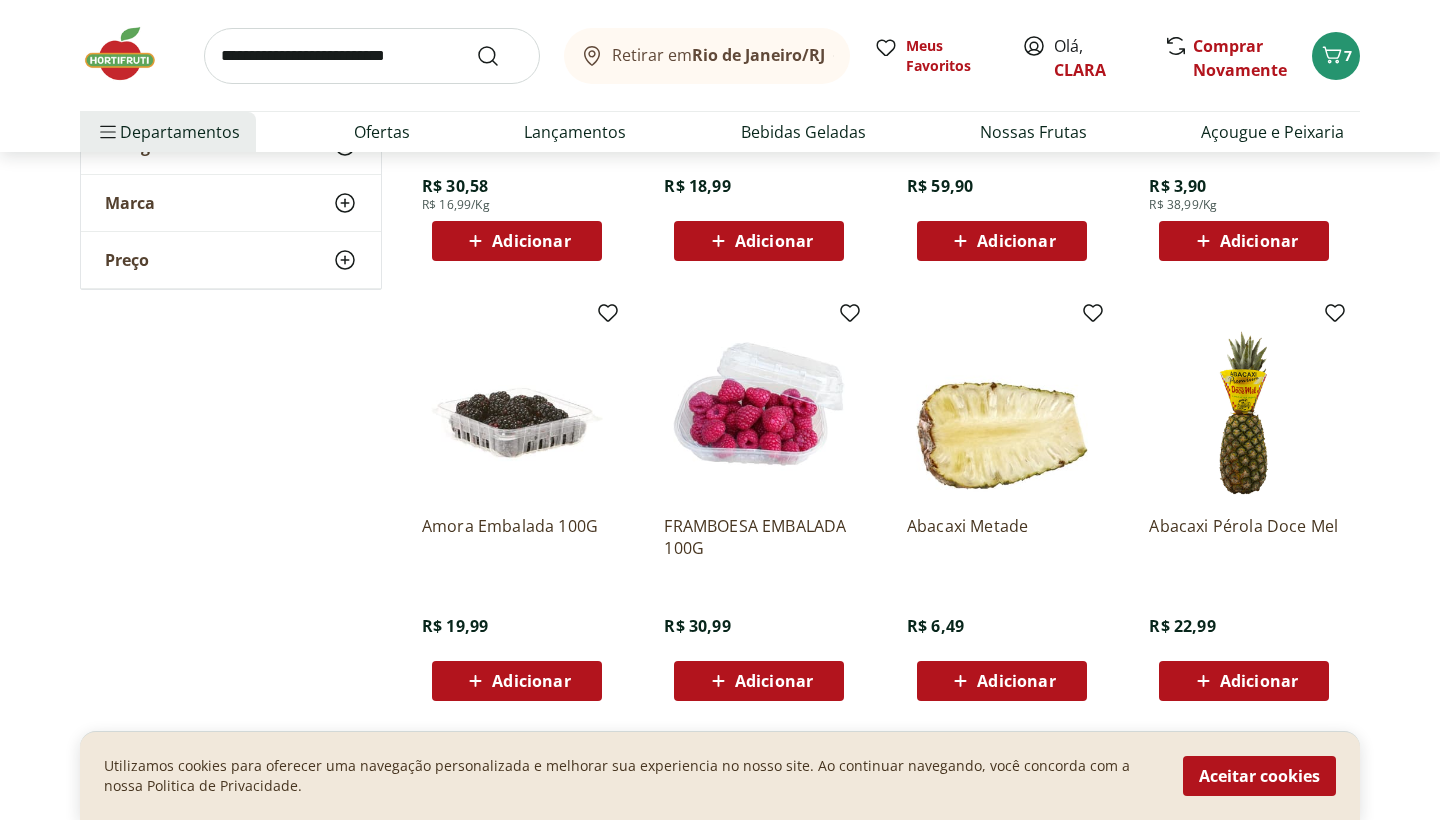 scroll, scrollTop: 4397, scrollLeft: 0, axis: vertical 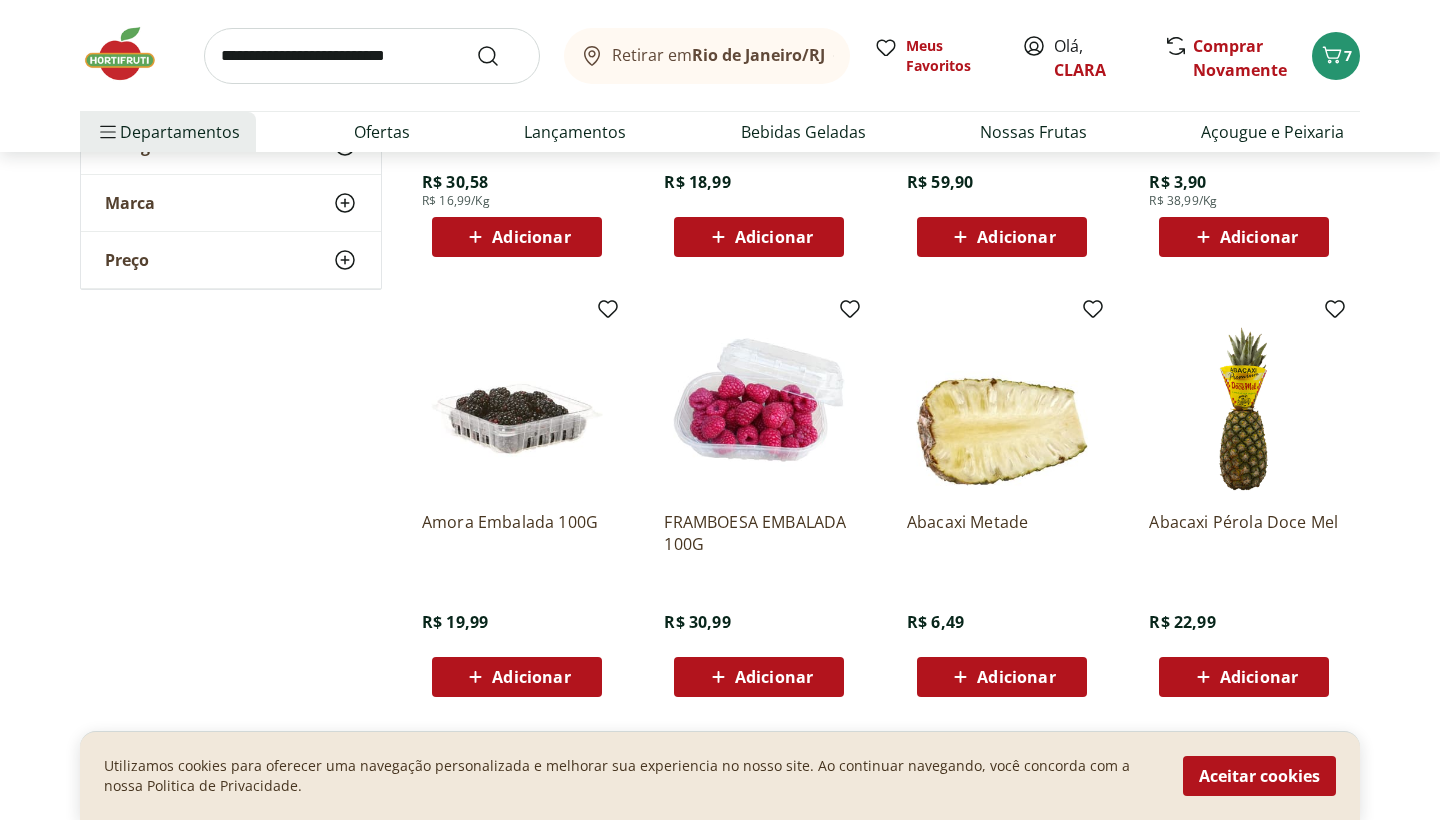 click on "Adicionar" at bounding box center (531, 677) 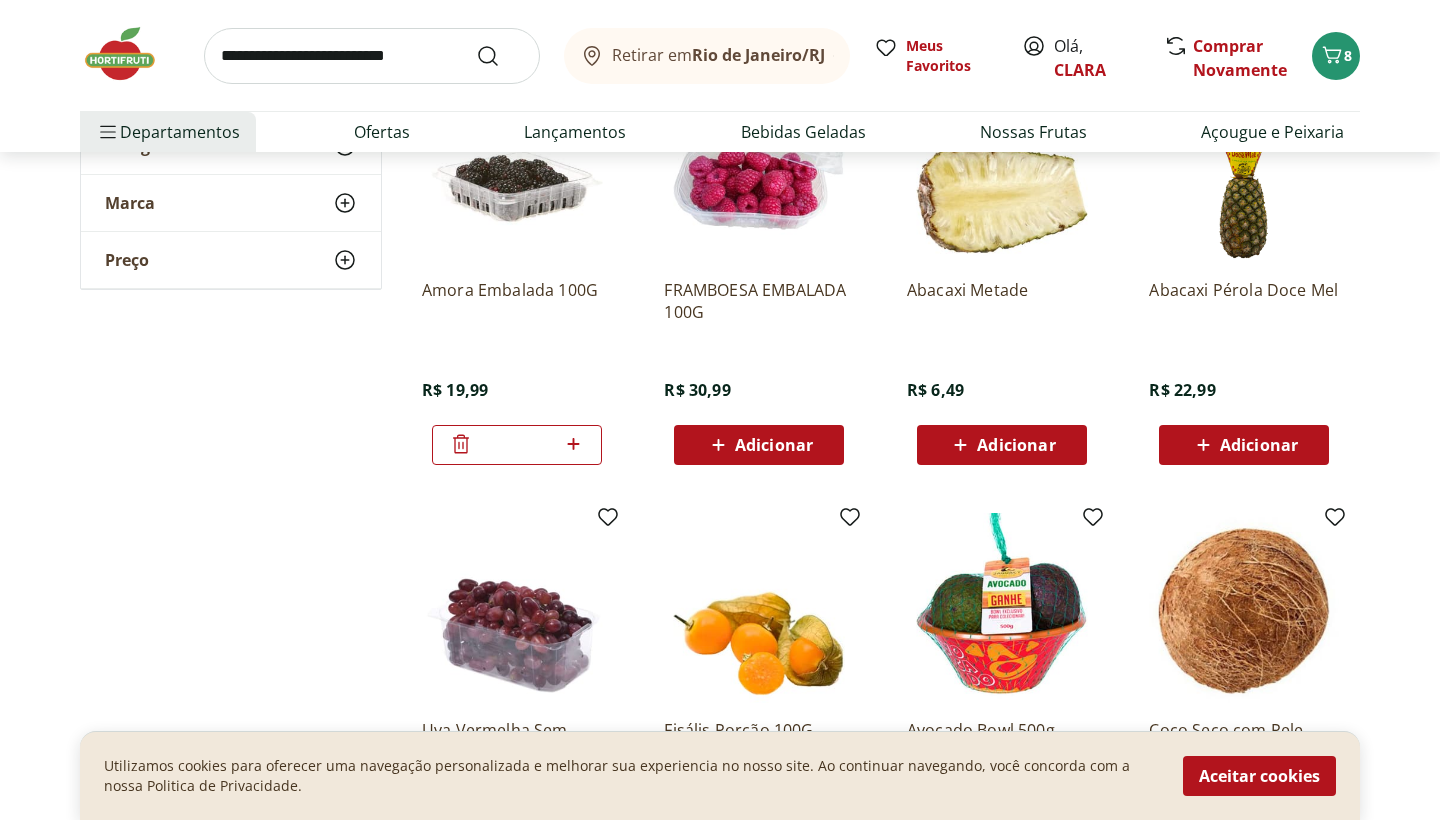 scroll, scrollTop: 4909, scrollLeft: 0, axis: vertical 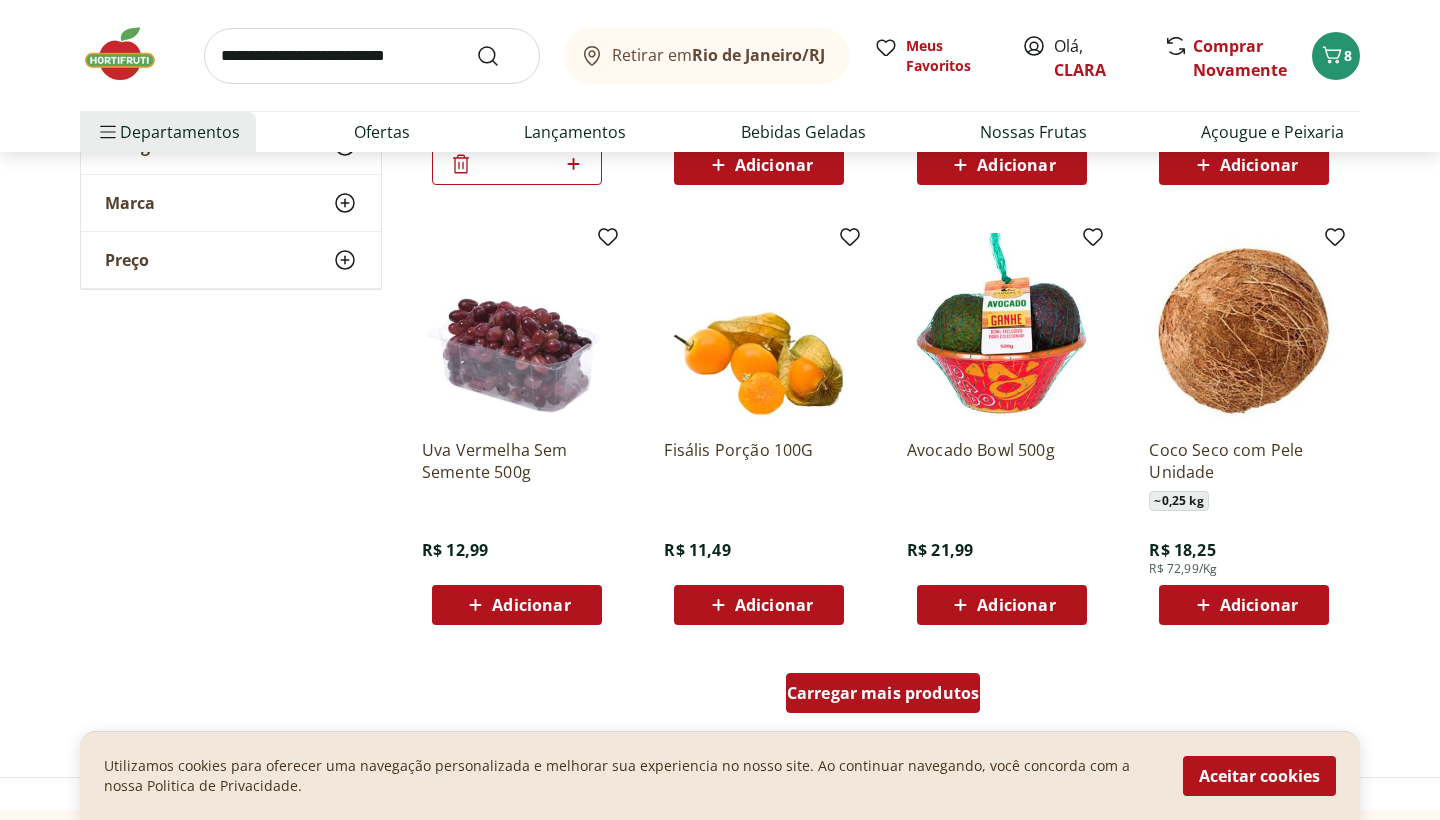 click on "Carregar mais produtos" at bounding box center (883, 693) 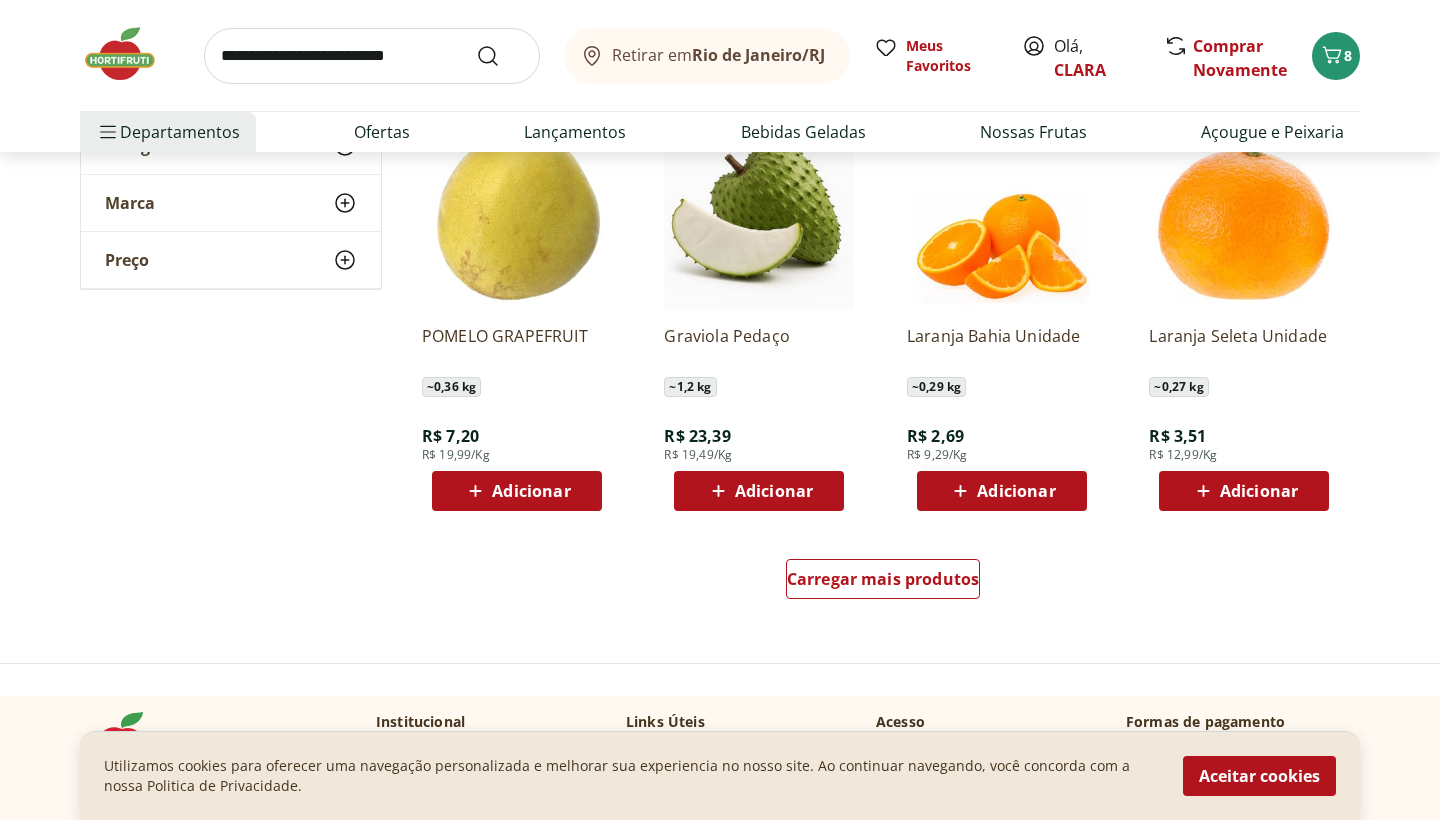 scroll, scrollTop: 6342, scrollLeft: 0, axis: vertical 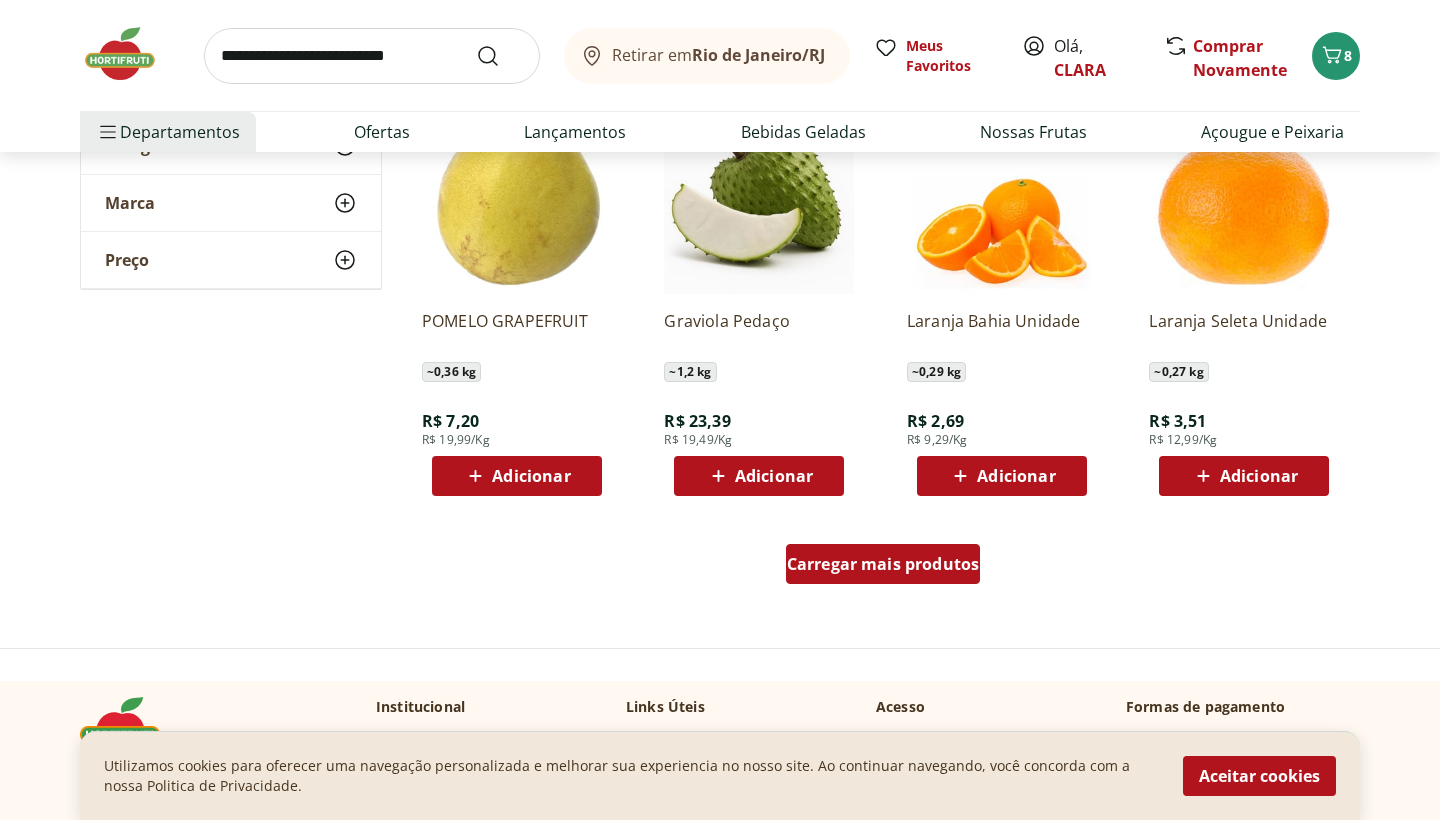 click on "Carregar mais produtos" at bounding box center [883, 564] 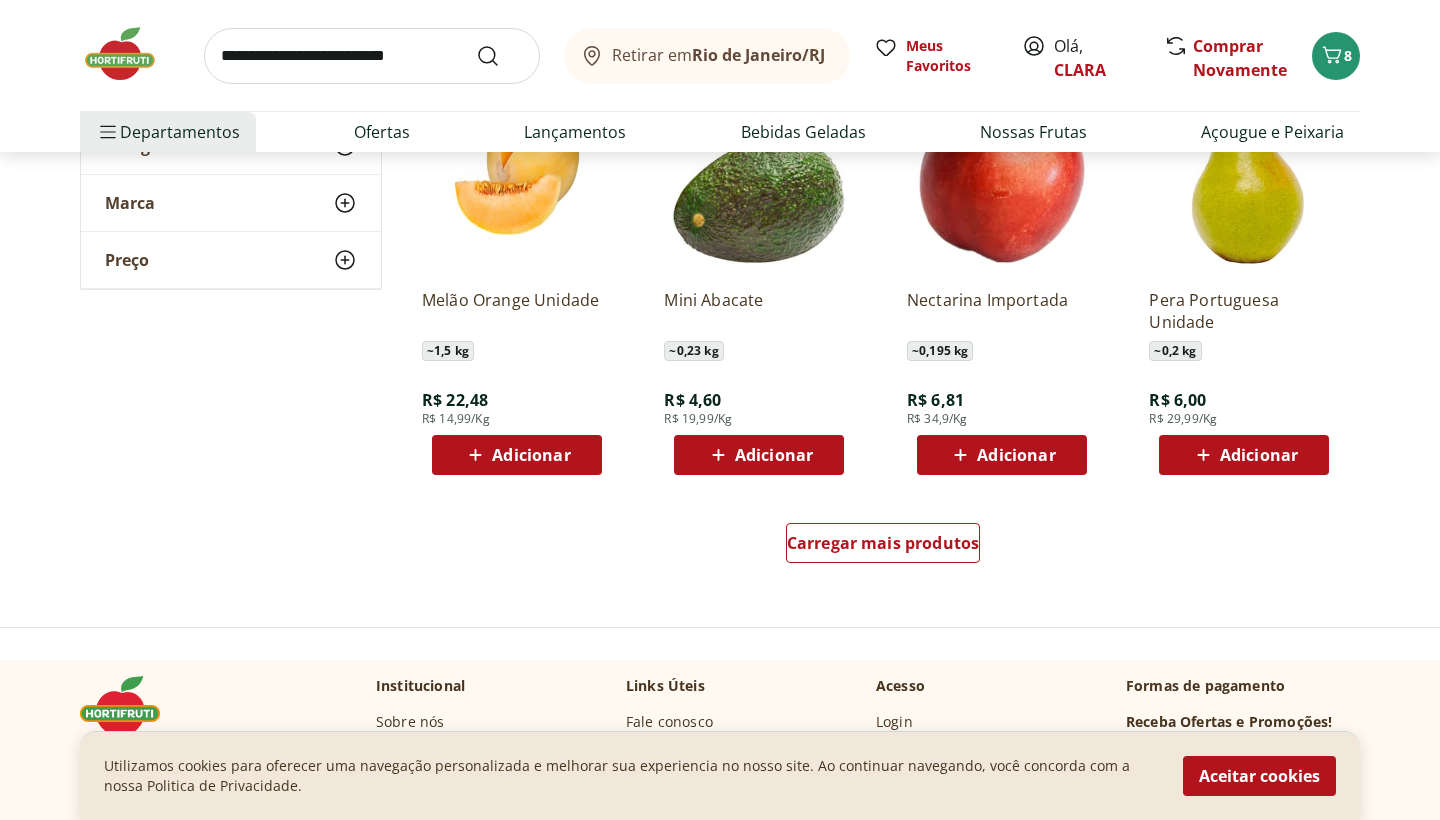 scroll, scrollTop: 7665, scrollLeft: 0, axis: vertical 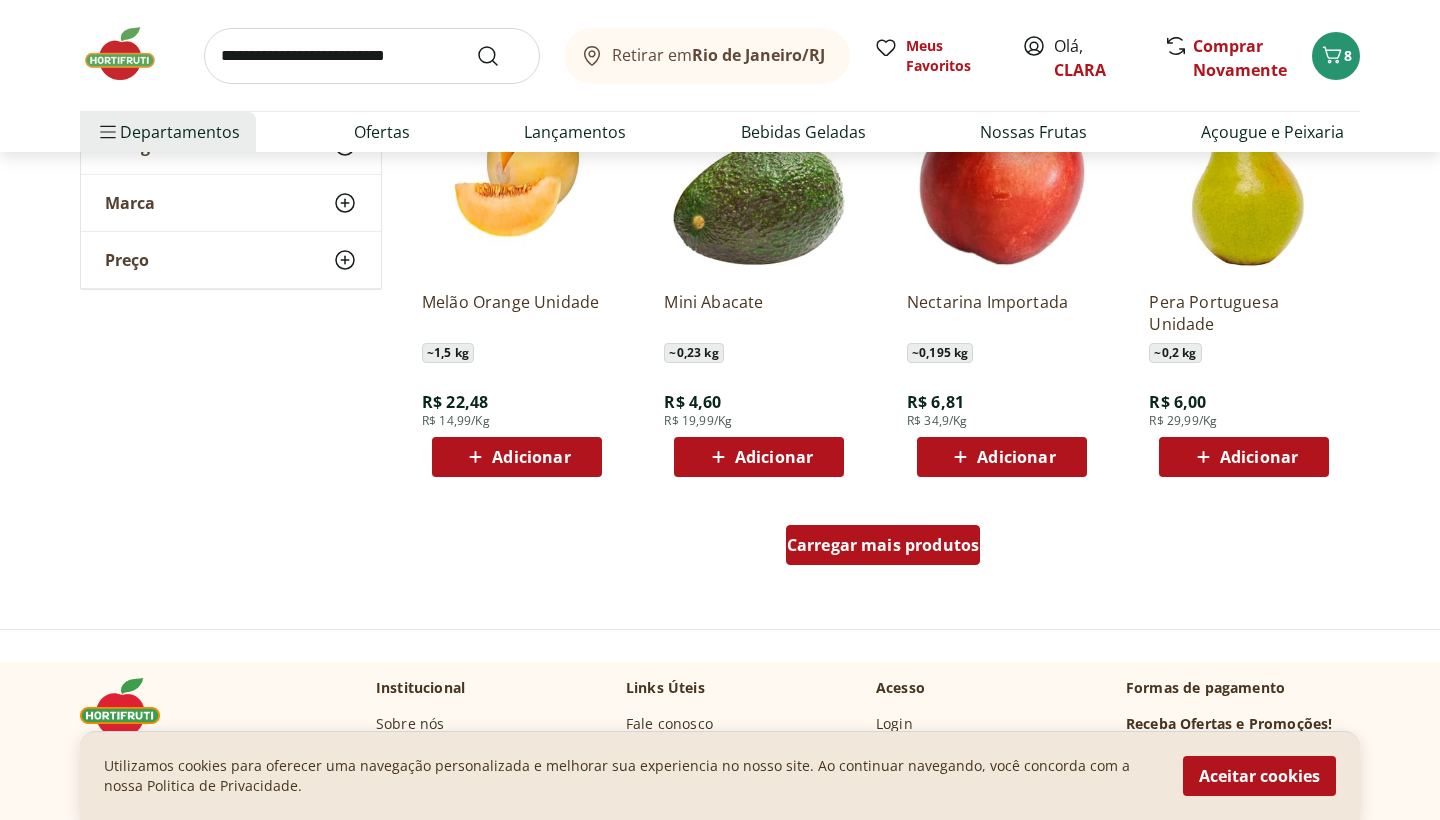 click on "Carregar mais produtos" at bounding box center (883, 545) 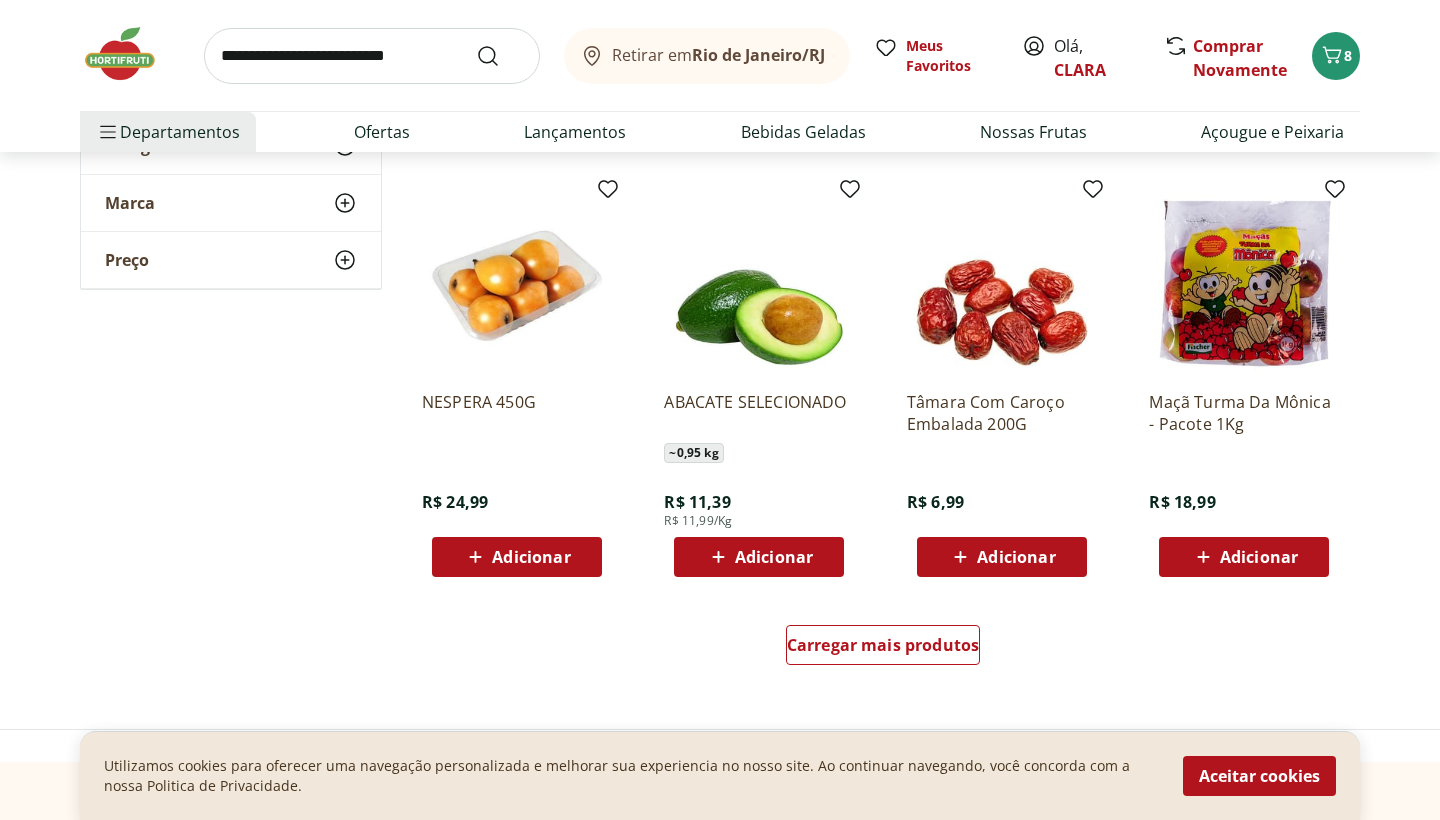 scroll, scrollTop: 8871, scrollLeft: 0, axis: vertical 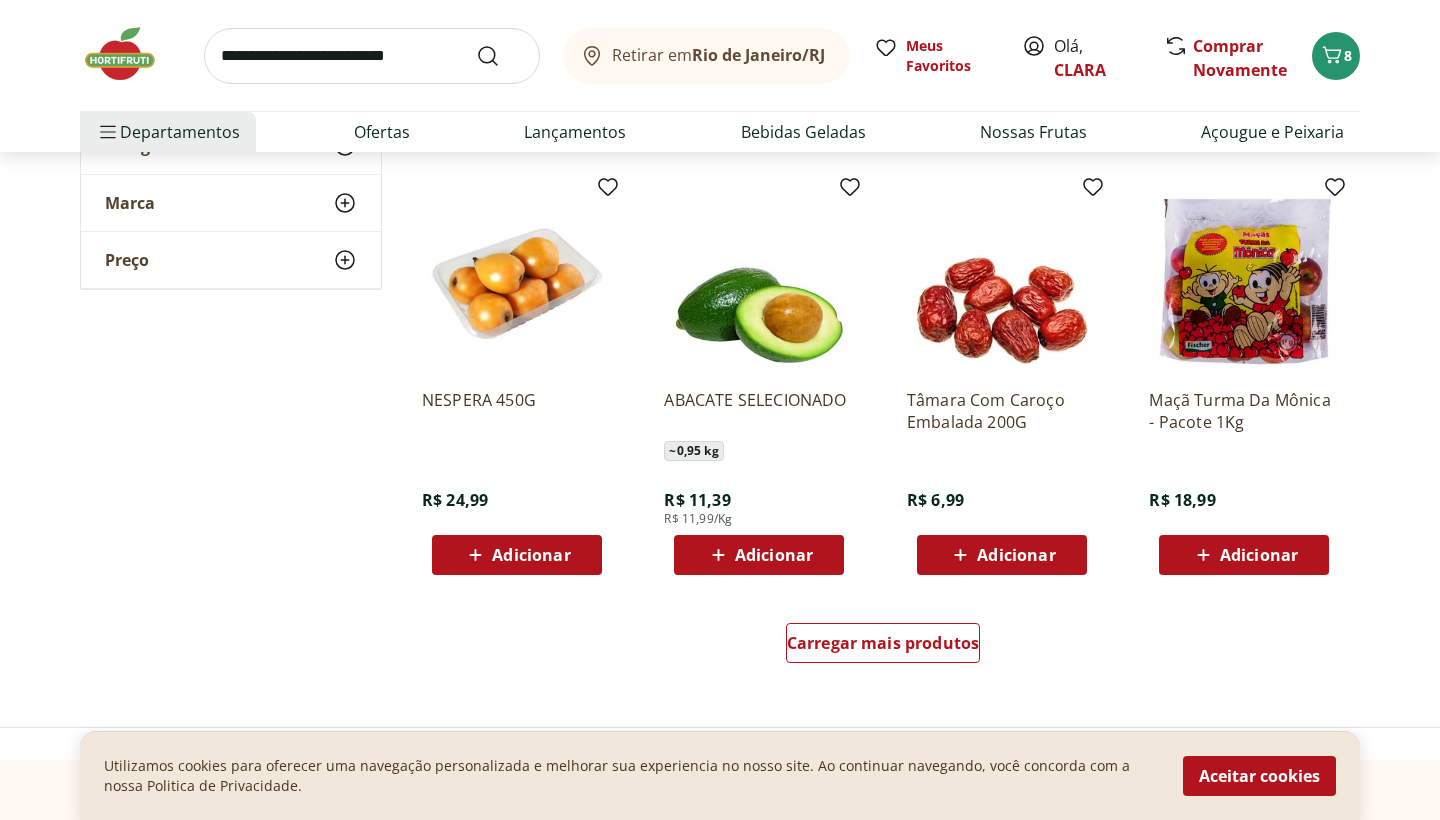 click on "Carregar mais produtos" at bounding box center [883, 647] 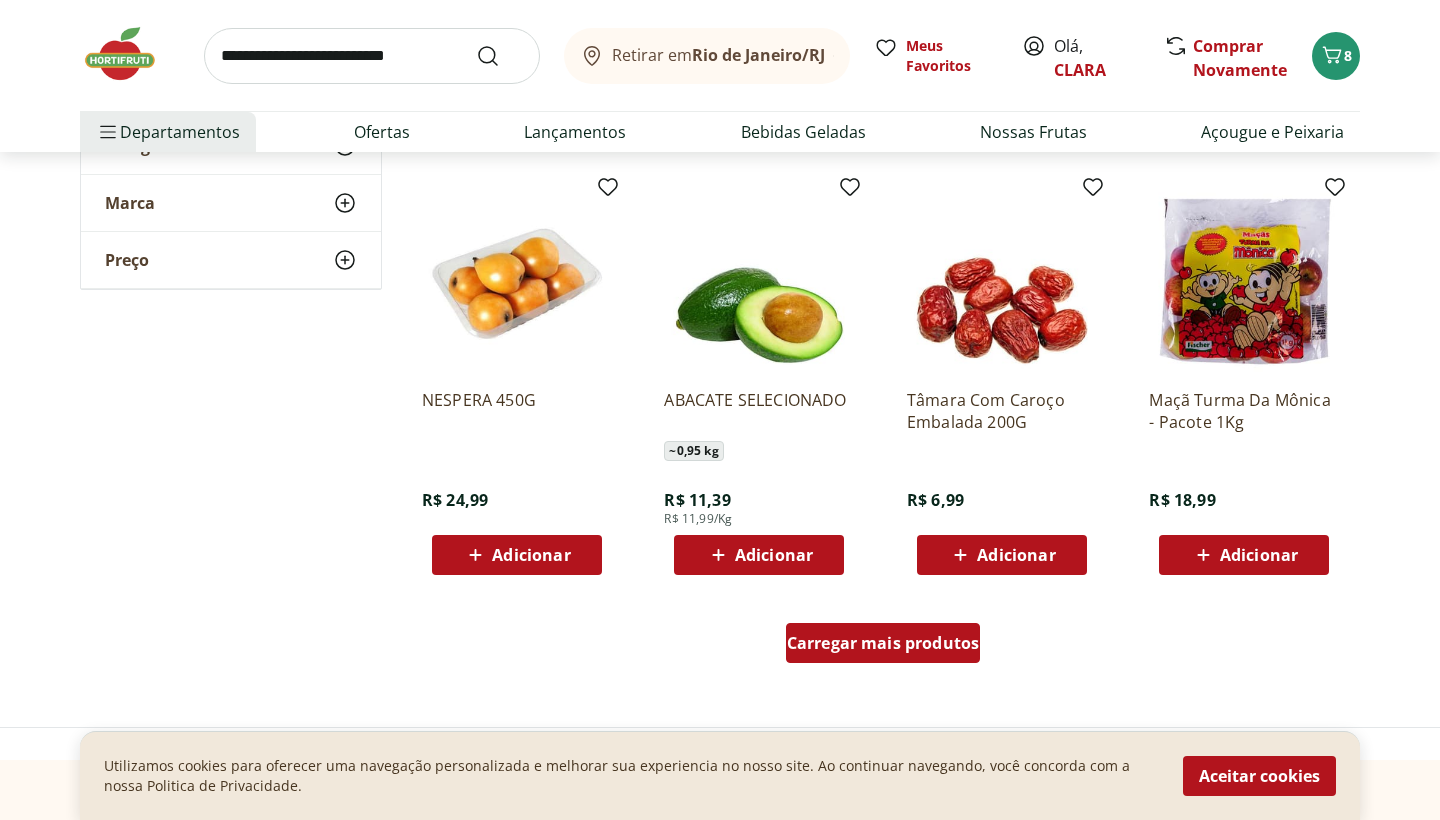 click on "Carregar mais produtos" at bounding box center (883, 643) 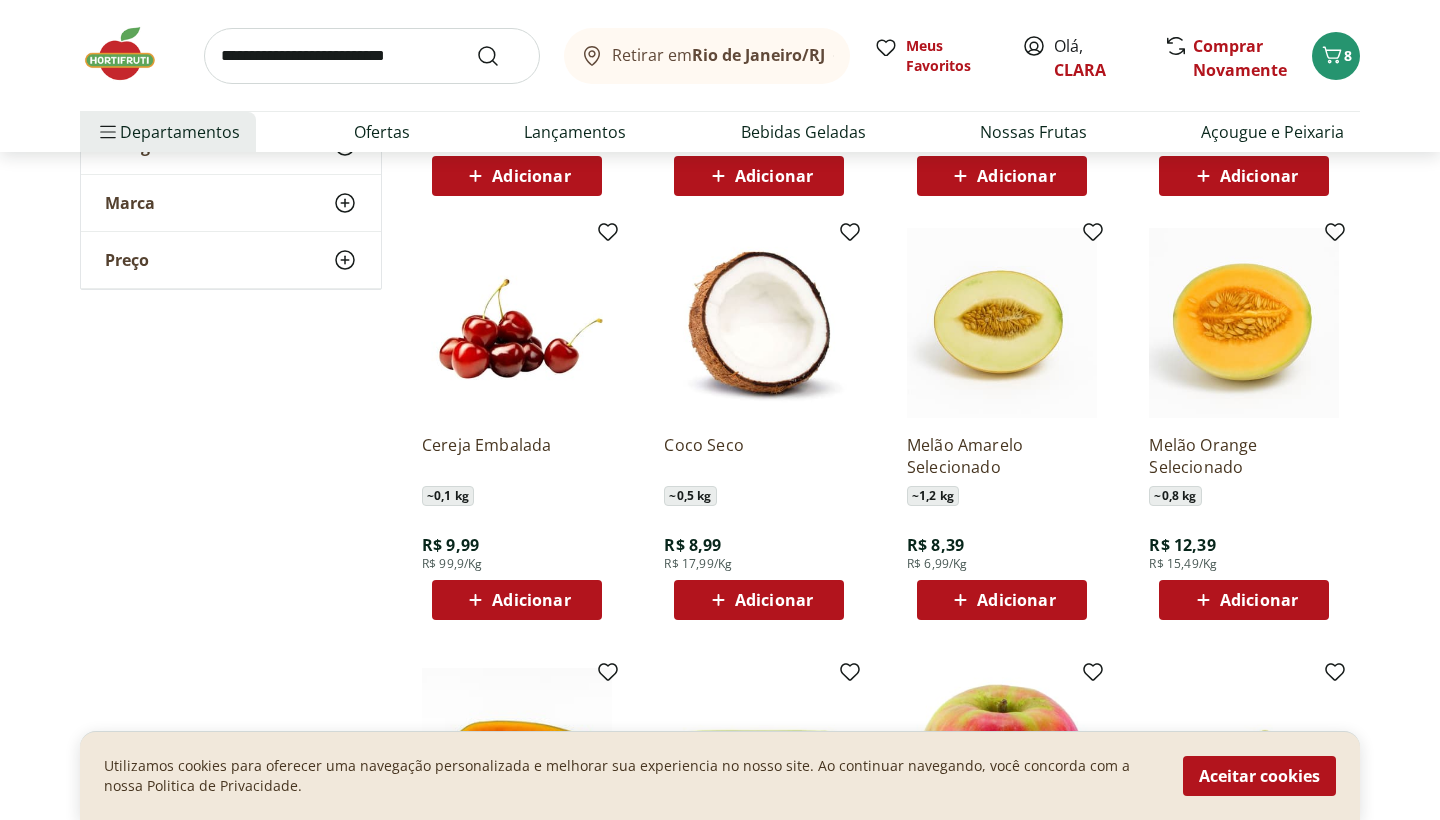 scroll, scrollTop: 9247, scrollLeft: 0, axis: vertical 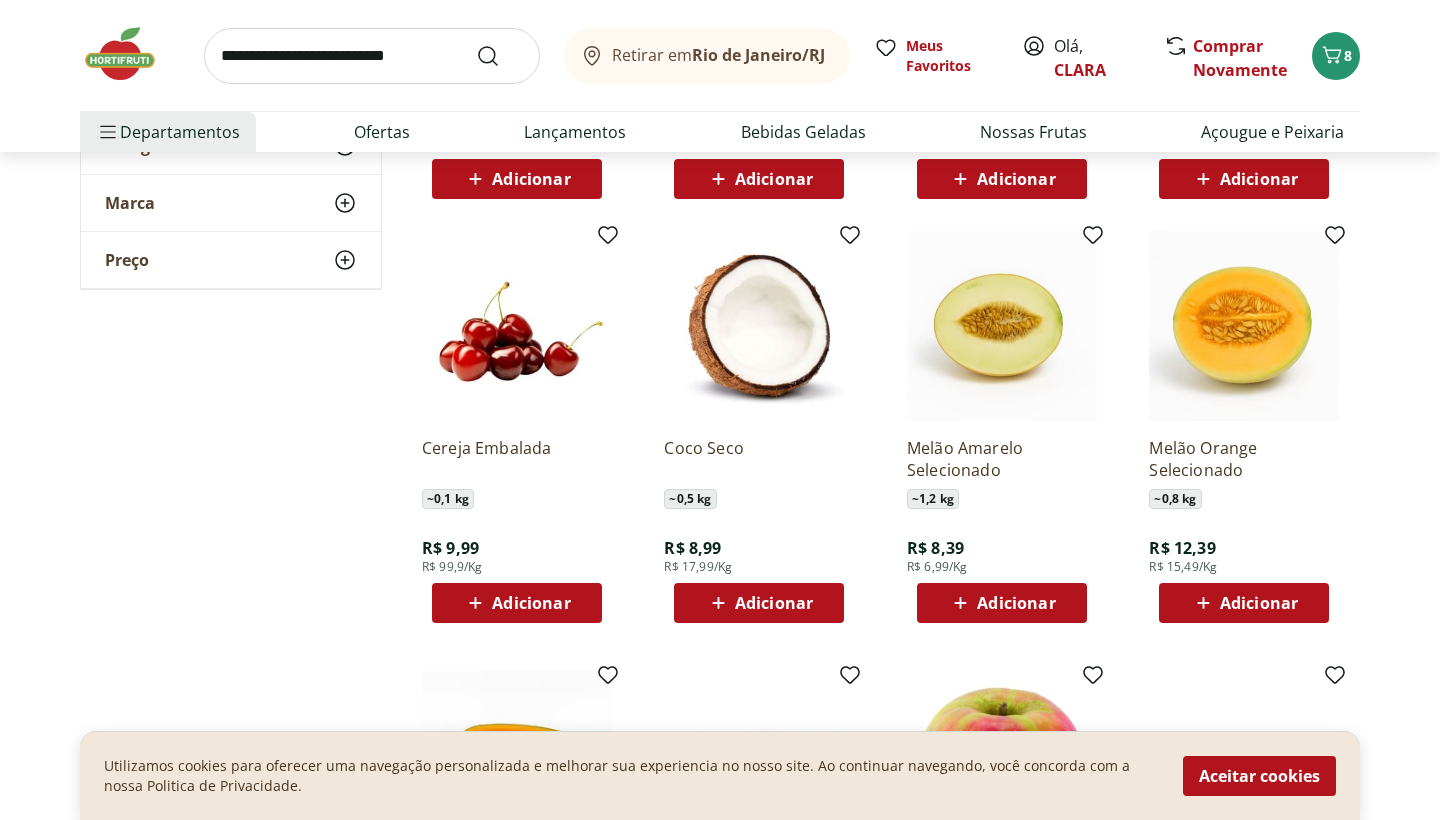 click on "Adicionar" at bounding box center [1002, 603] 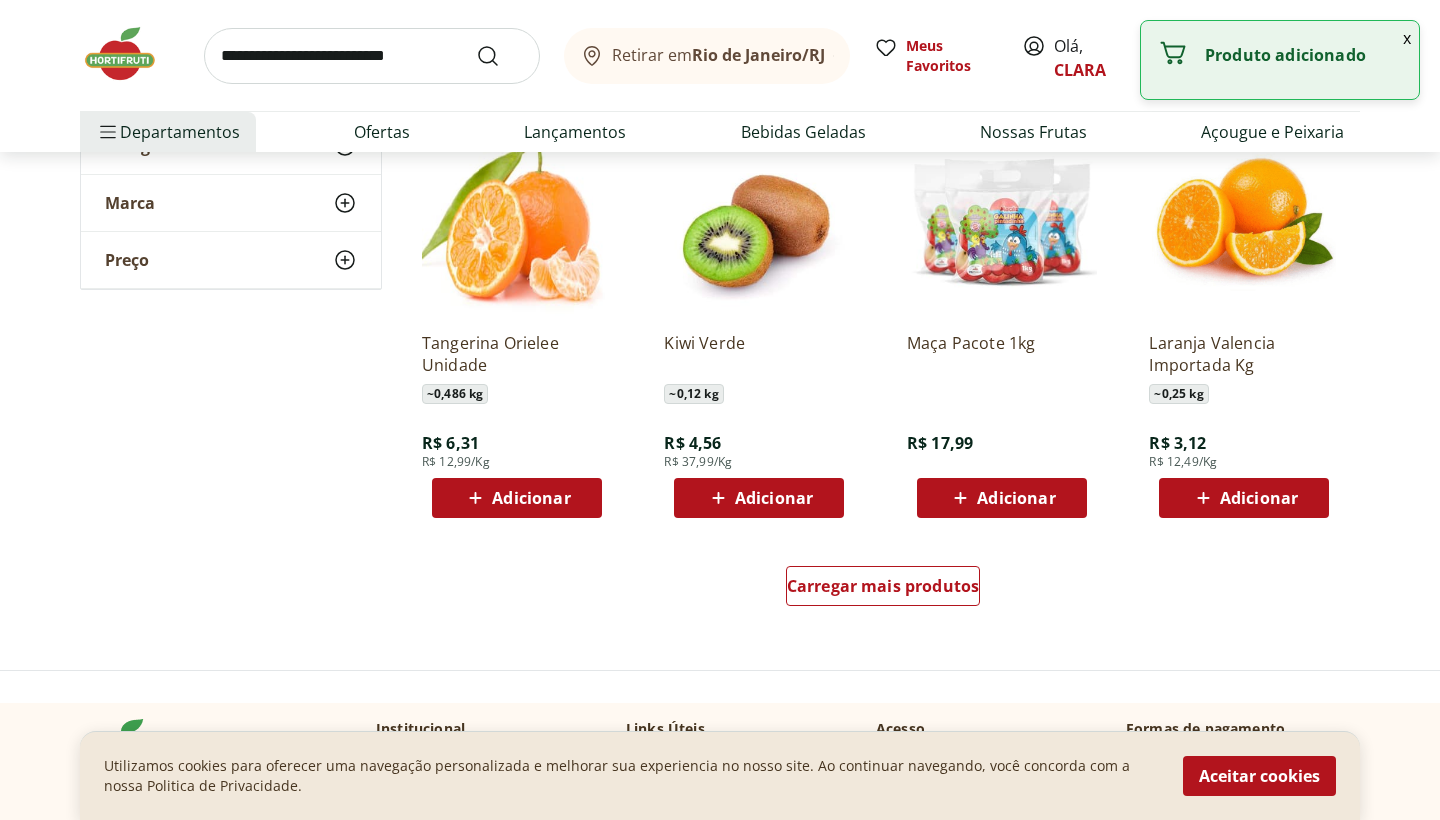scroll, scrollTop: 10235, scrollLeft: 0, axis: vertical 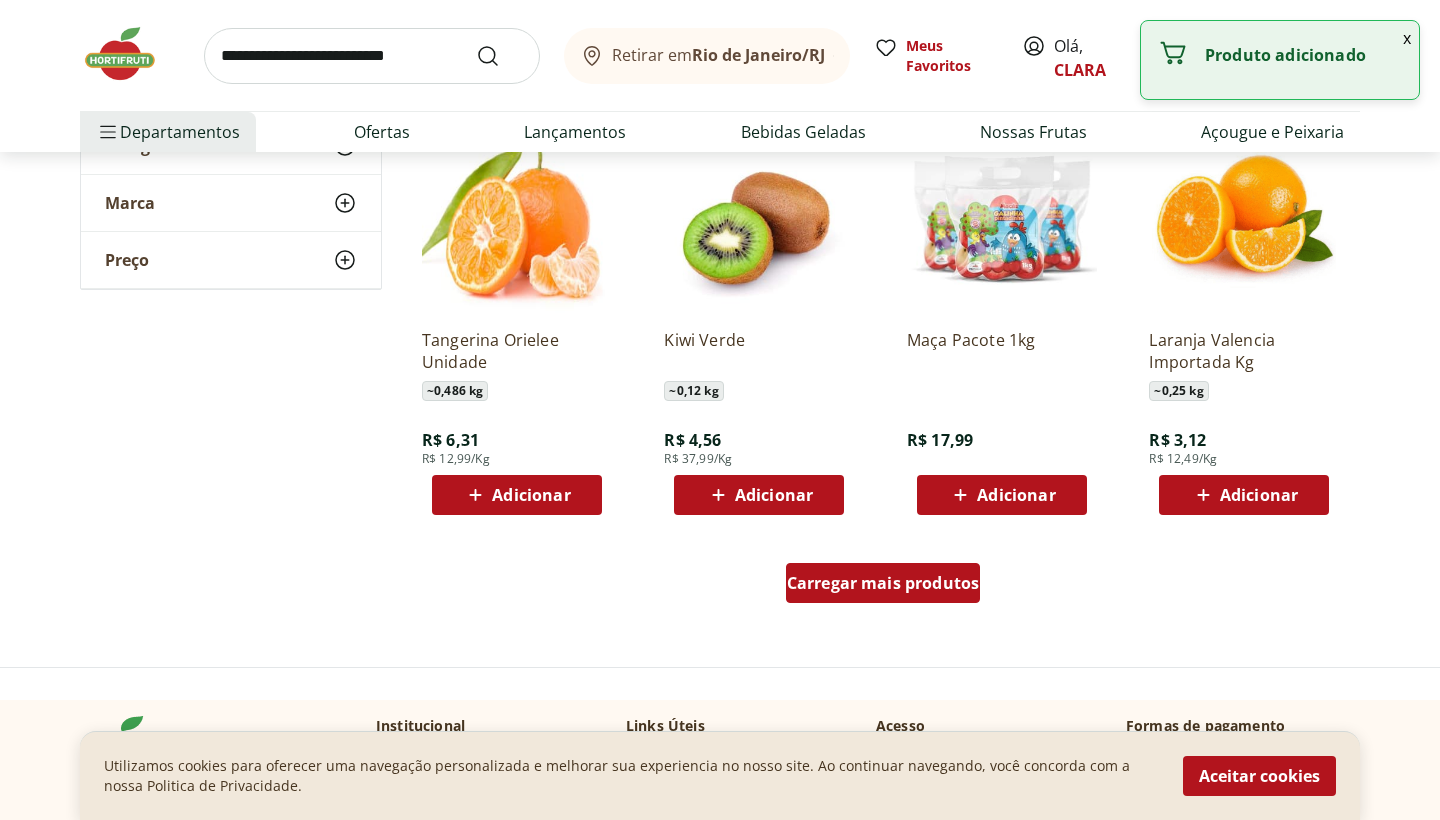 click on "Carregar mais produtos" at bounding box center [883, 583] 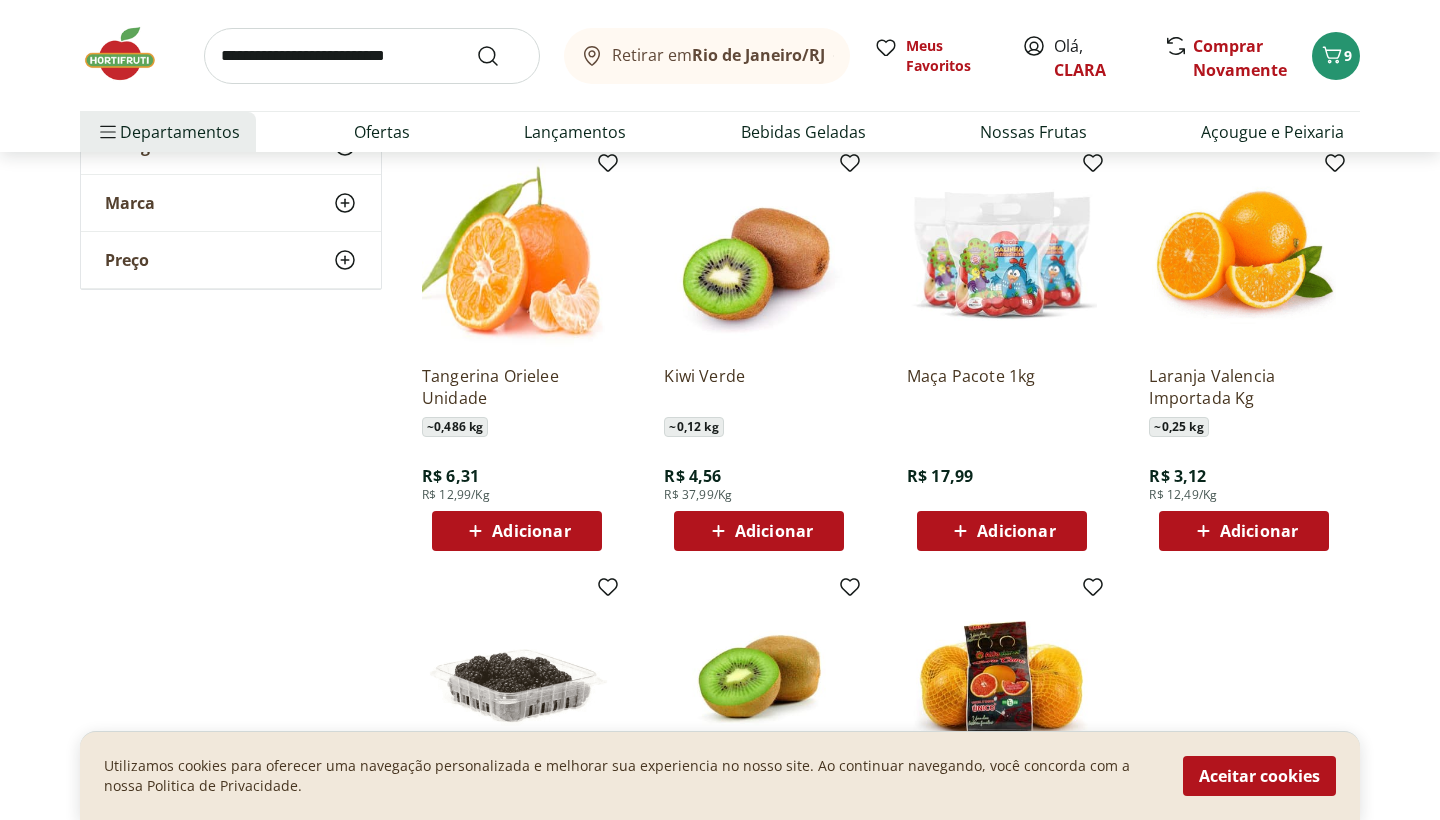 scroll, scrollTop: 10195, scrollLeft: 0, axis: vertical 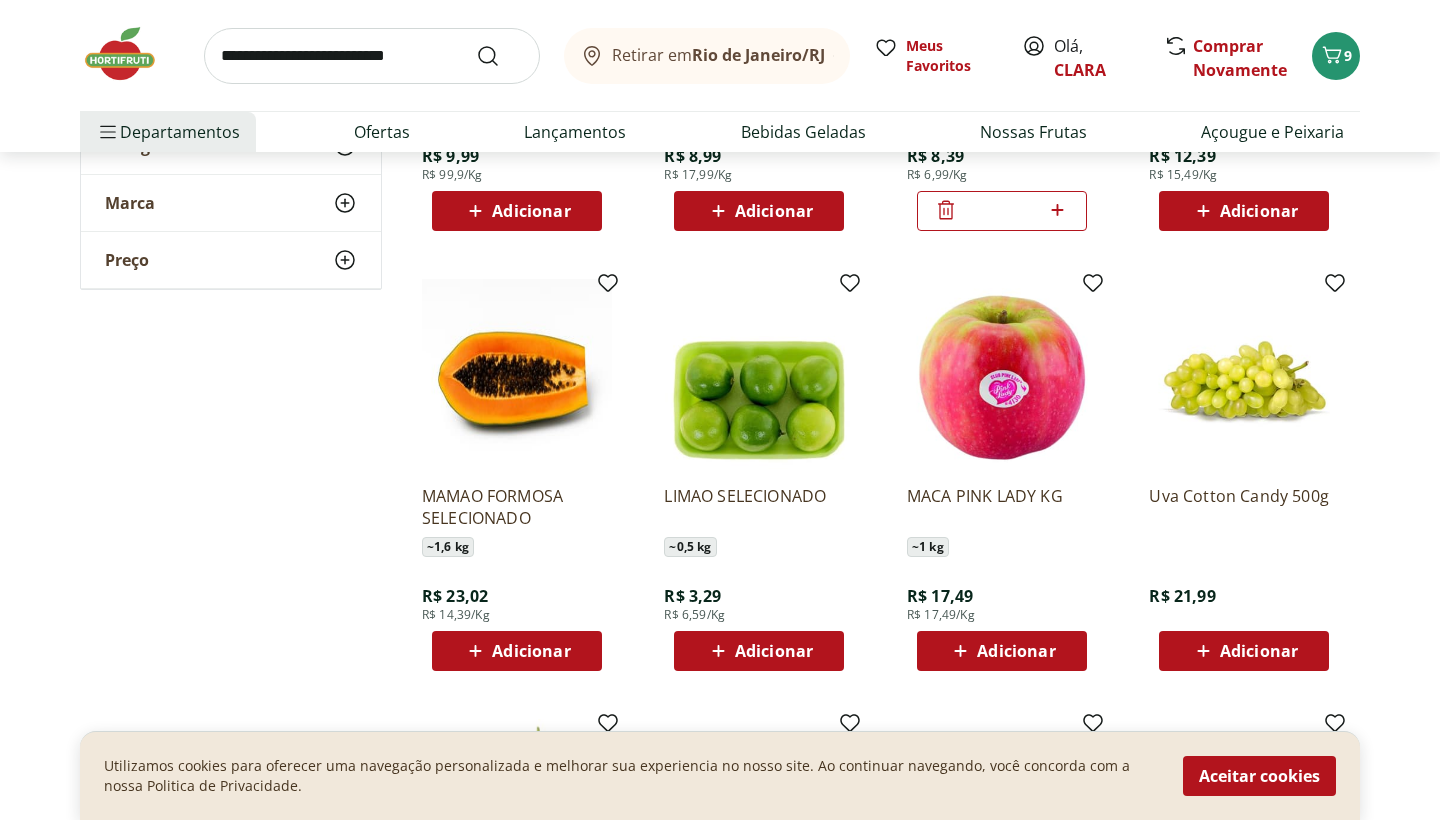 click on "Adicionar" at bounding box center [774, 651] 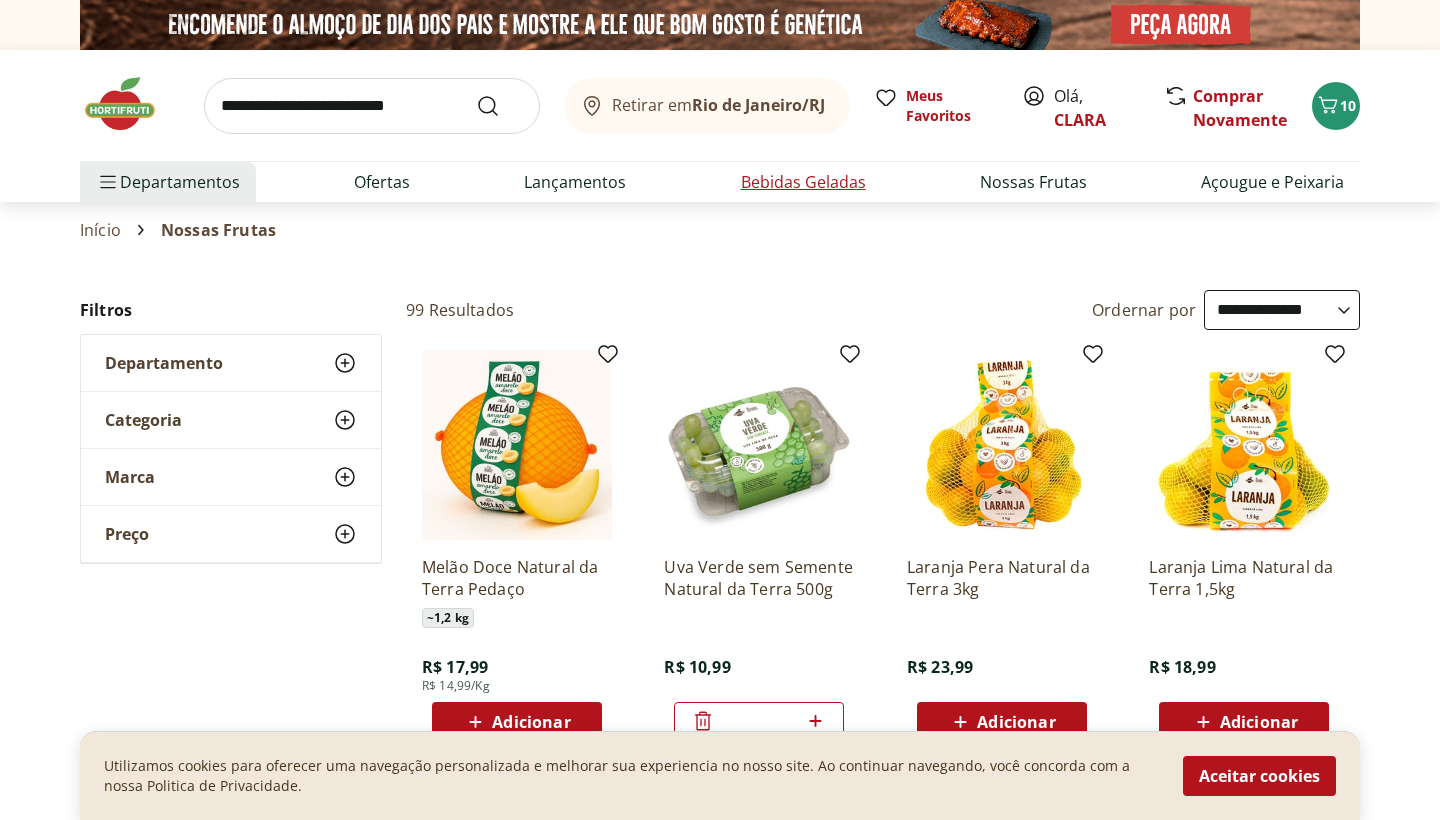 scroll, scrollTop: 0, scrollLeft: 0, axis: both 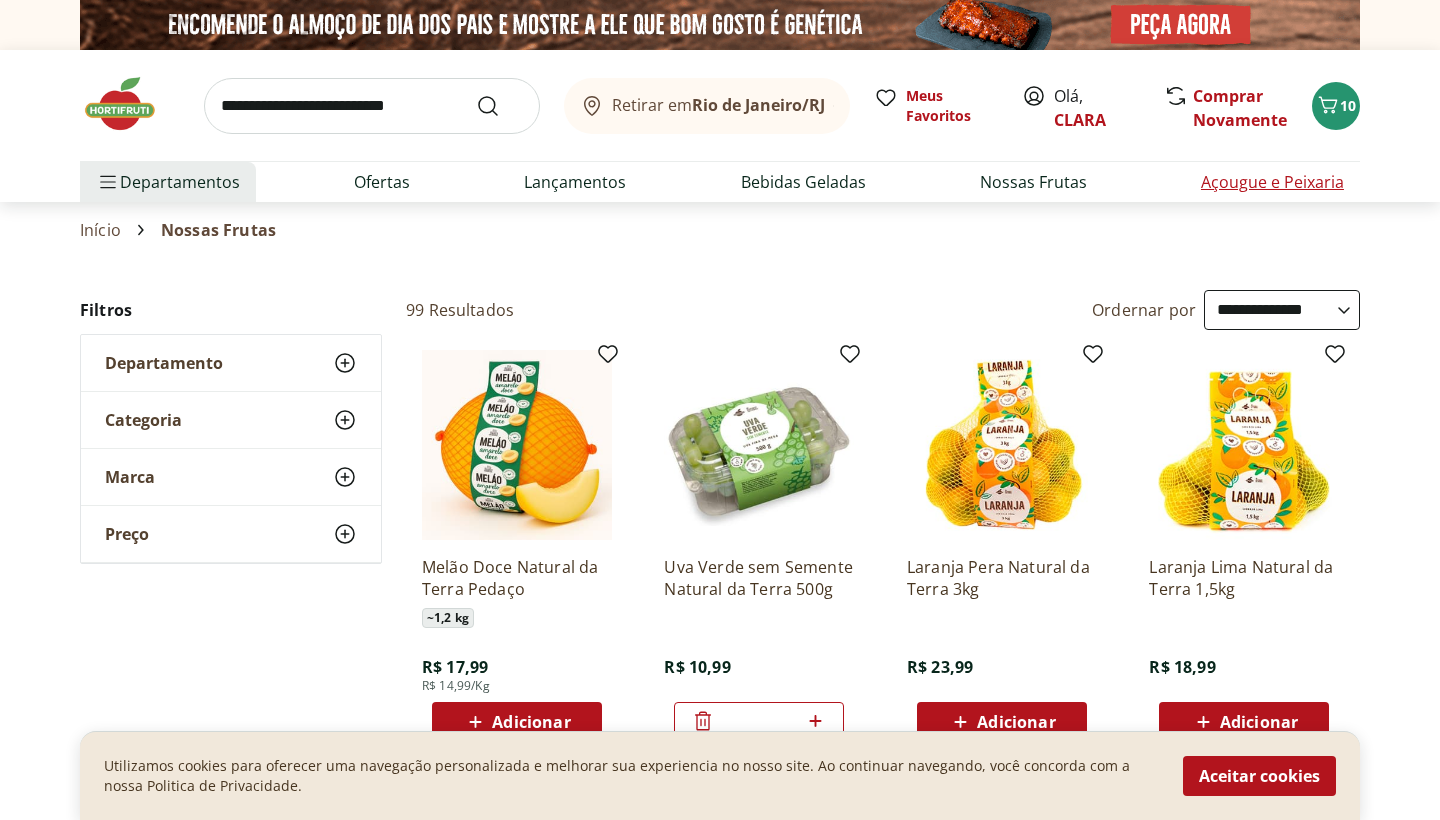 click on "Açougue e Peixaria" at bounding box center (1272, 182) 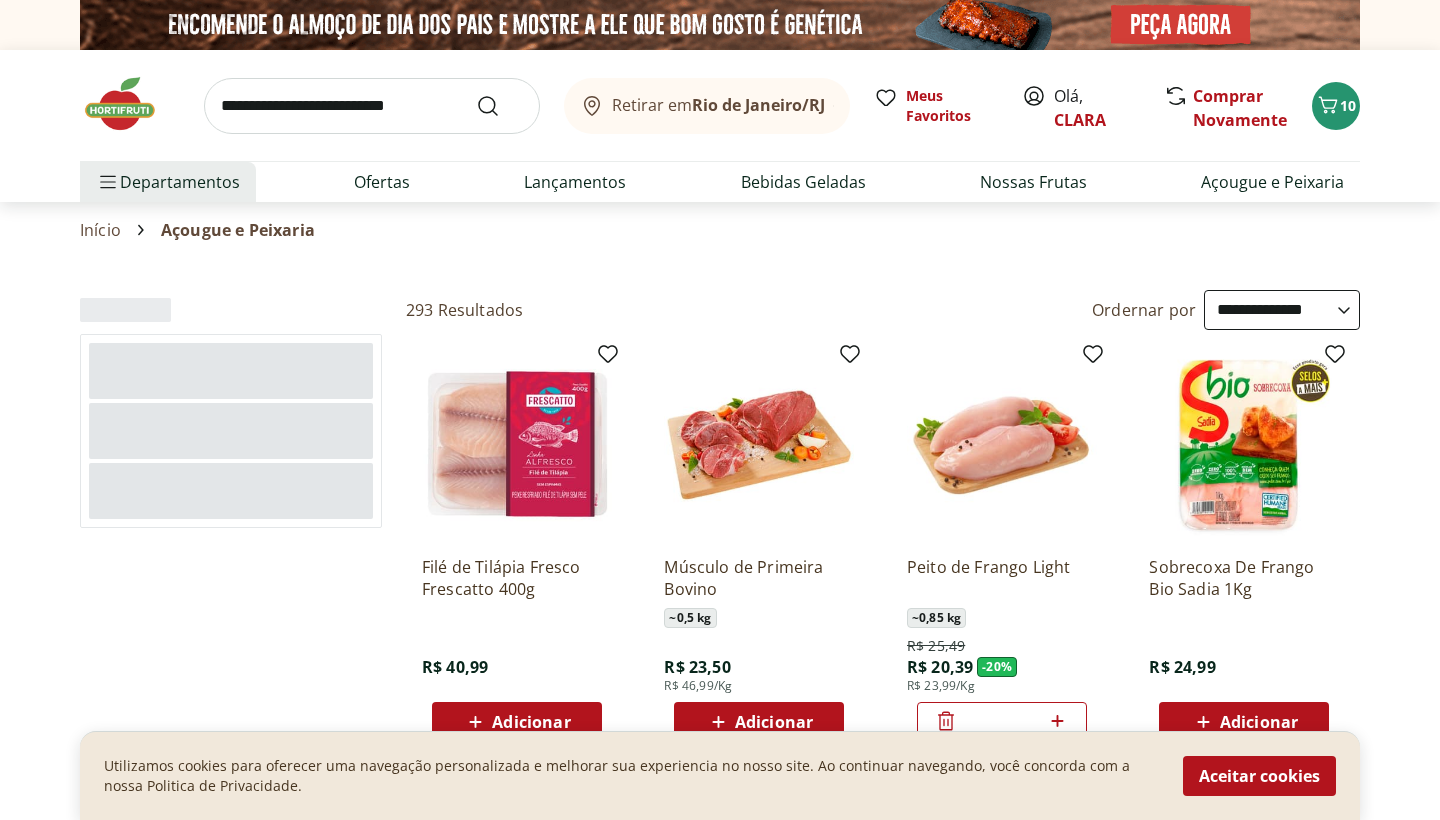 type on "*" 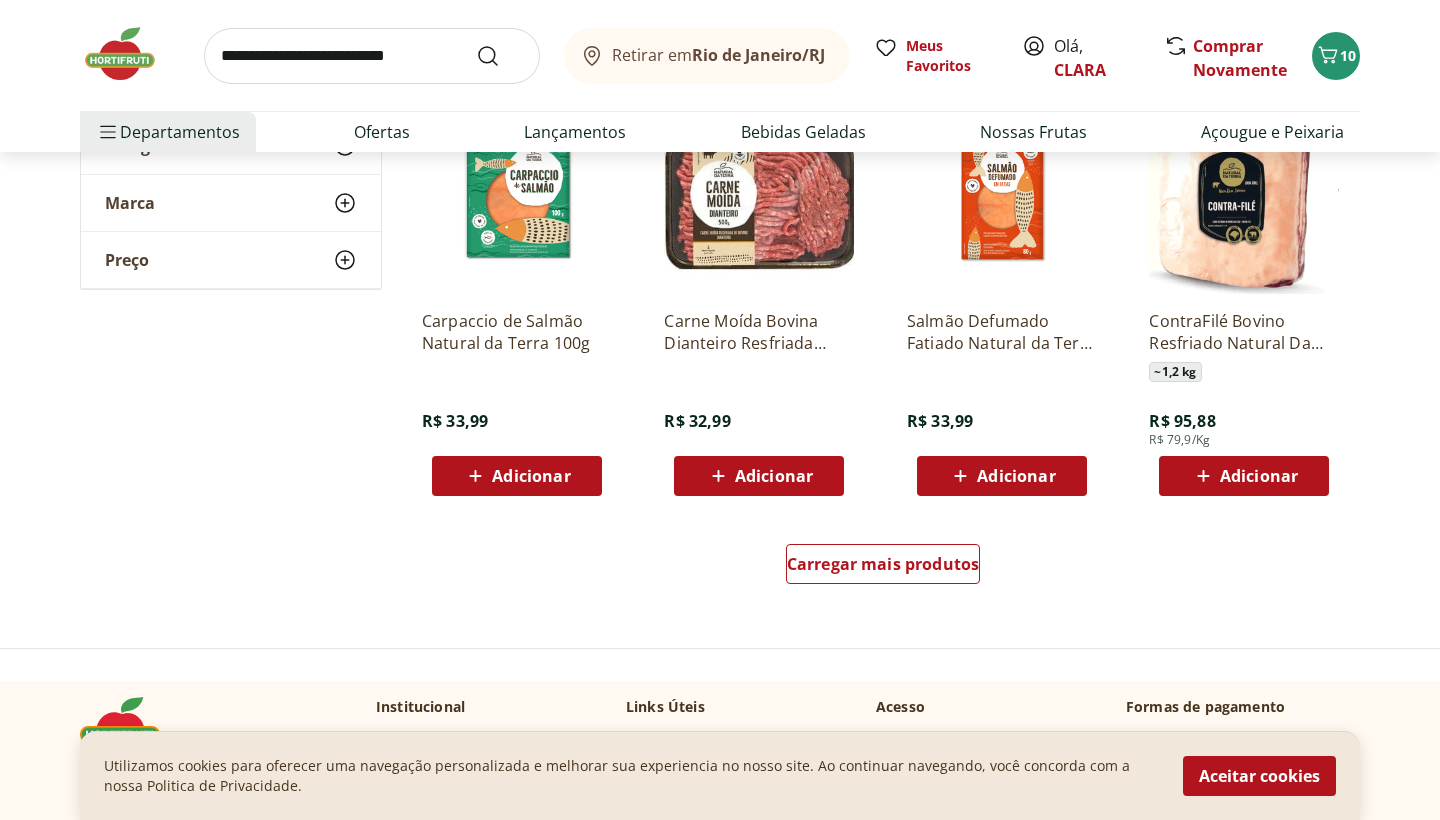 scroll, scrollTop: 1131, scrollLeft: 0, axis: vertical 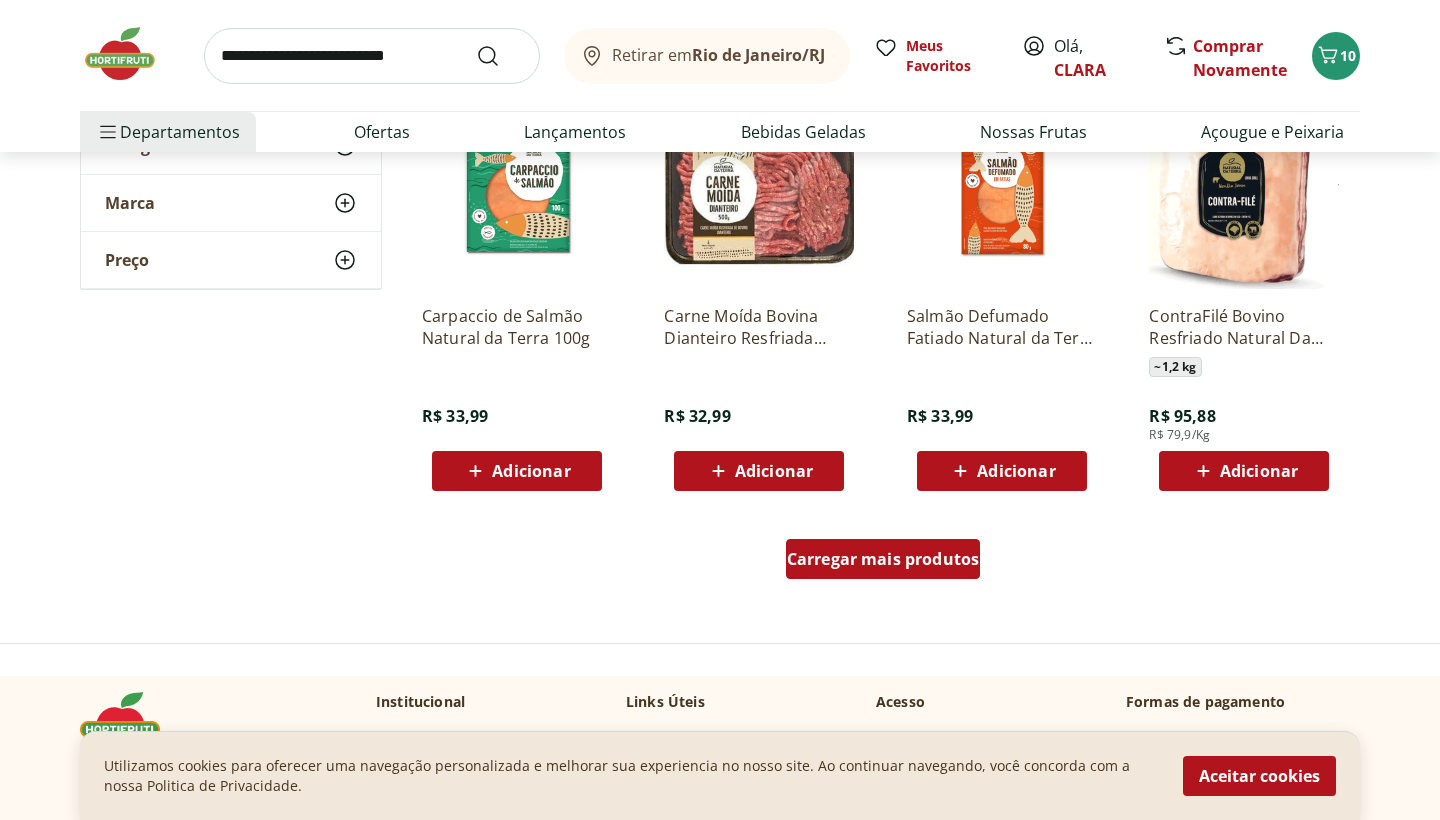 click on "Carregar mais produtos" at bounding box center (883, 559) 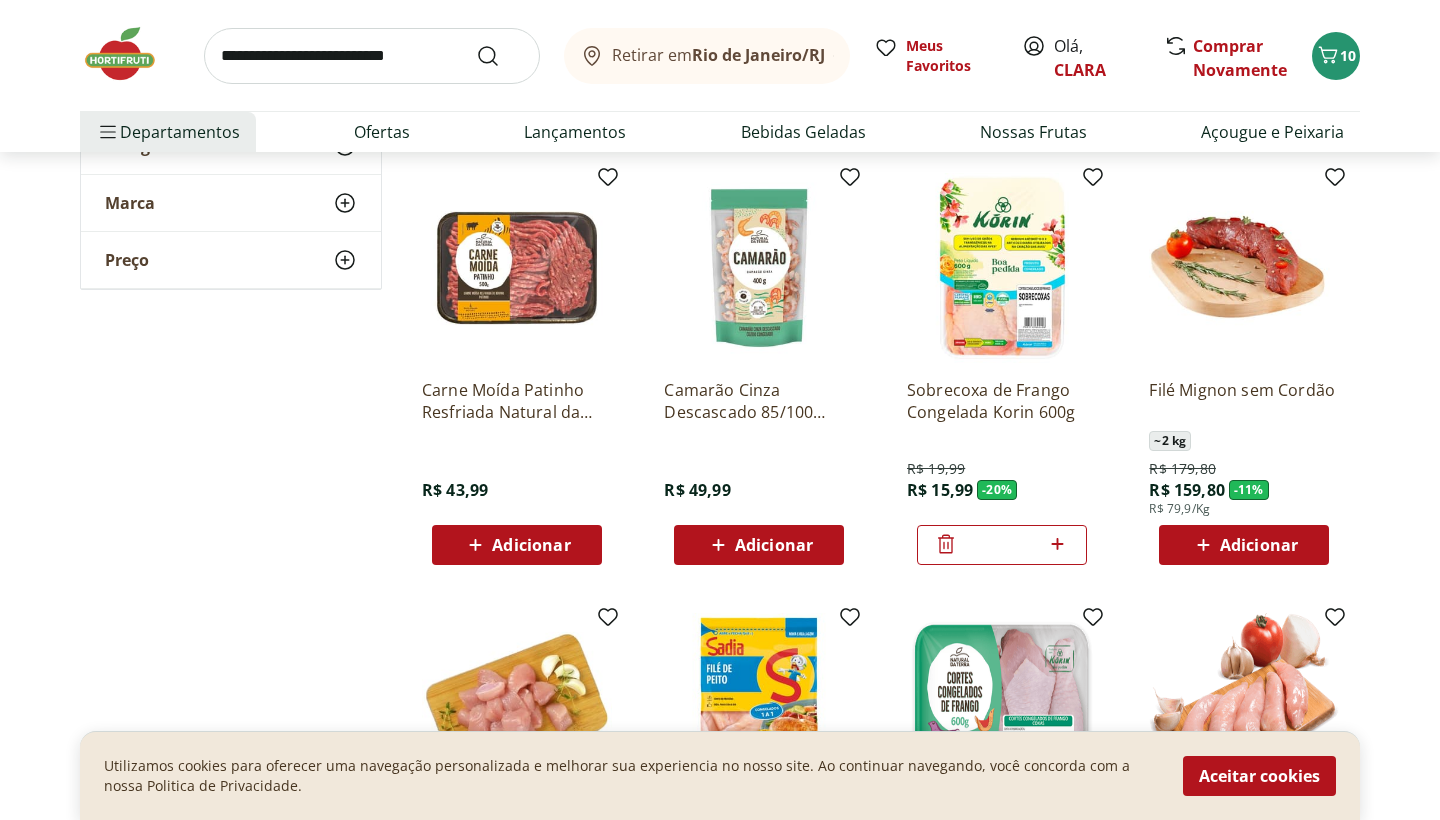 scroll, scrollTop: 1923, scrollLeft: 0, axis: vertical 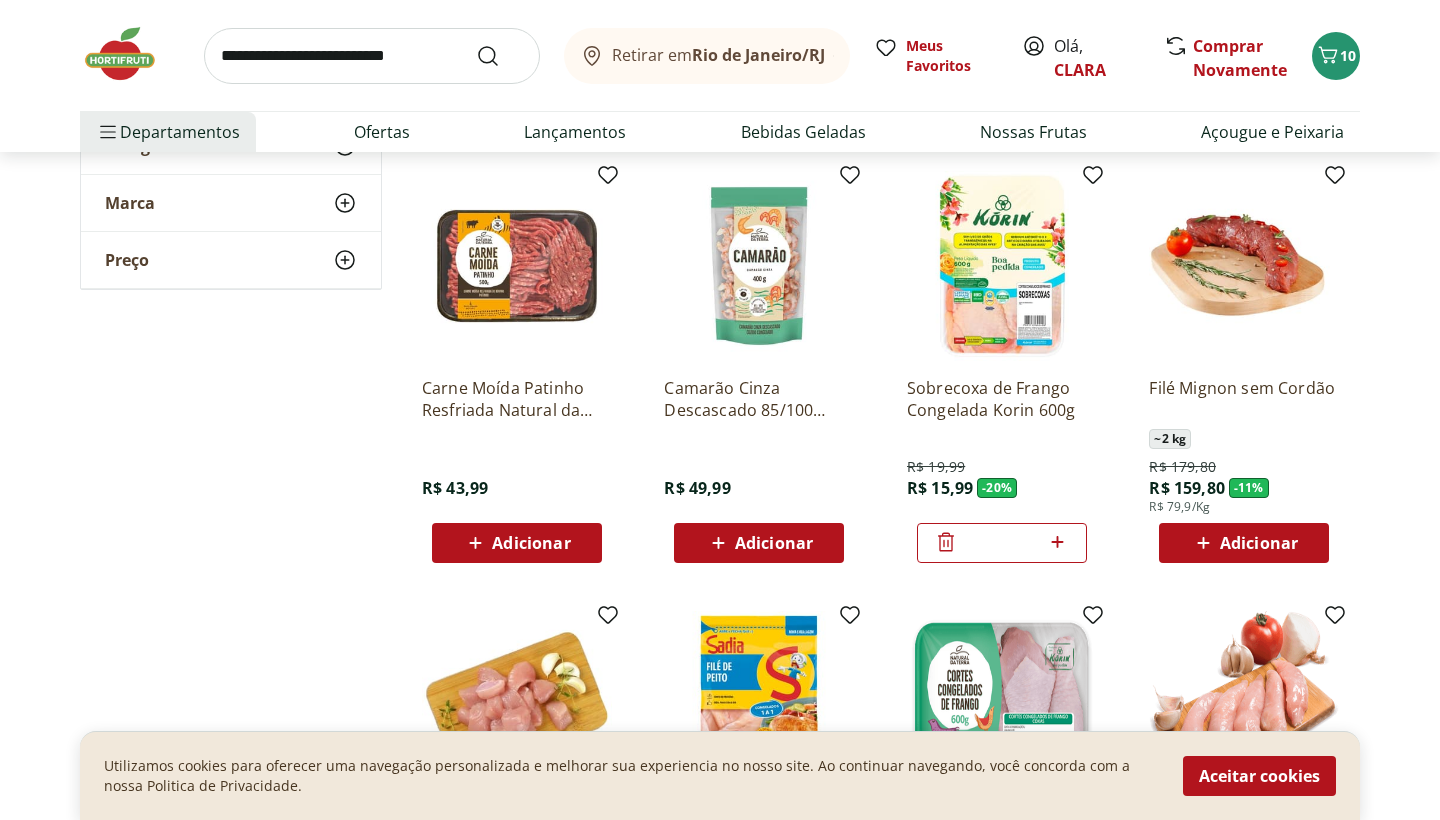 click on "Adicionar" at bounding box center [531, 543] 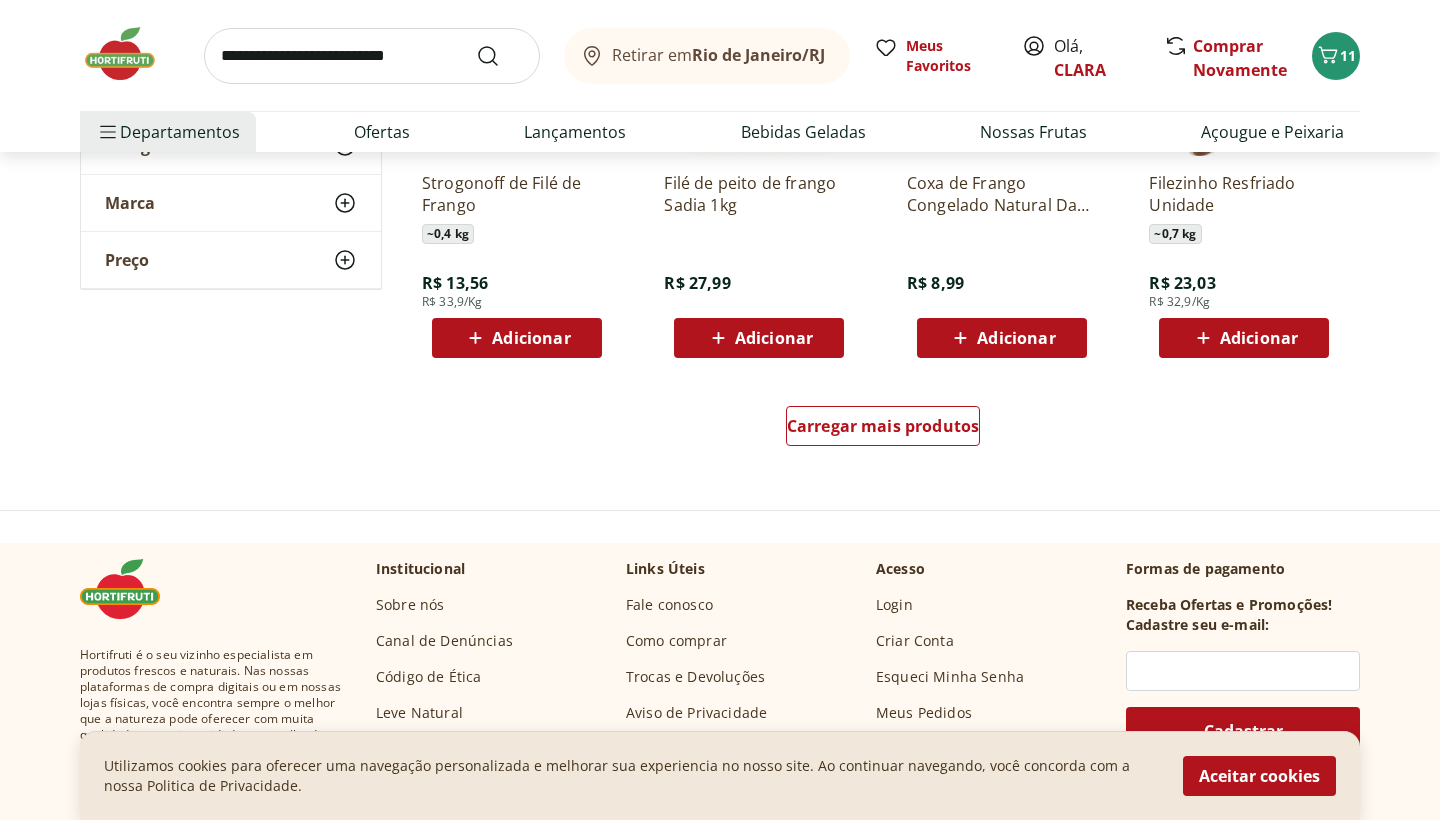 scroll, scrollTop: 2577, scrollLeft: 0, axis: vertical 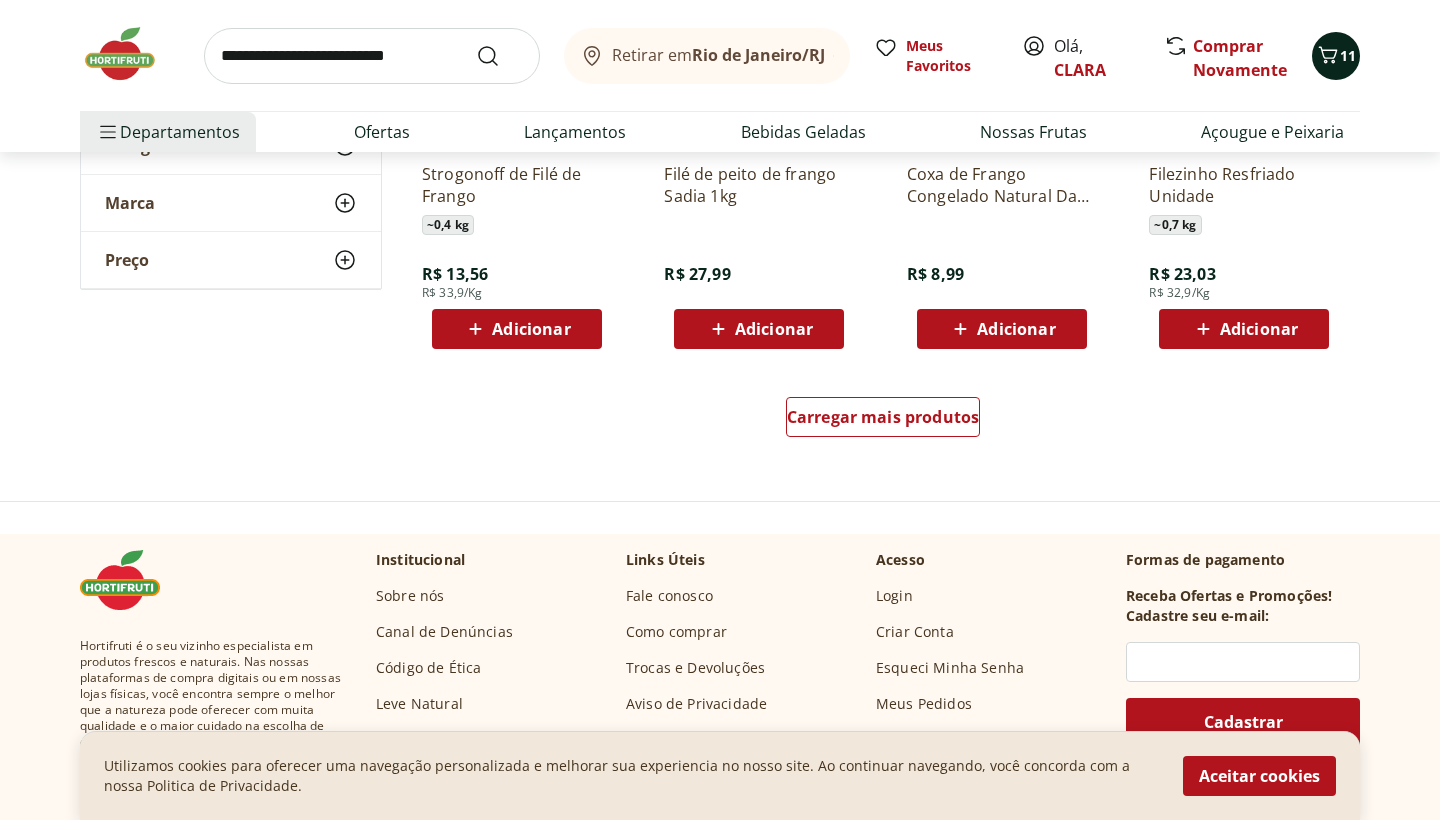 click on "11" at bounding box center [1348, 55] 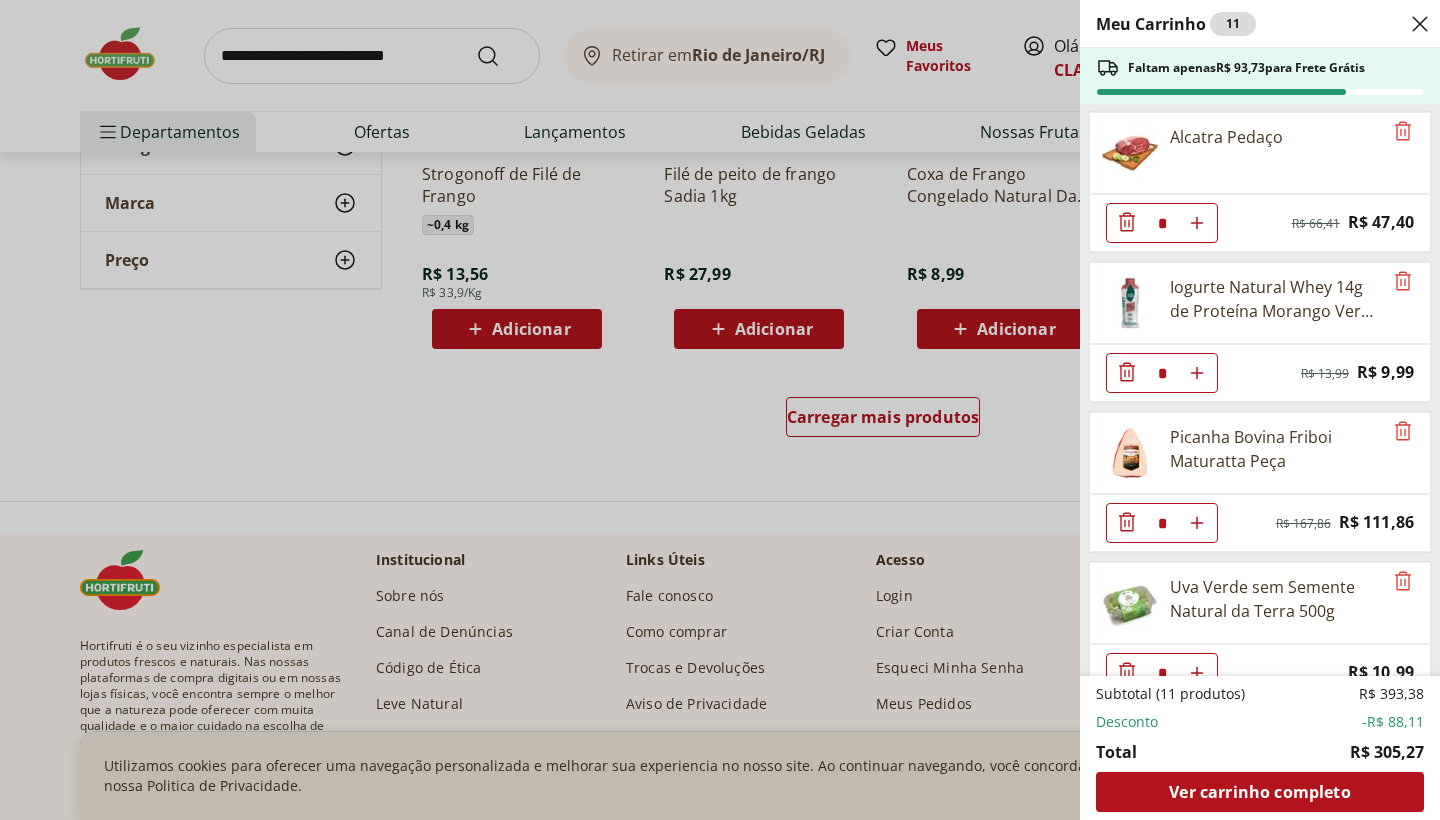 scroll, scrollTop: 330, scrollLeft: 0, axis: vertical 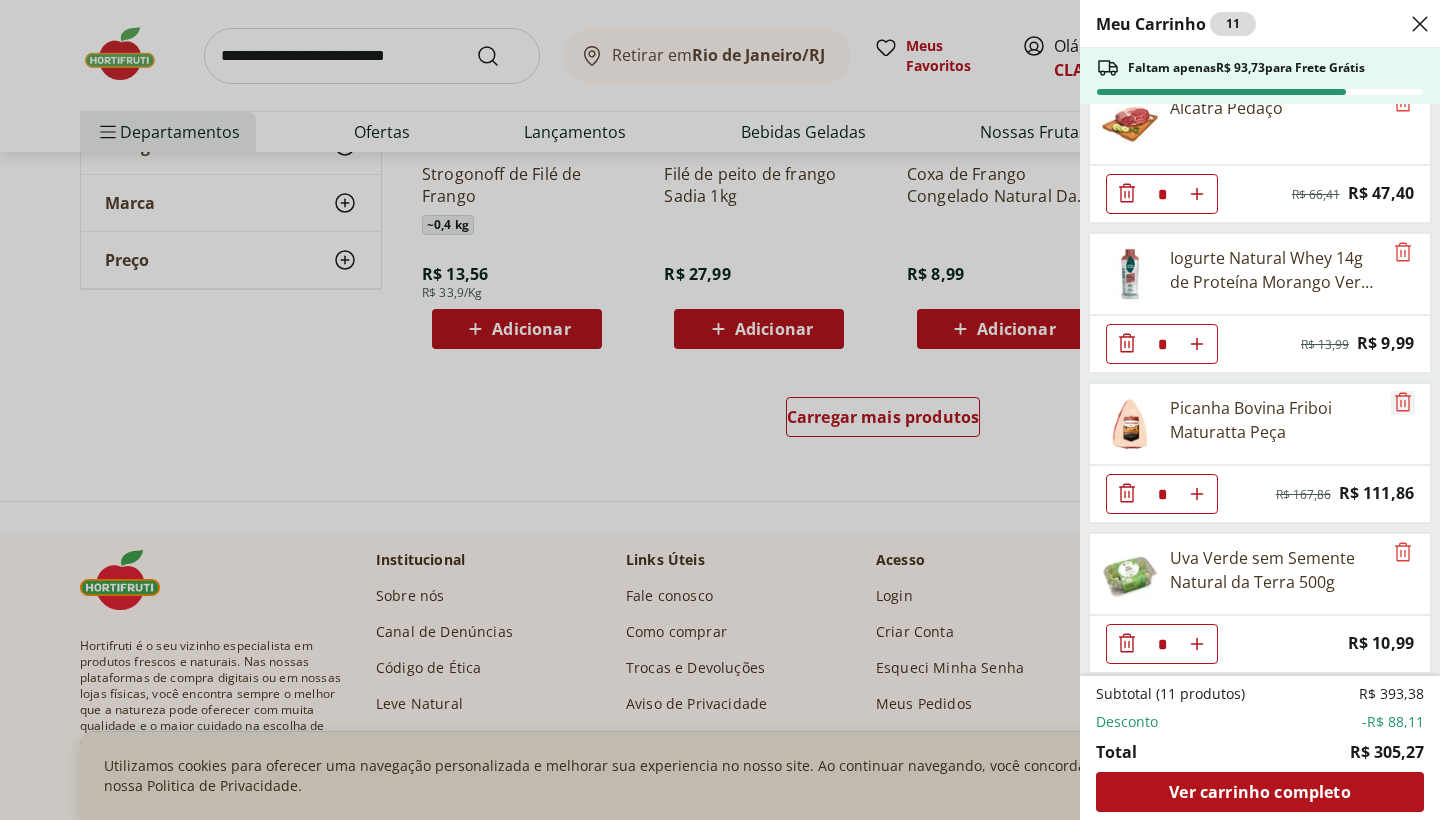 click 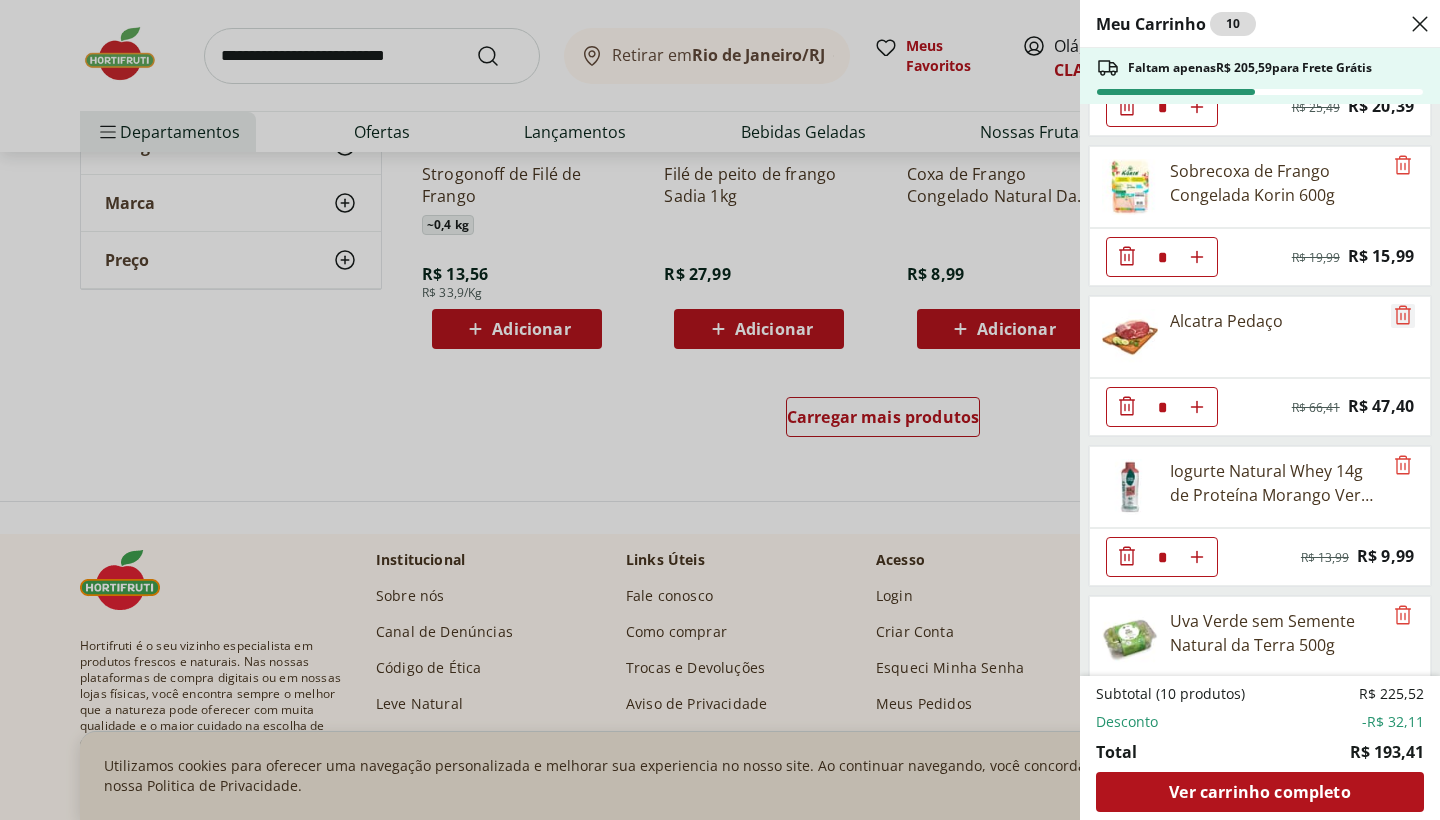 scroll, scrollTop: 75, scrollLeft: 0, axis: vertical 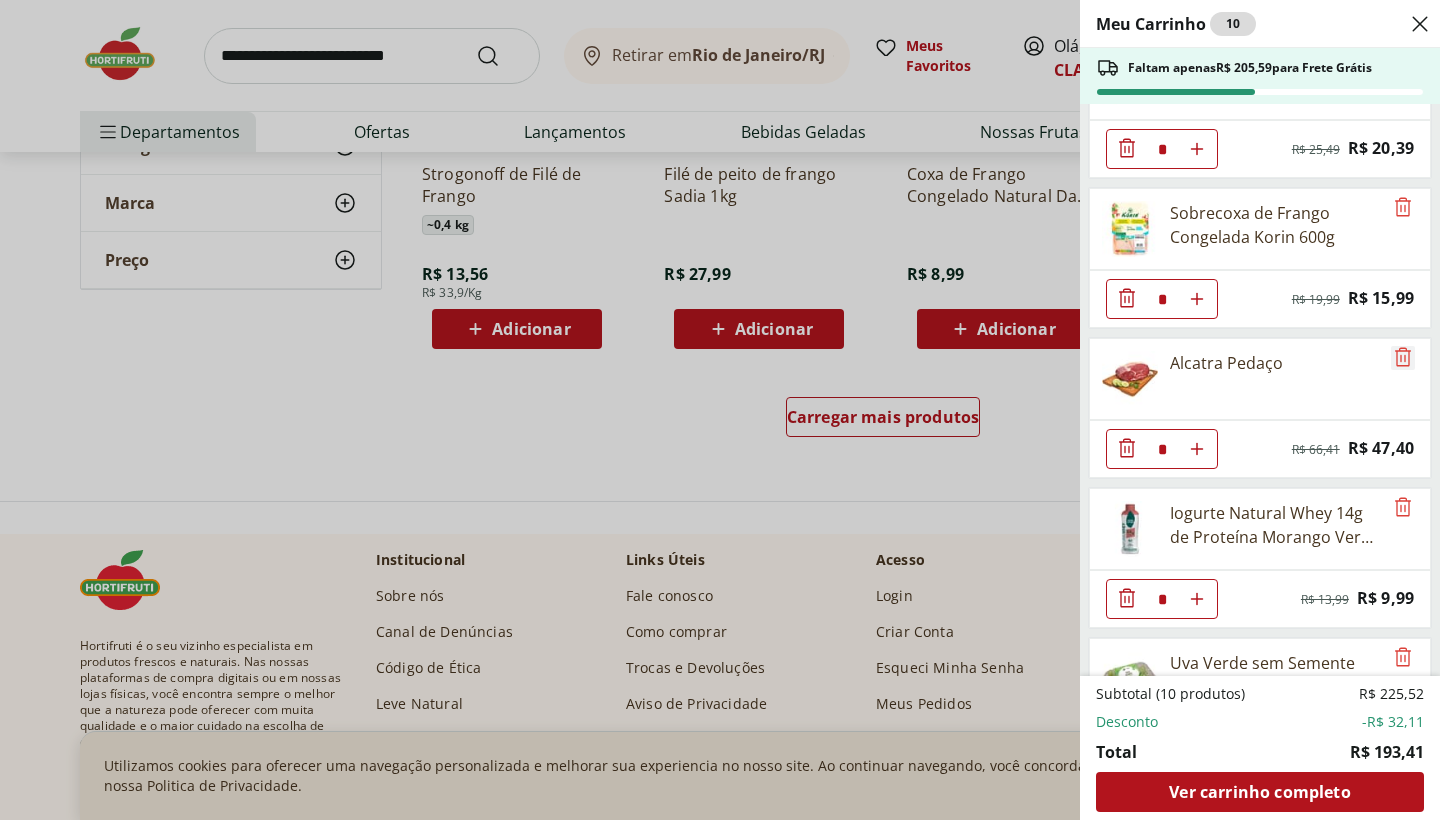click 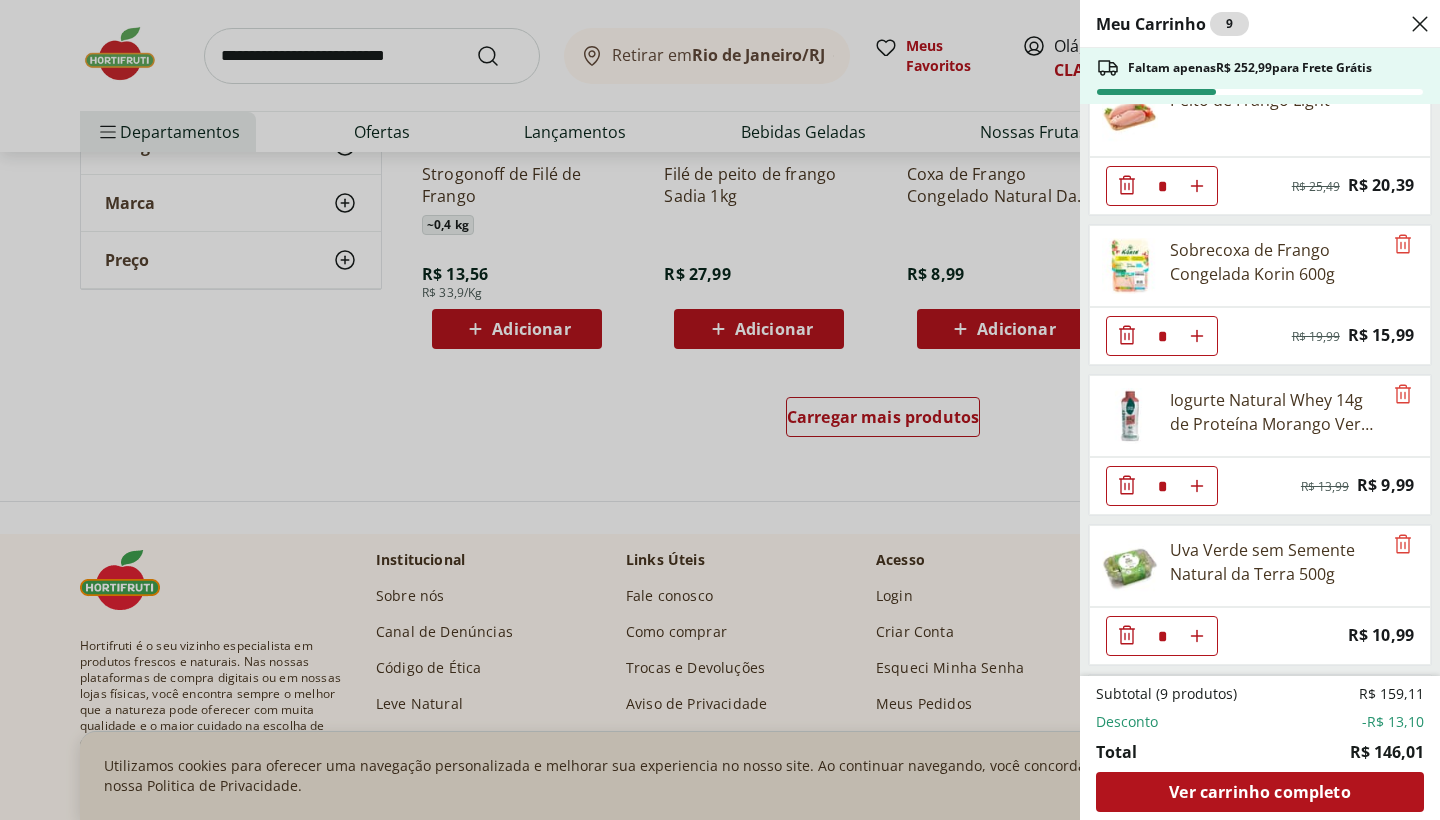 scroll, scrollTop: 54, scrollLeft: 0, axis: vertical 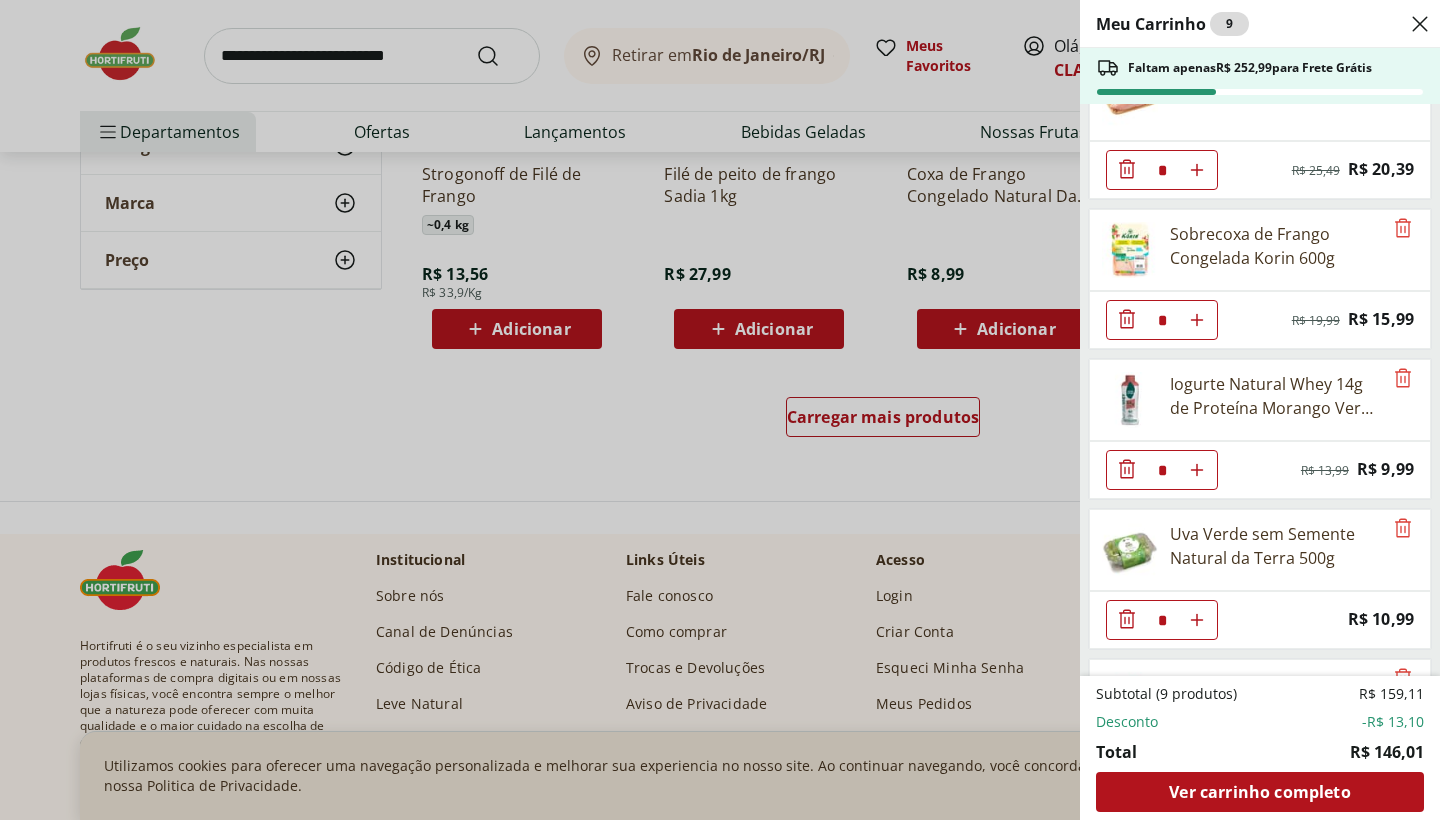 click 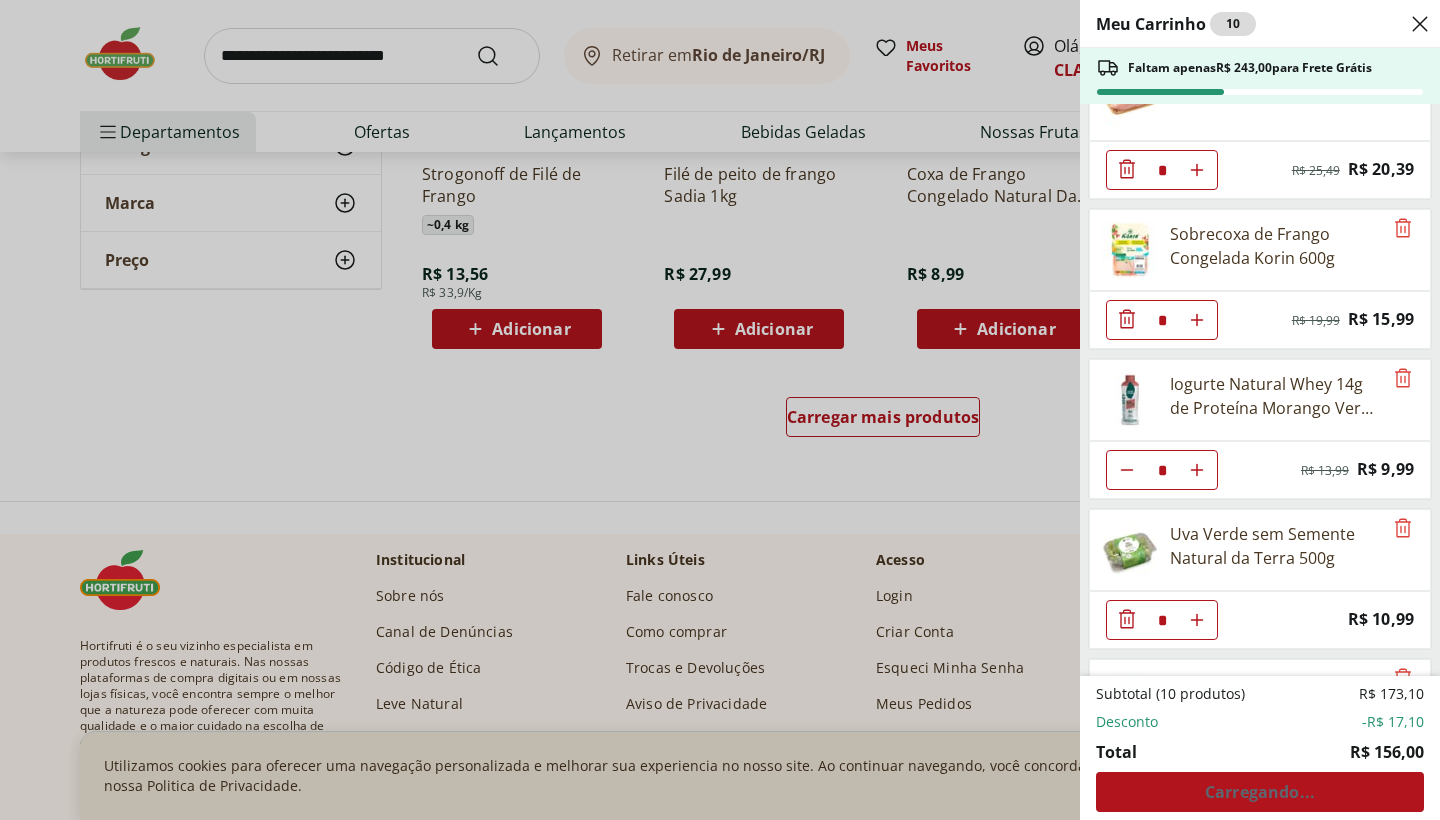 click 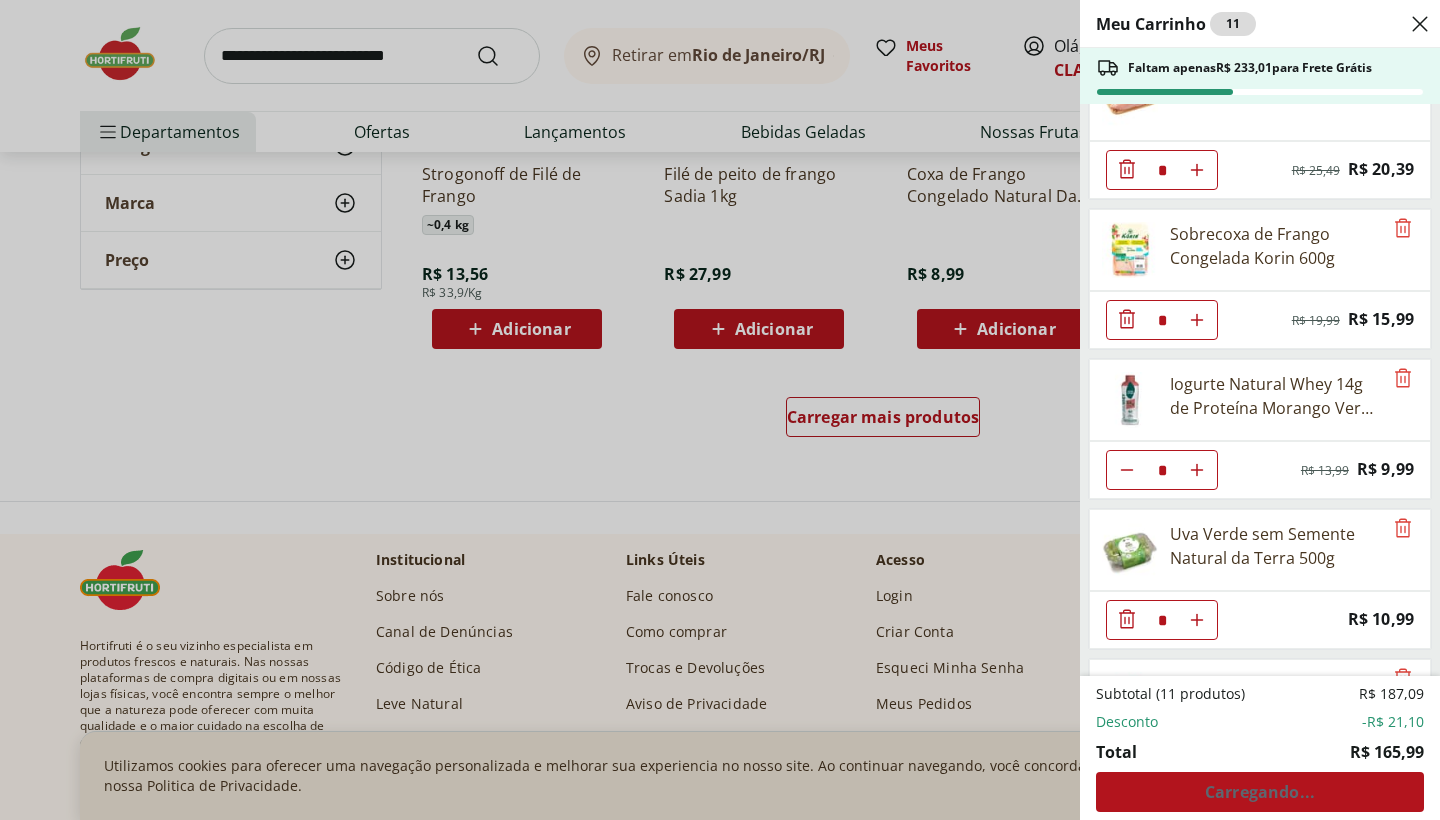 click 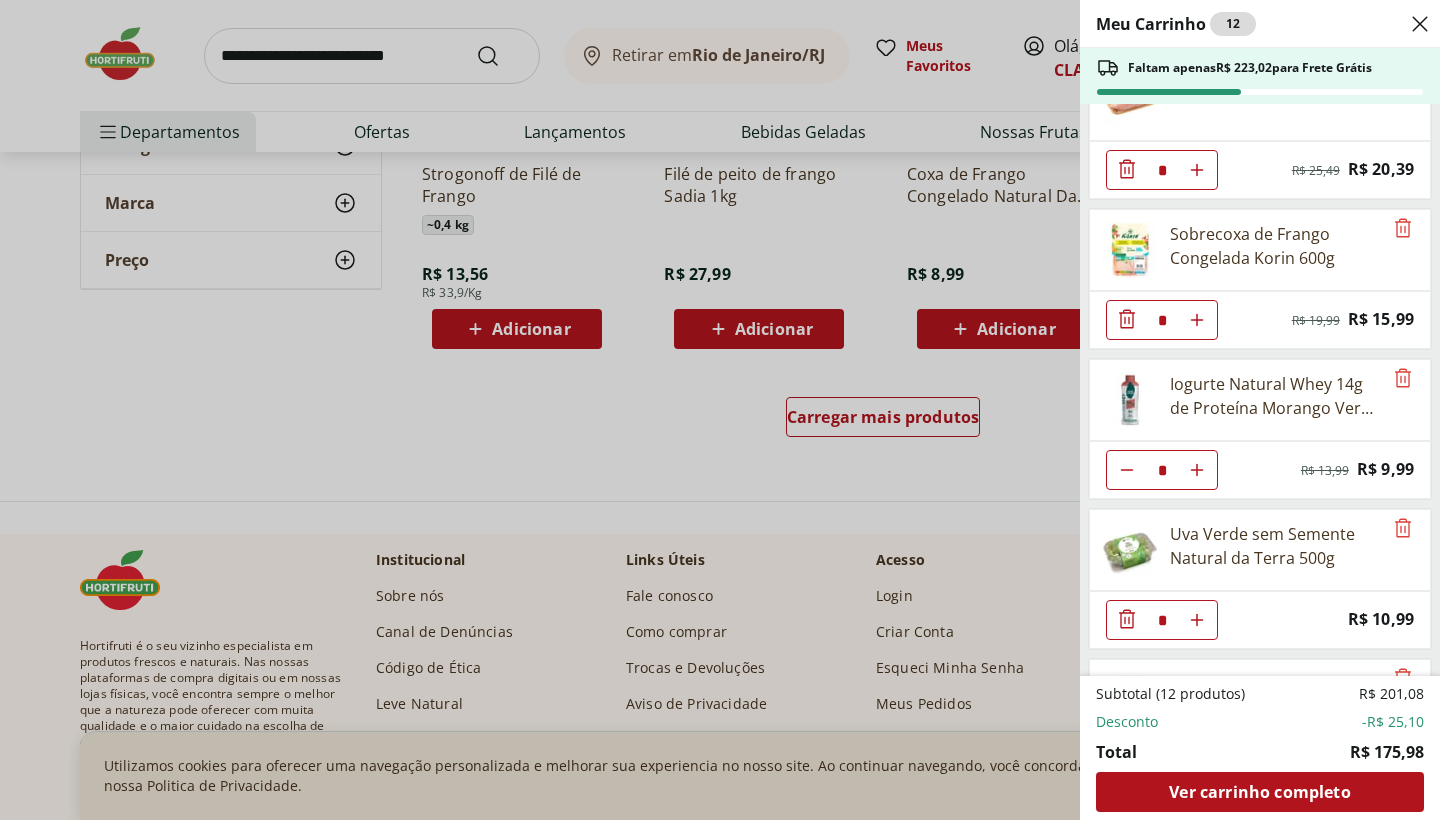 click 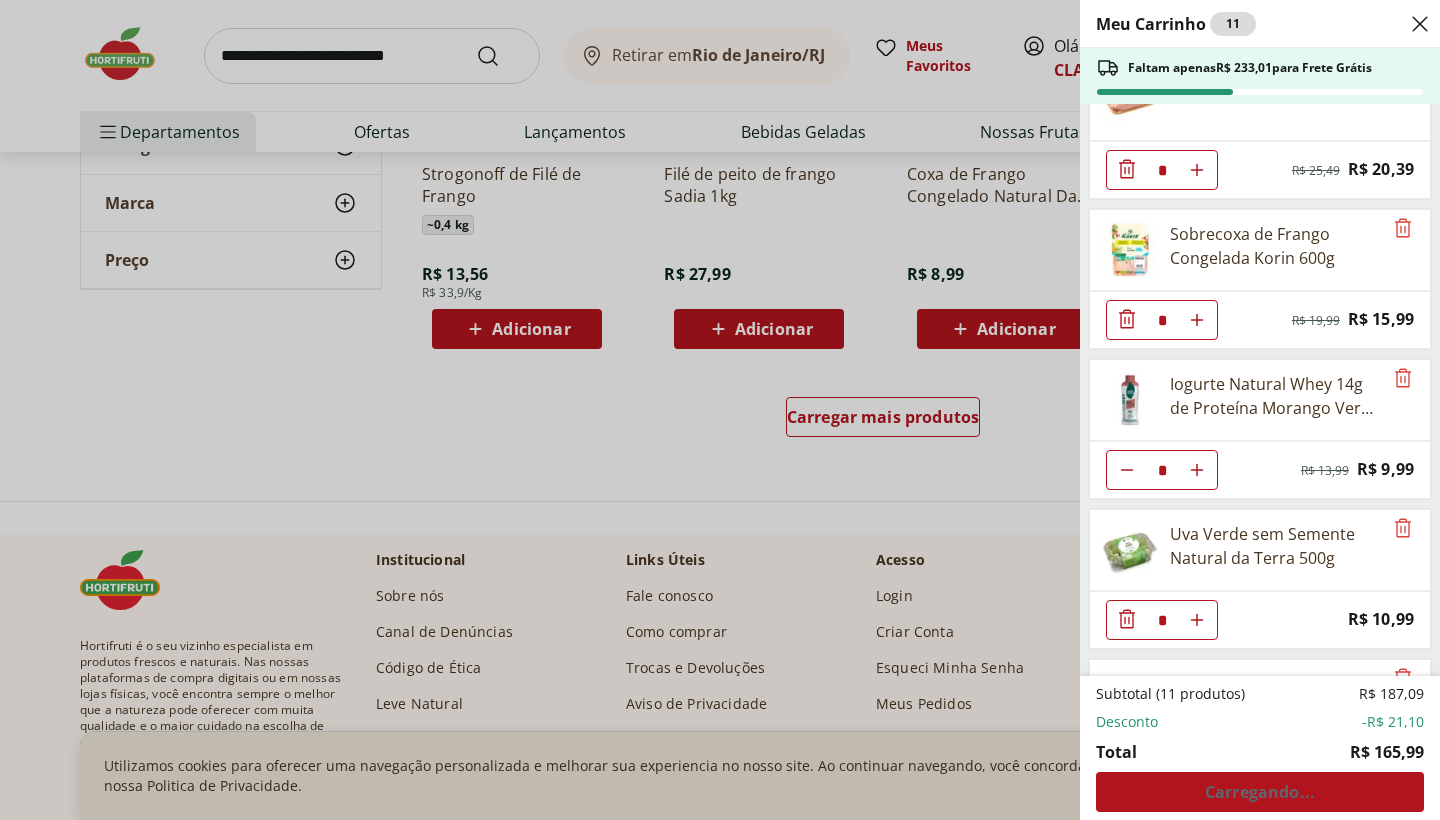 click 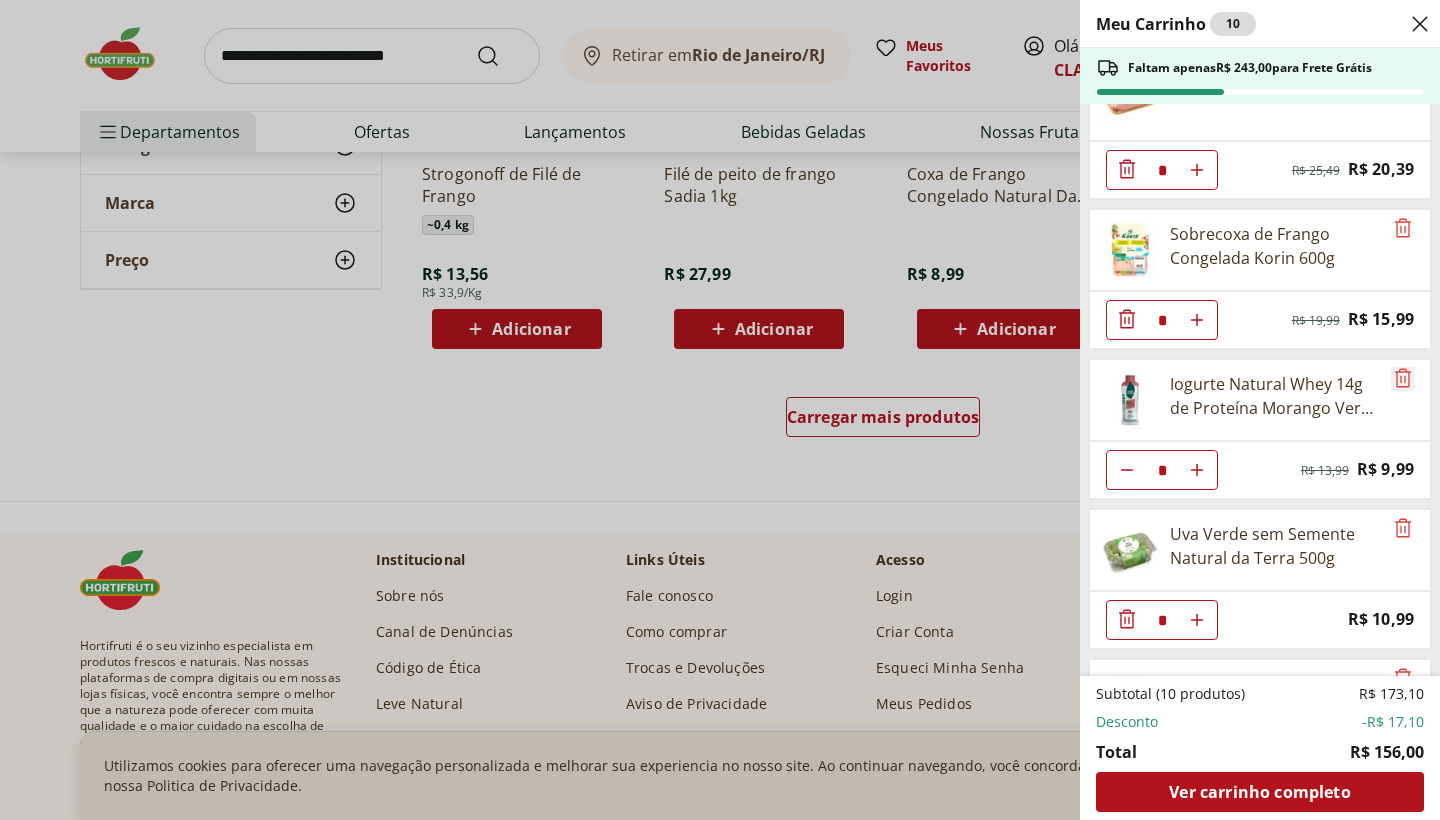 click 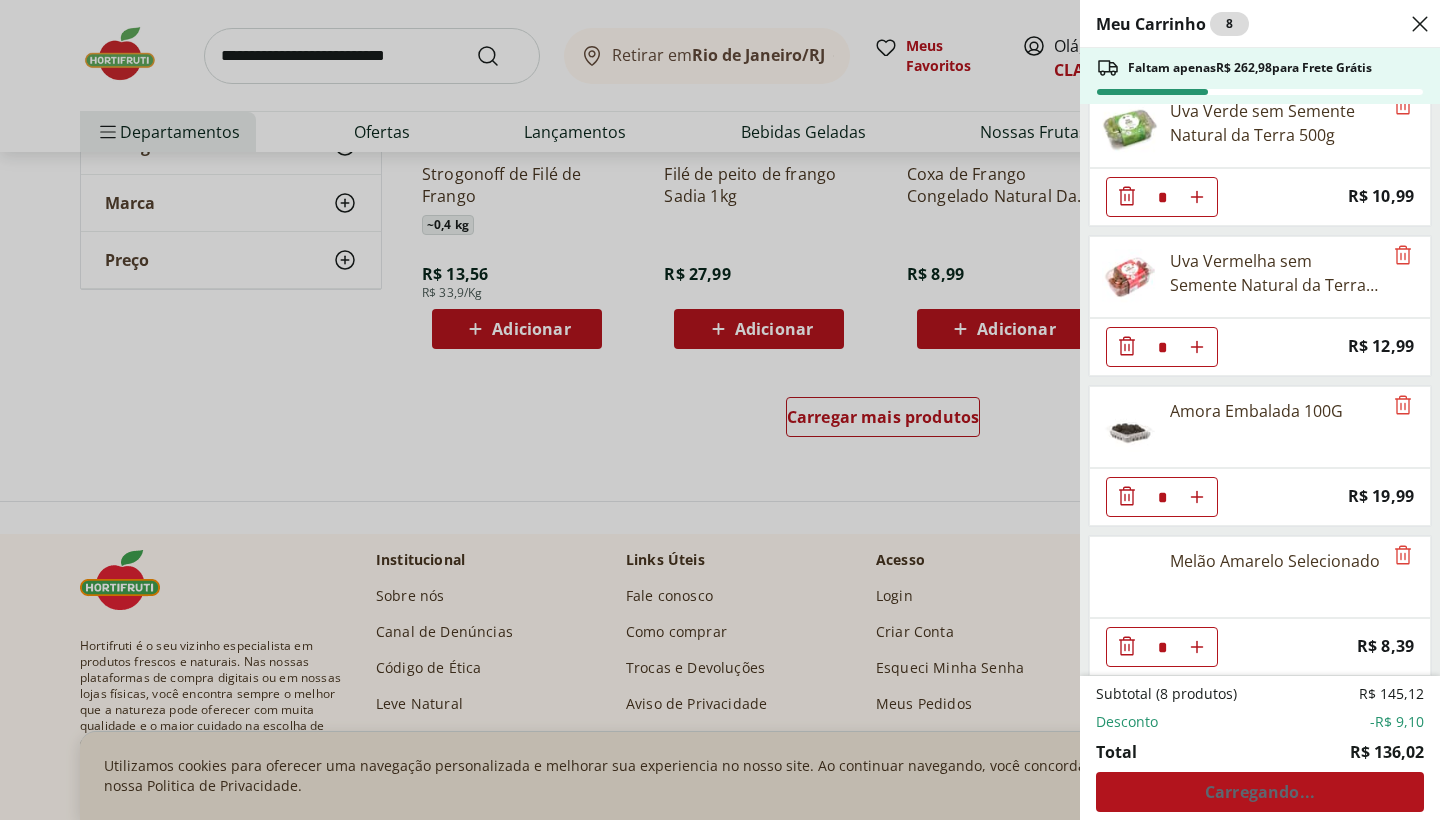 scroll, scrollTop: 333, scrollLeft: 0, axis: vertical 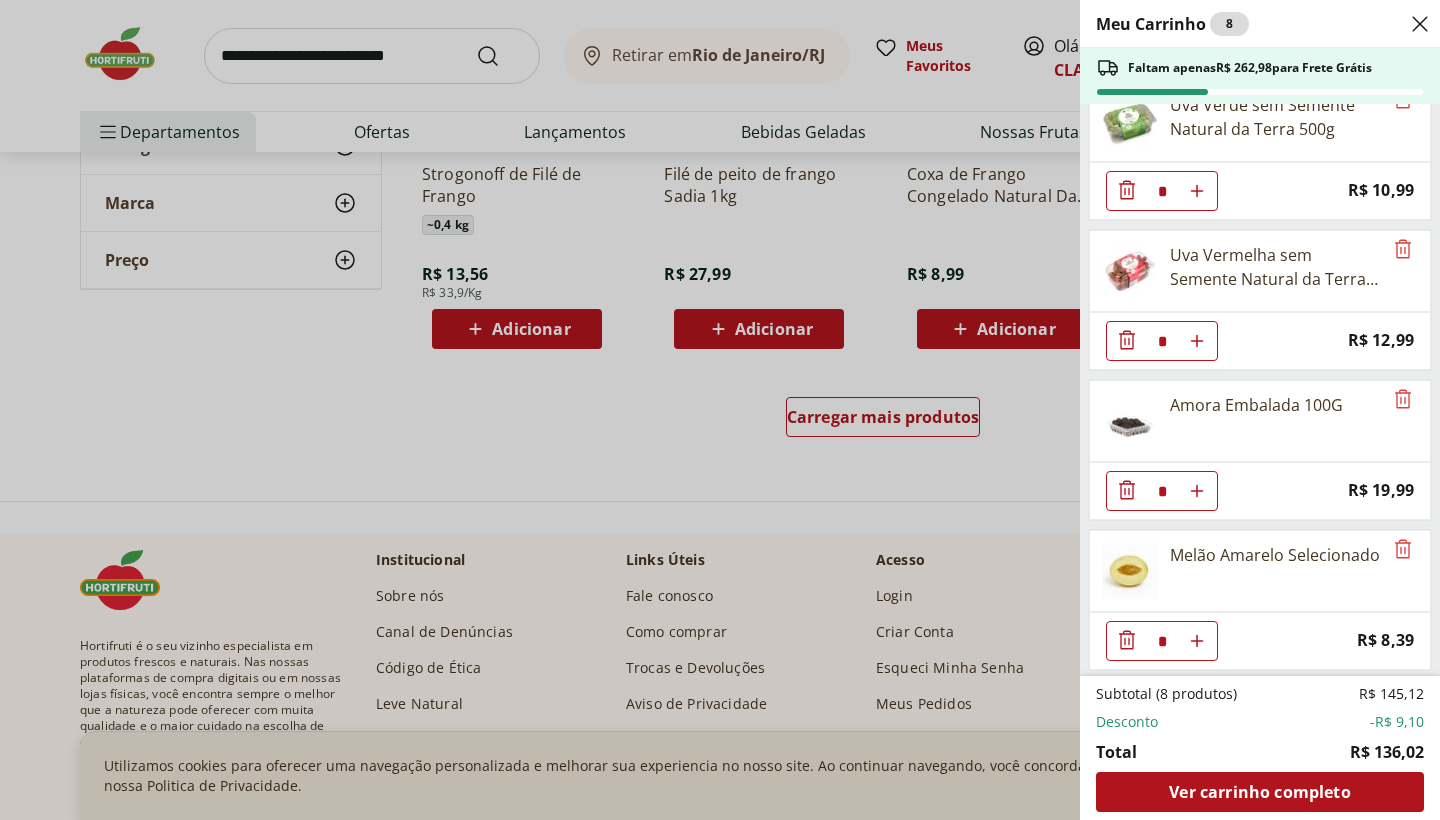 click on "Meu Carrinho 8 Faltam apenas  R$ 262,98  para Frete Grátis Peito de Frango Light * Original price: R$ 25,49 Price: R$ 20,39 Sobrecoxa de Frango Congelada Korin 600g * Original price: R$ 19,99 Price: R$ 15,99 Uva Verde sem Semente Natural da Terra 500g * Price: R$ 10,99 Uva Vermelha sem Semente Natural da Terra 500g * Price: R$ 12,99 Amora Embalada 100G * Price: R$ 19,99 Melão Amarelo Selecionado * Price: R$ 8,39 LIMAO SELECIONADO * Price: R$ 3,29 Carne Moída Patinho Resfriada Natural da Terra 500g * Price: R$ 43,99 Subtotal (8 produtos) R$ 145,12 Desconto -R$ 9,10 Total R$ 136,02 Ver carrinho completo" at bounding box center [720, 410] 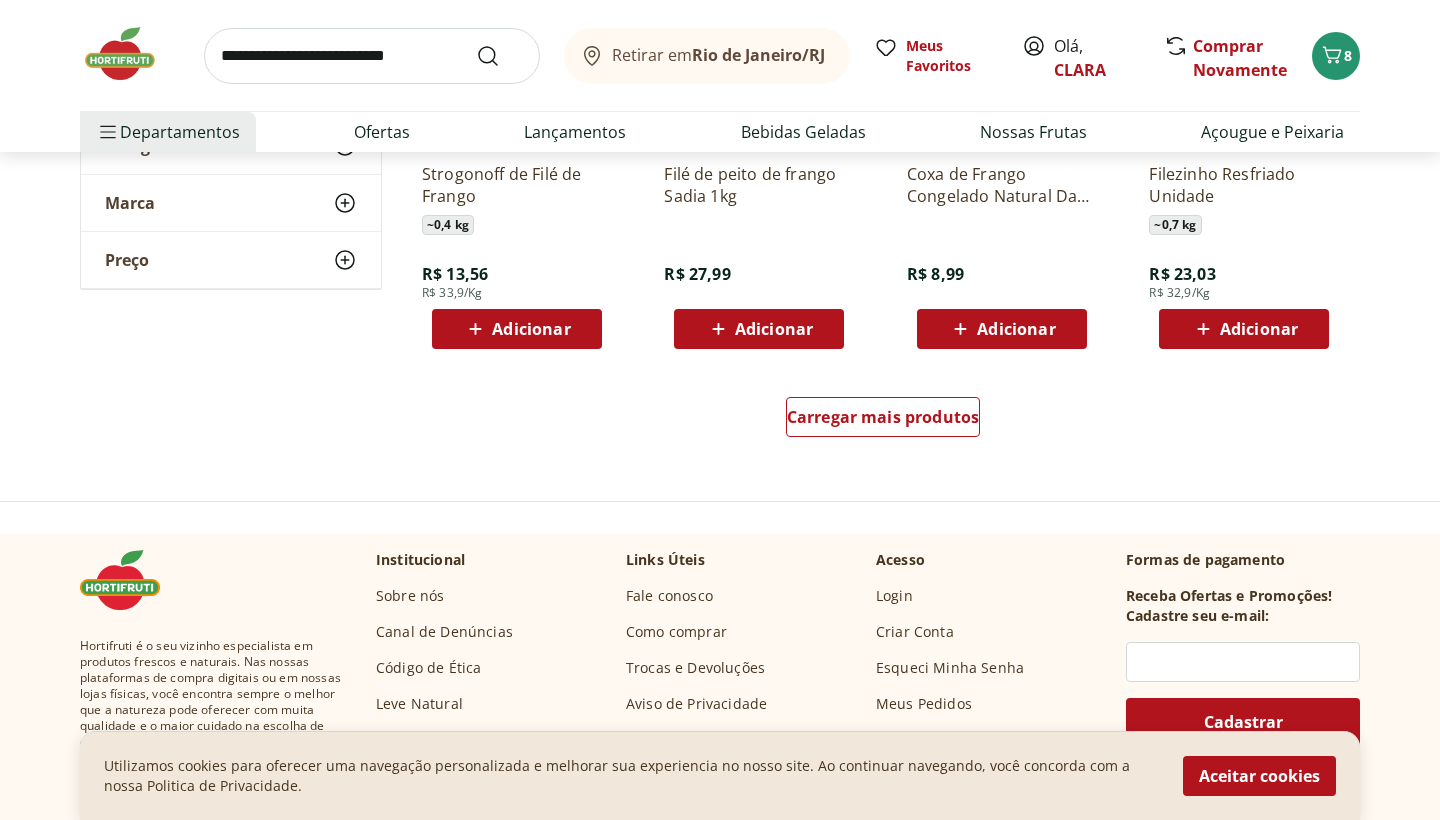 click at bounding box center [372, 56] 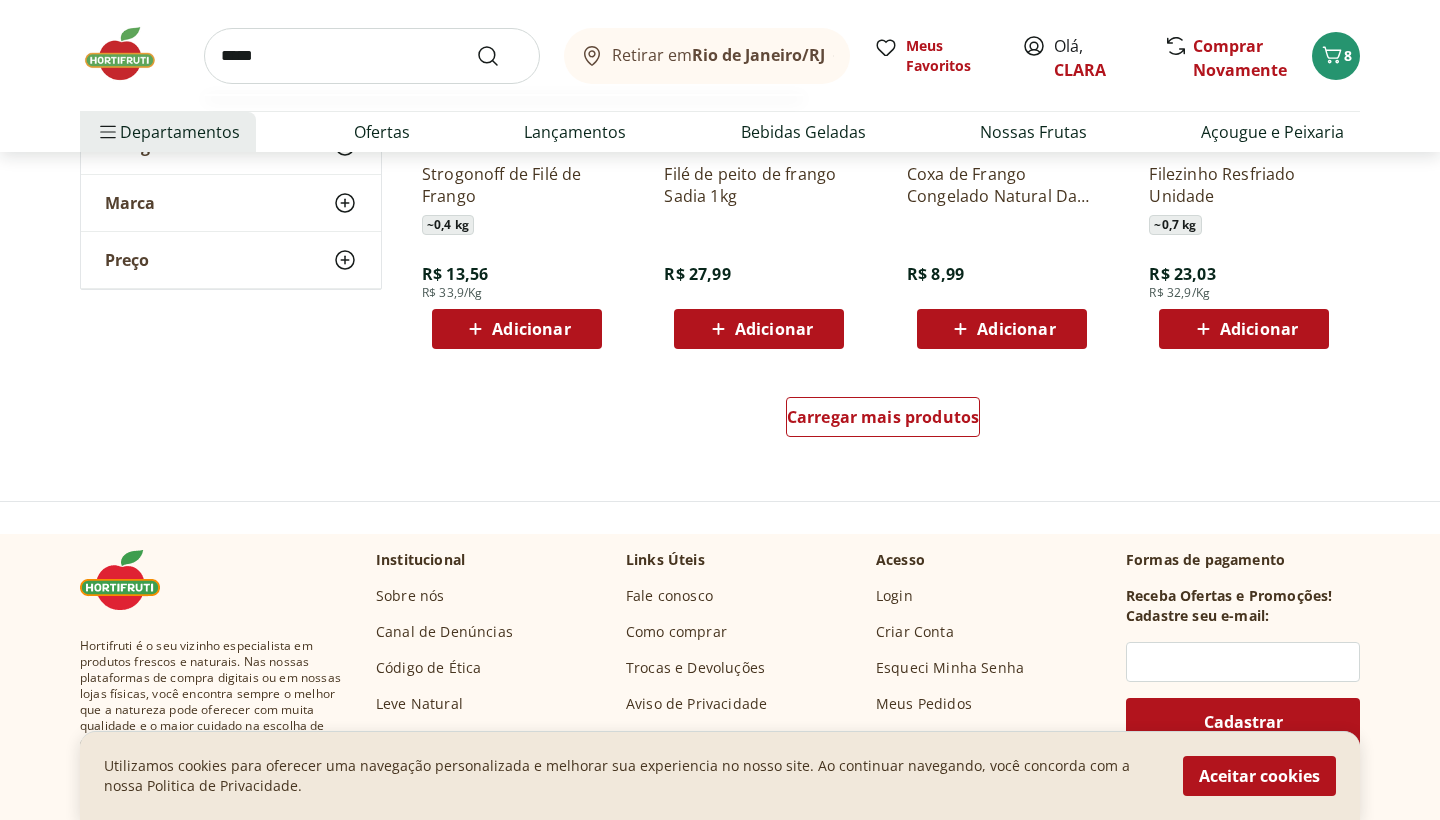 type on "*****" 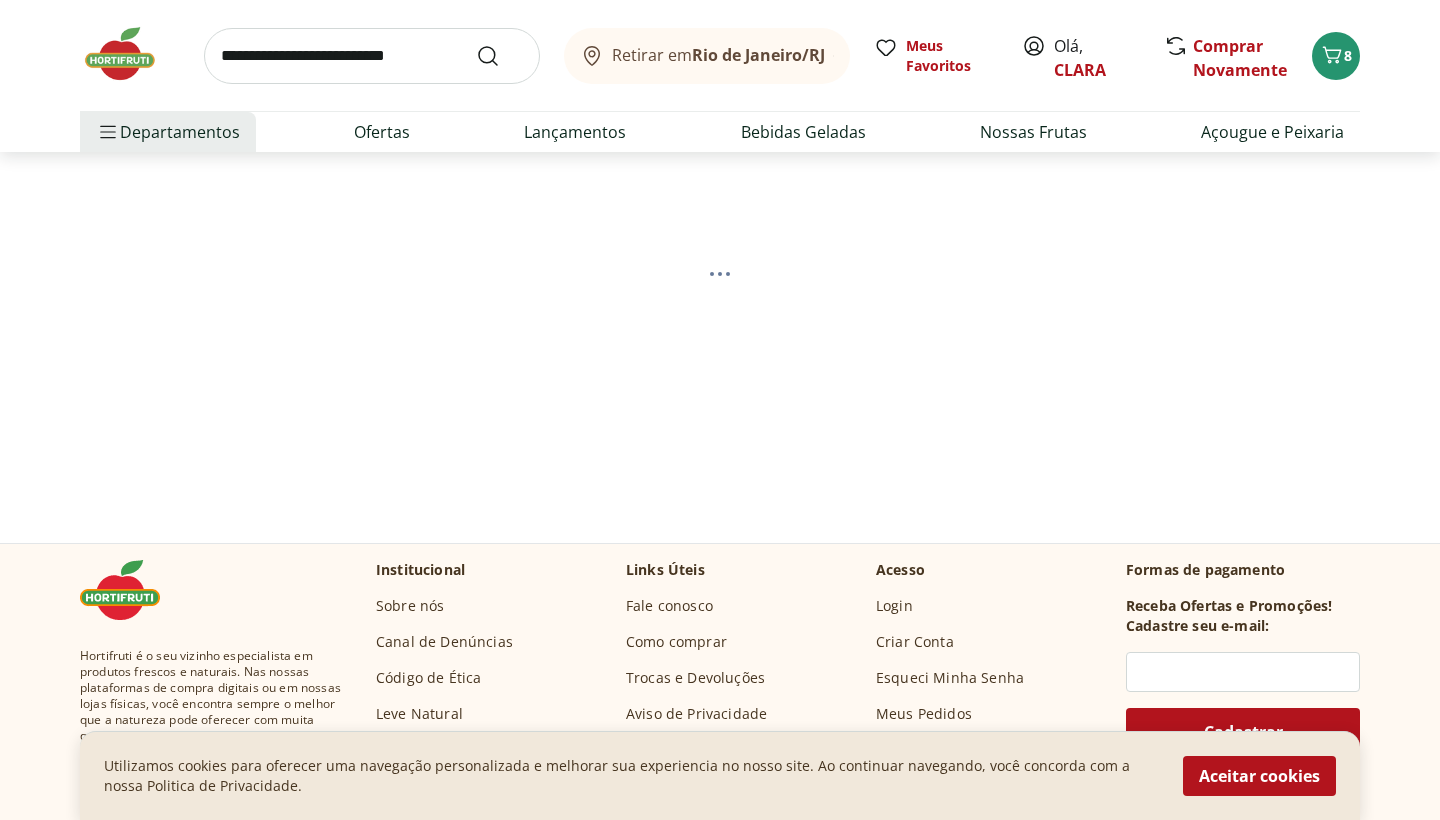 scroll, scrollTop: 135, scrollLeft: 0, axis: vertical 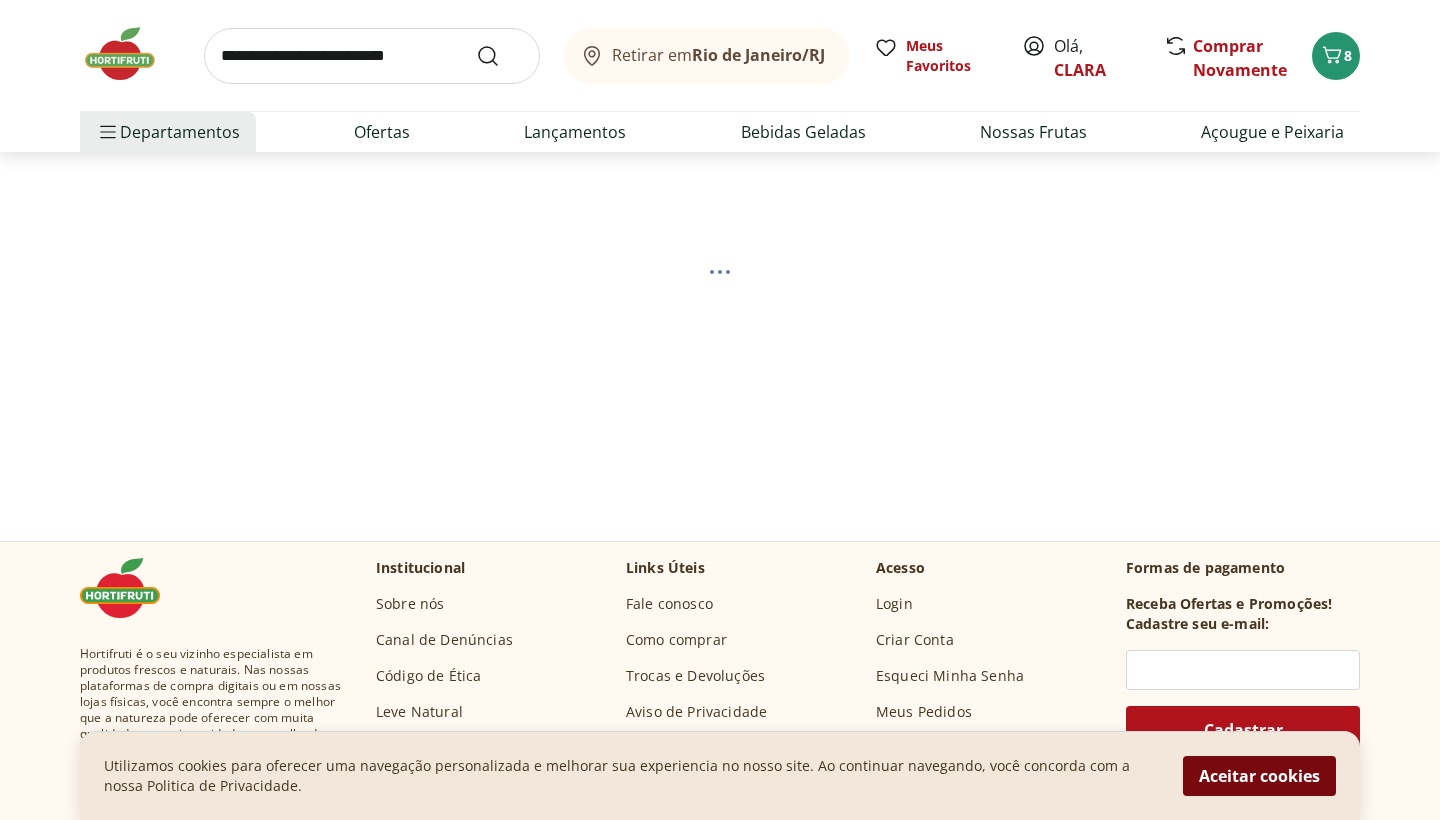 click on "Aceitar cookies" at bounding box center [1259, 776] 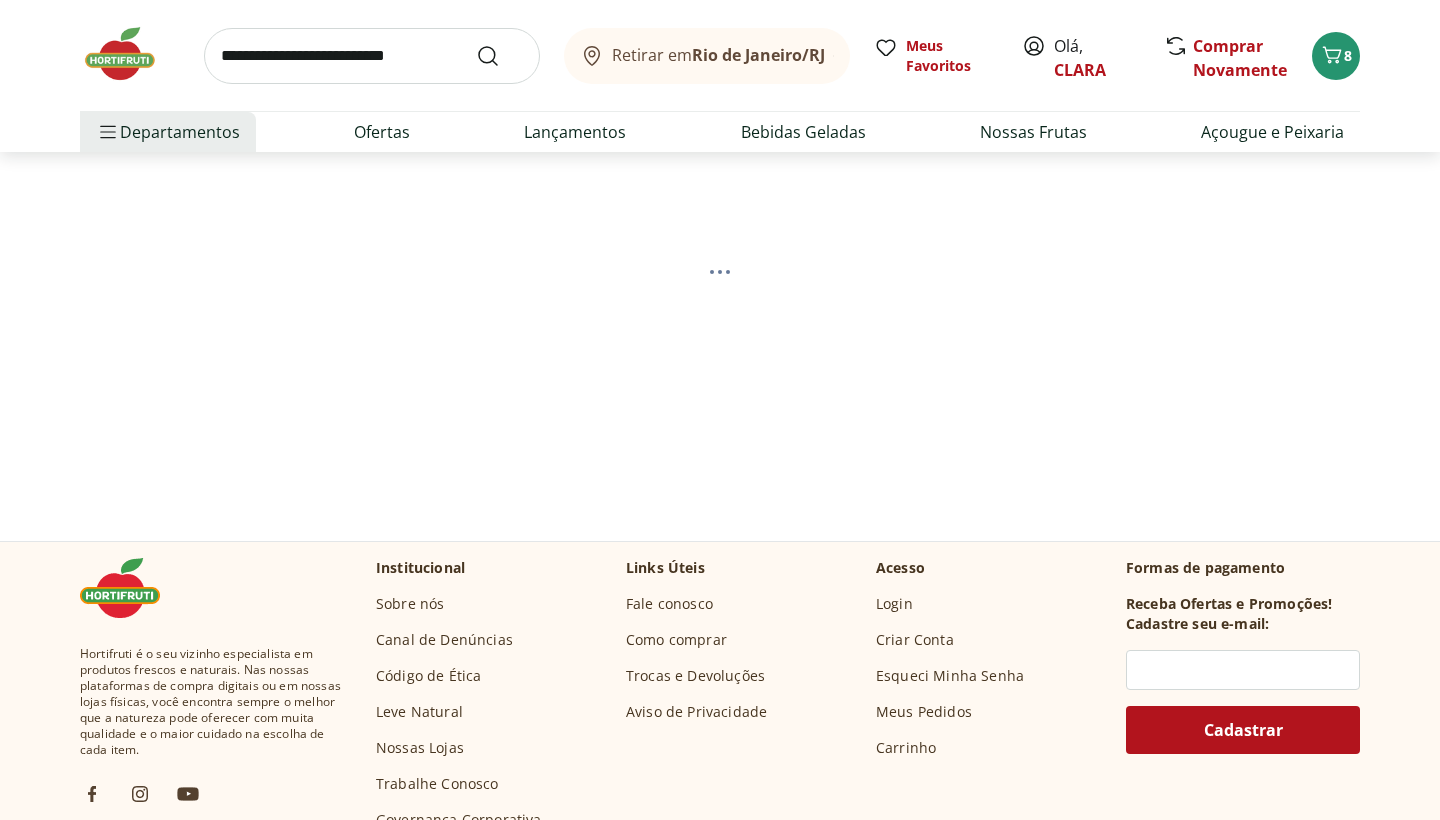 scroll, scrollTop: 0, scrollLeft: 0, axis: both 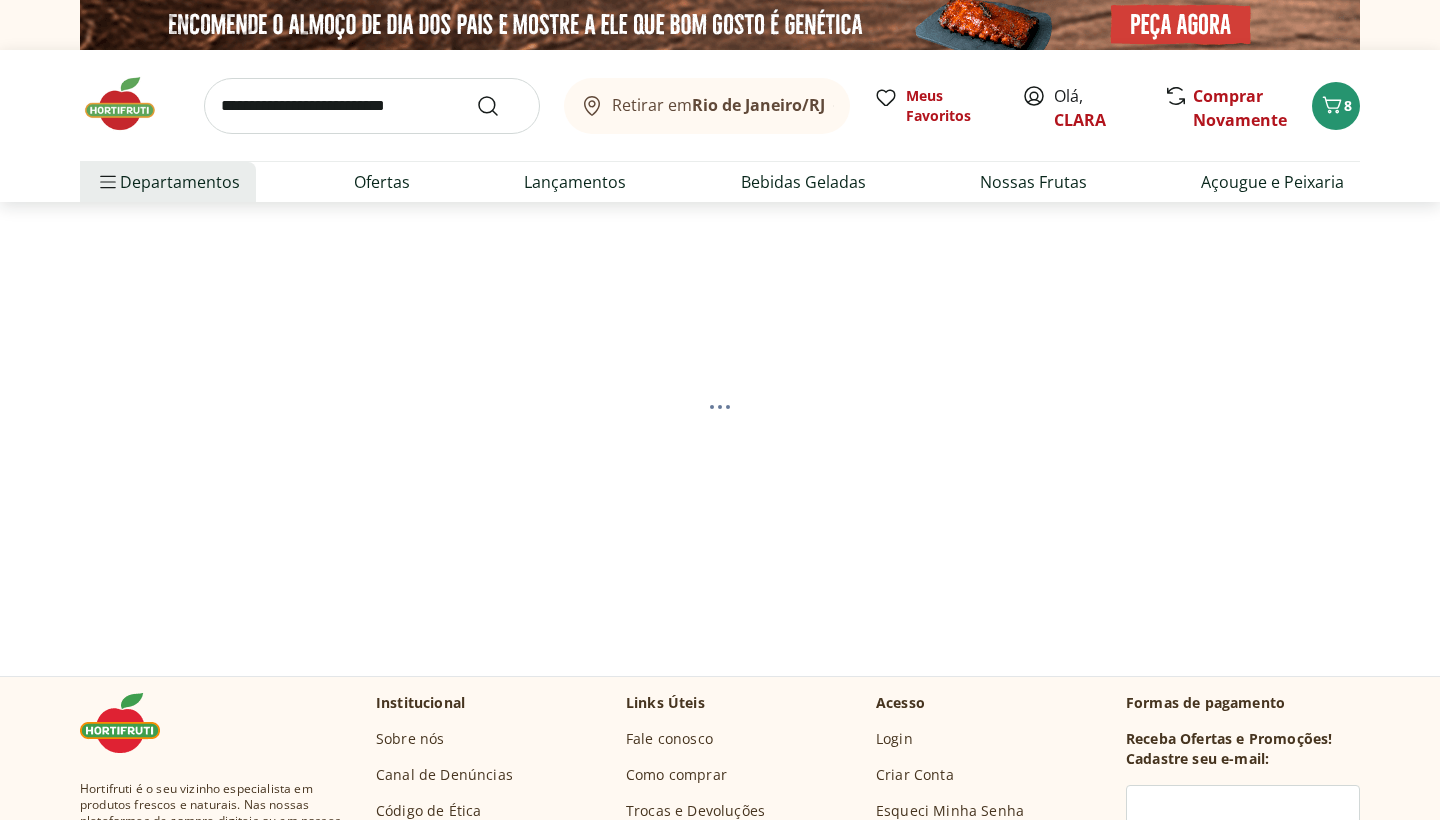 select on "**********" 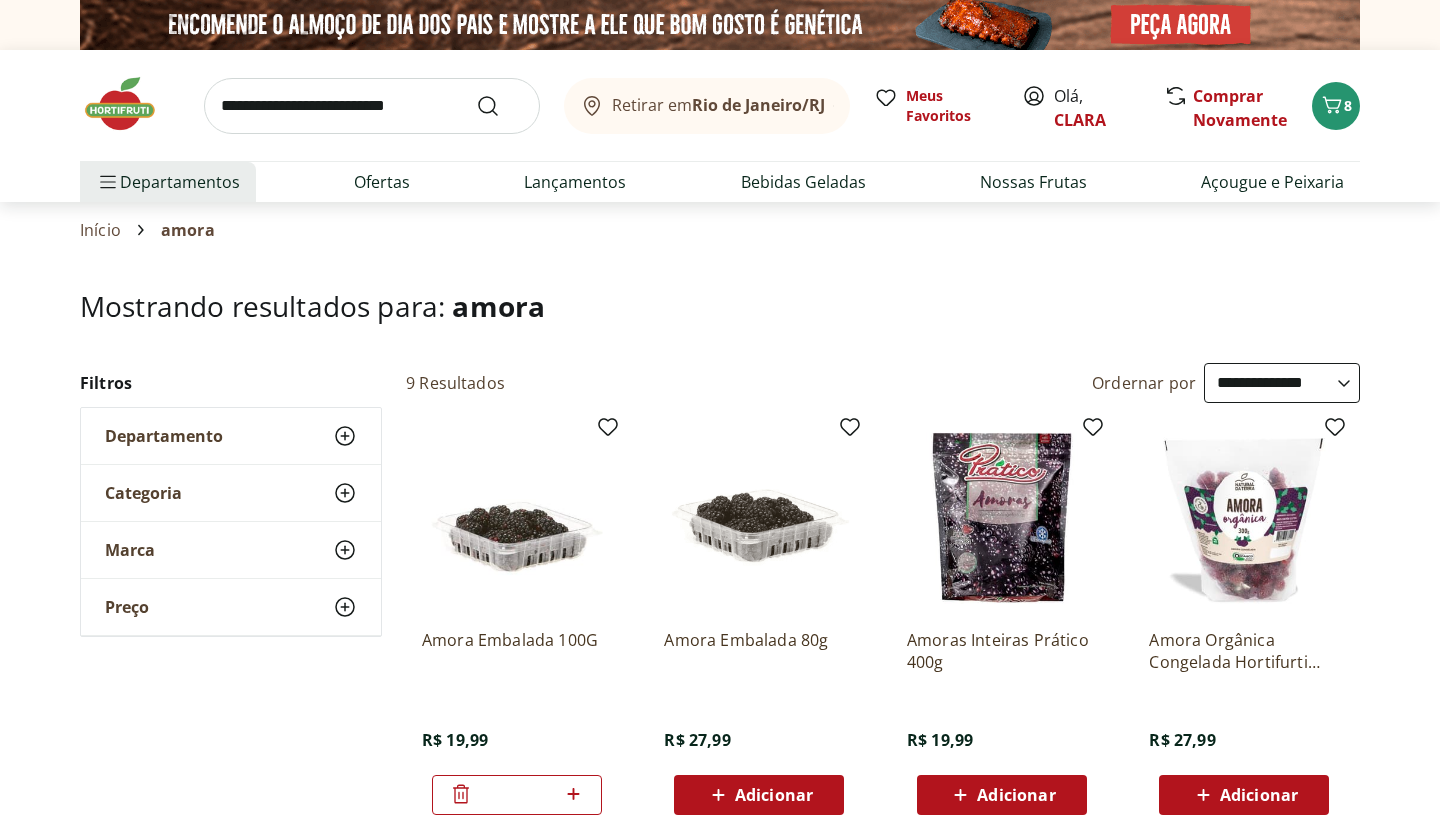 scroll, scrollTop: 0, scrollLeft: 0, axis: both 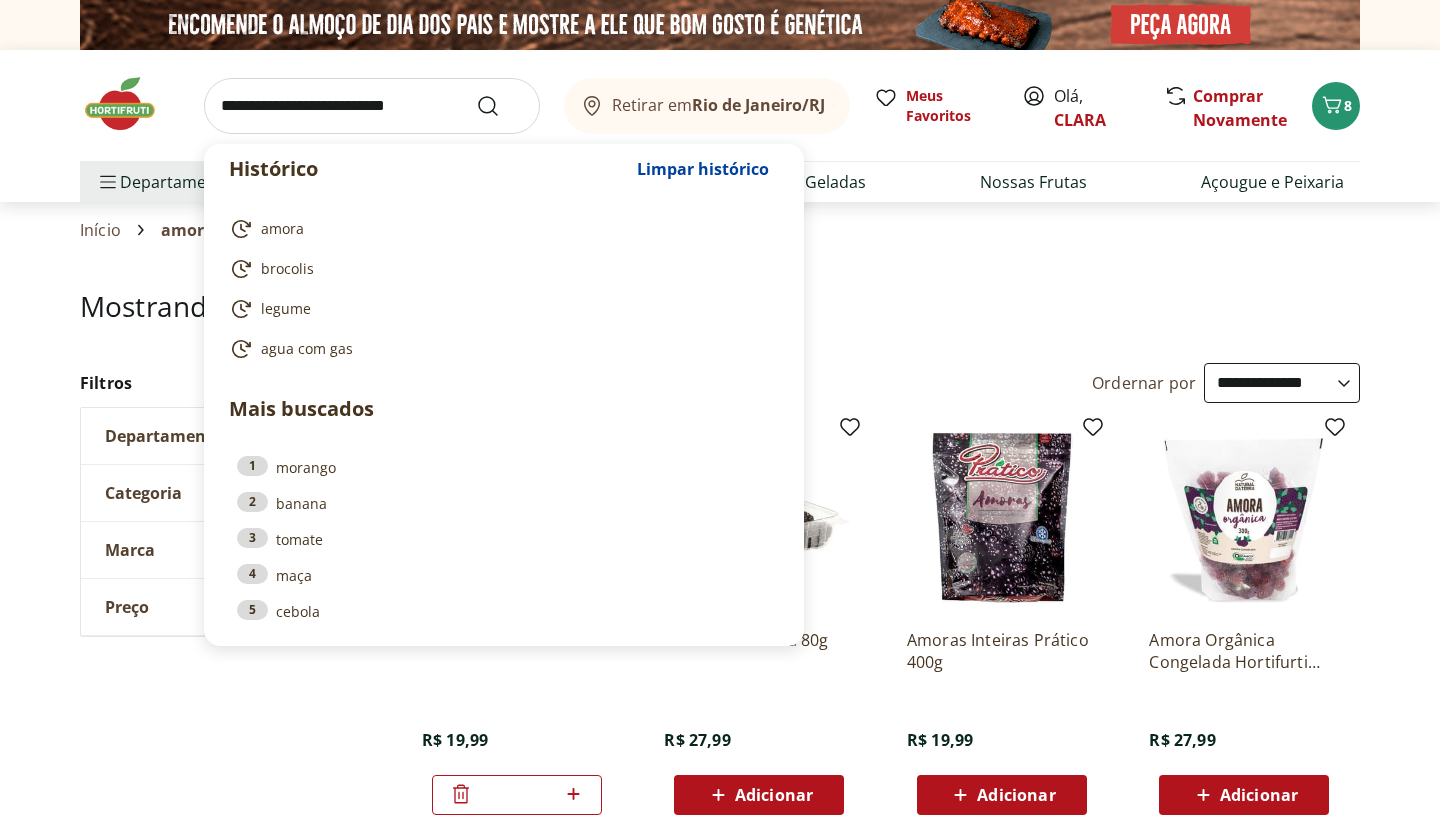 click at bounding box center (372, 106) 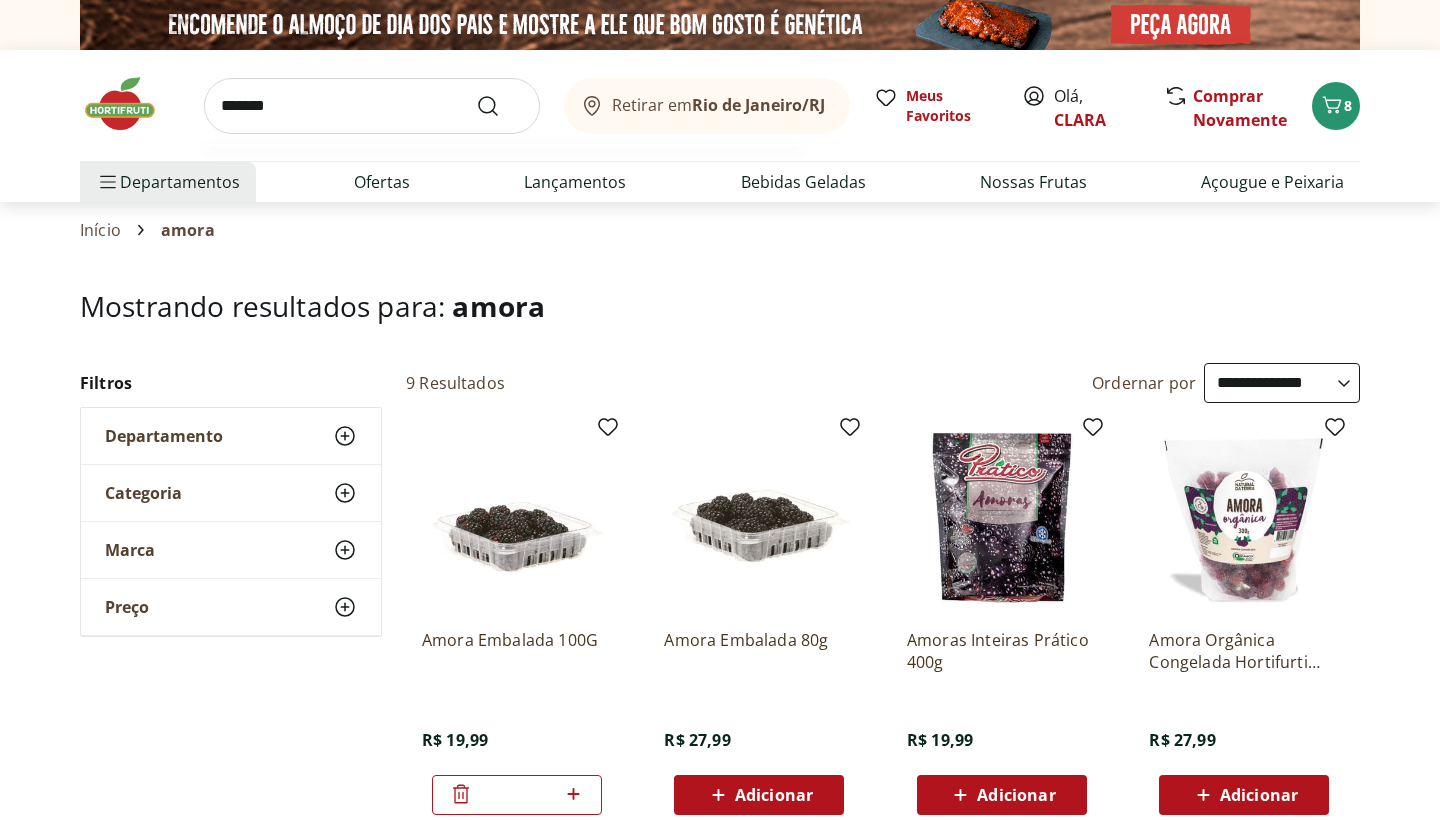 type on "*******" 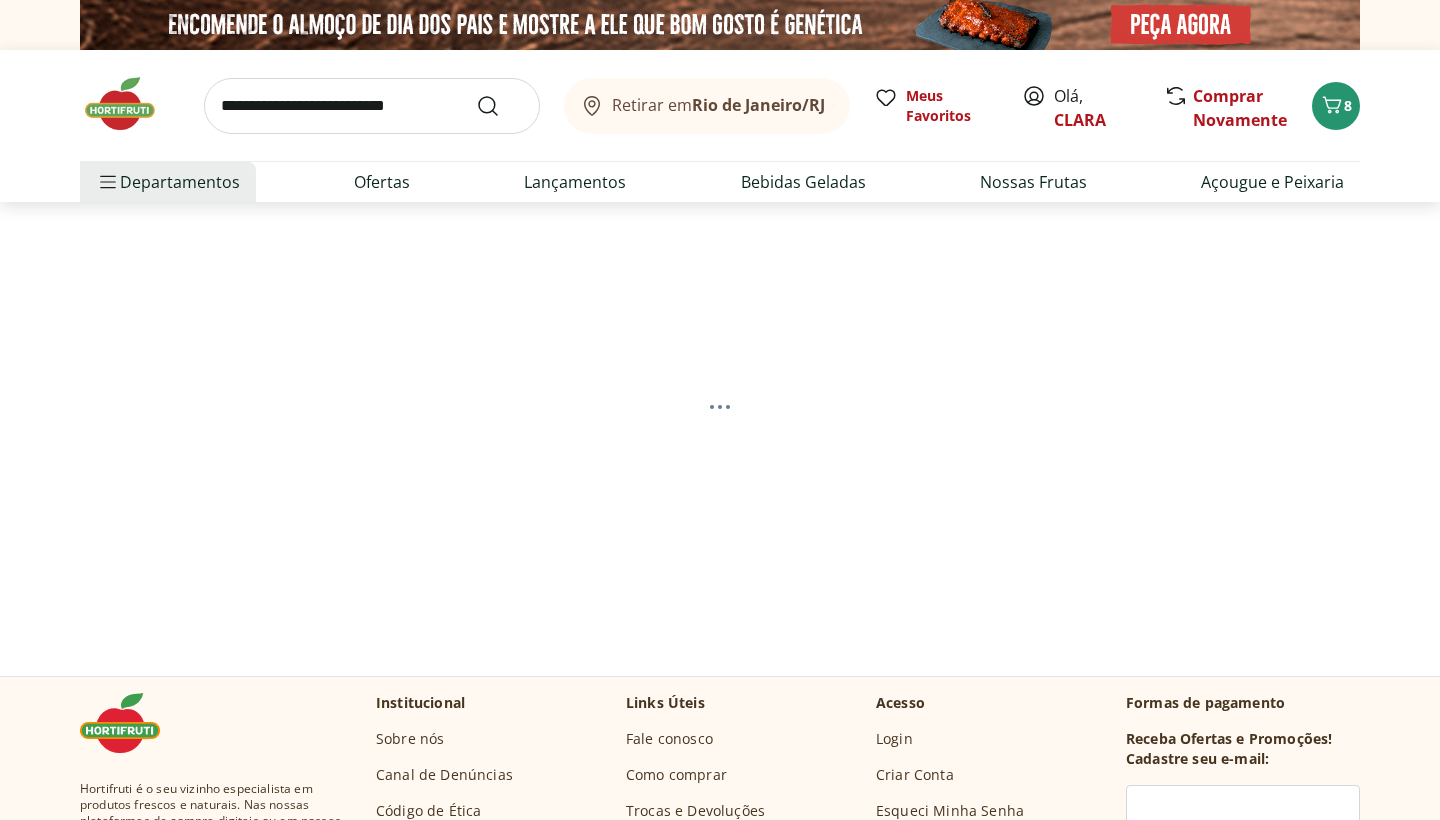select on "**********" 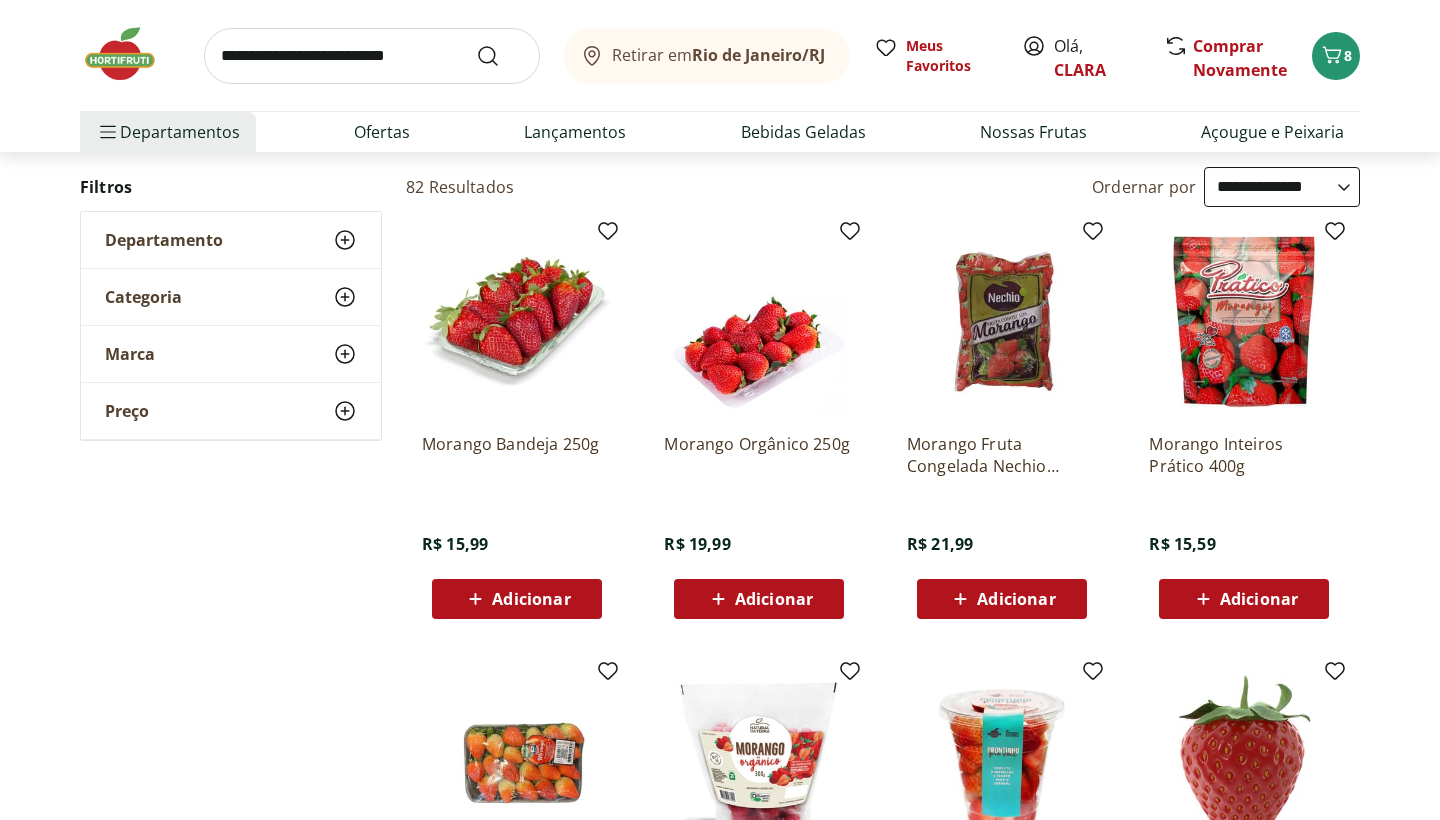 scroll, scrollTop: 287, scrollLeft: 0, axis: vertical 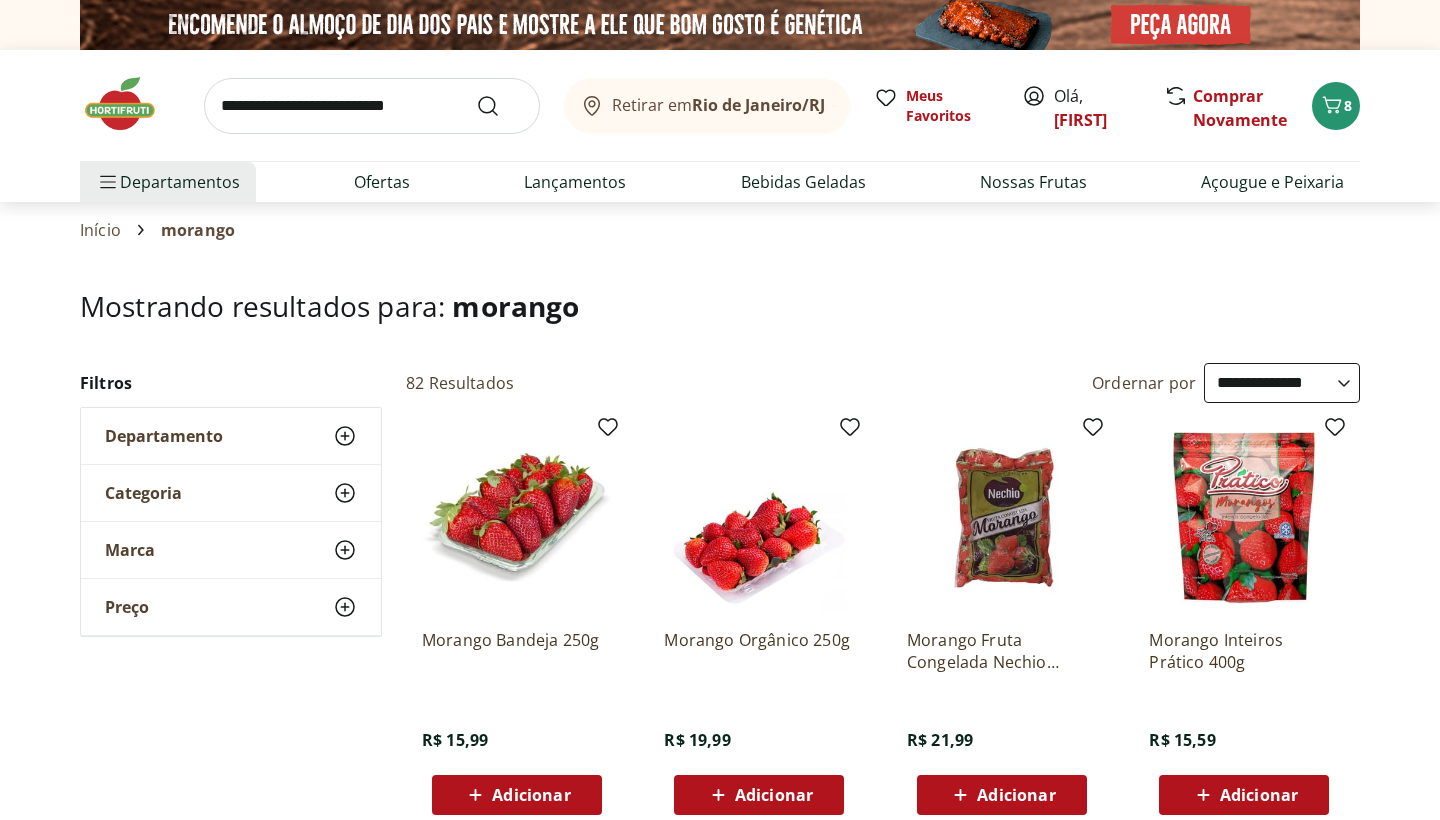 select on "**********" 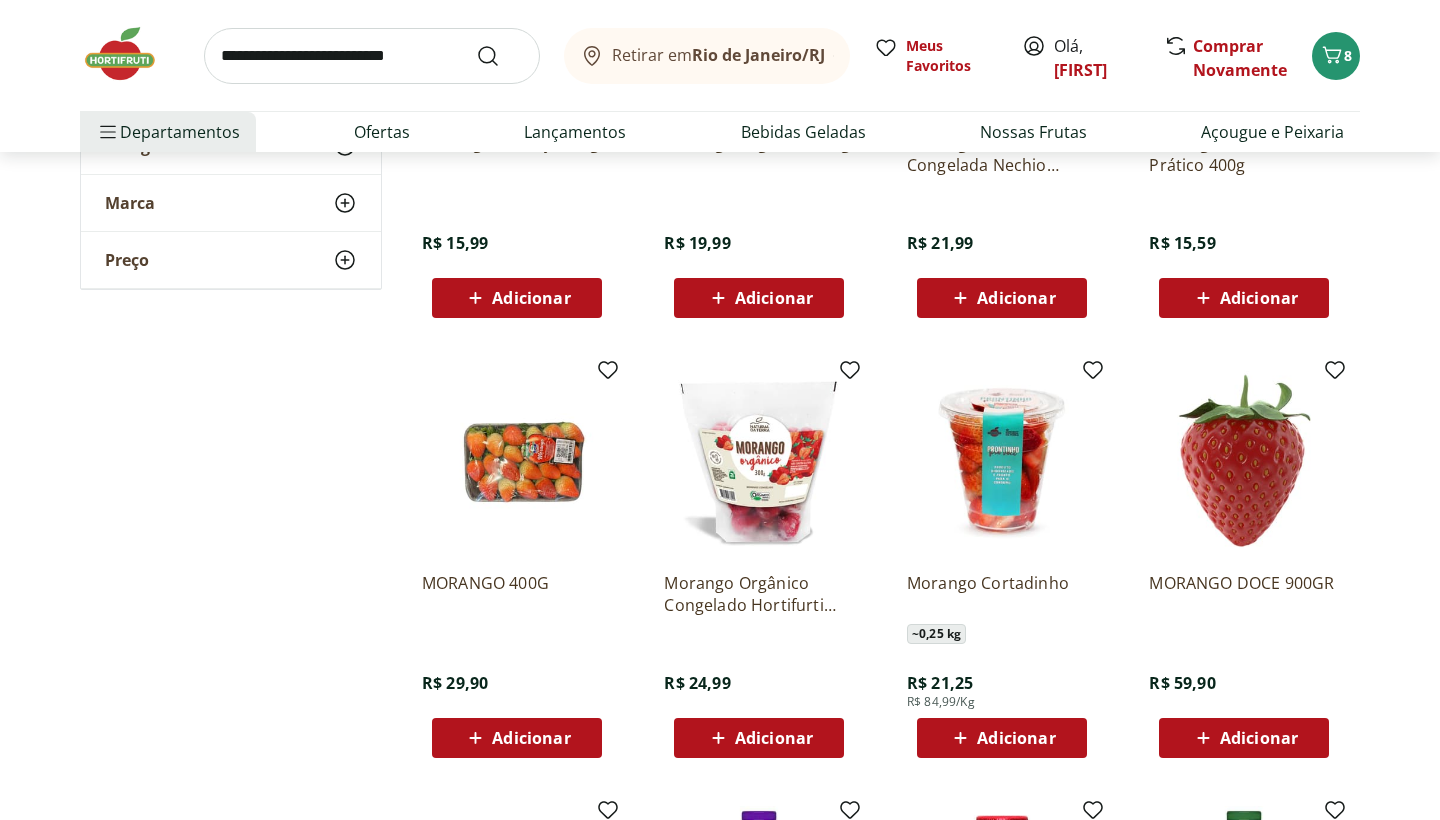 scroll, scrollTop: 0, scrollLeft: 0, axis: both 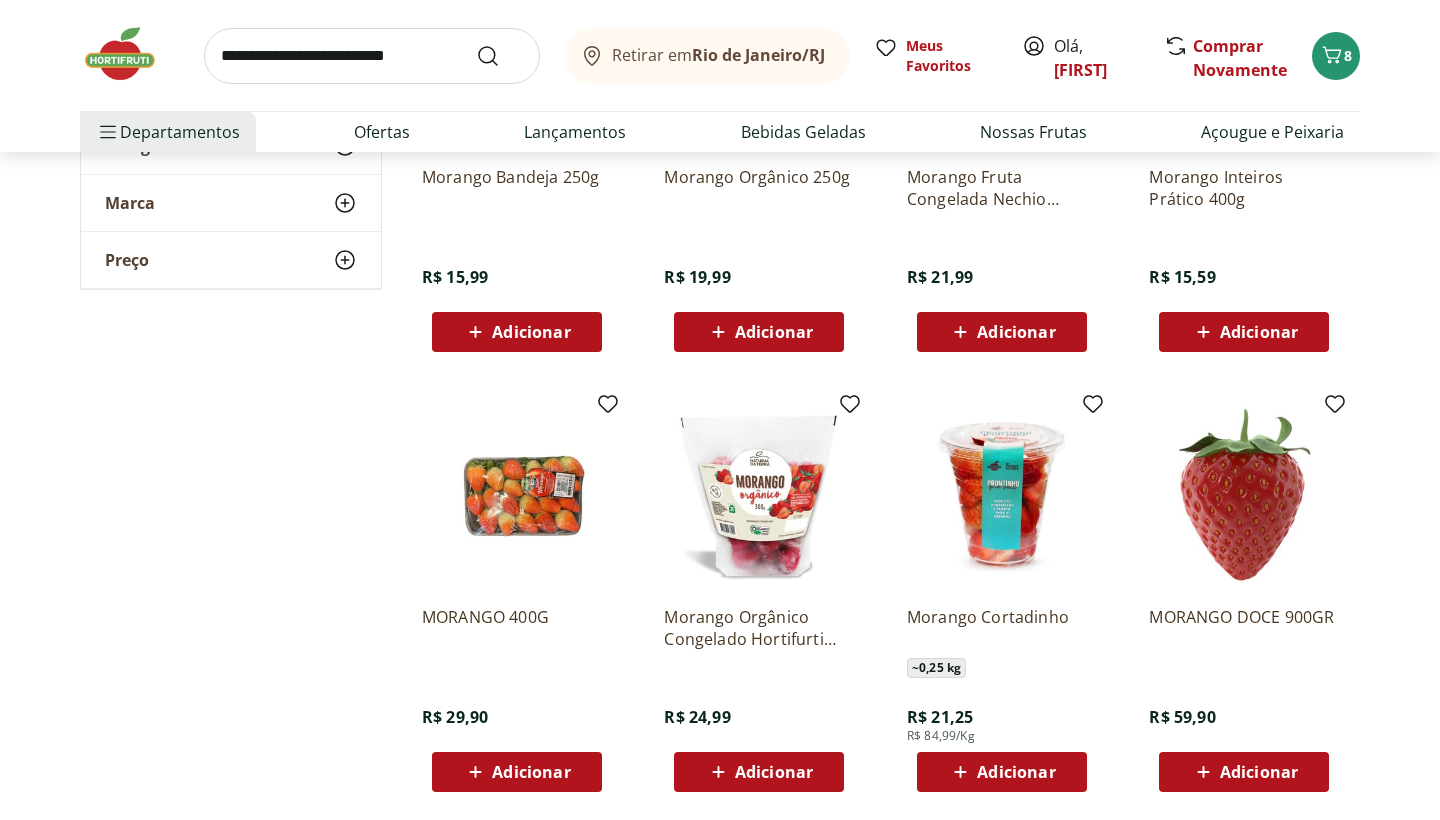 click at bounding box center [517, 495] 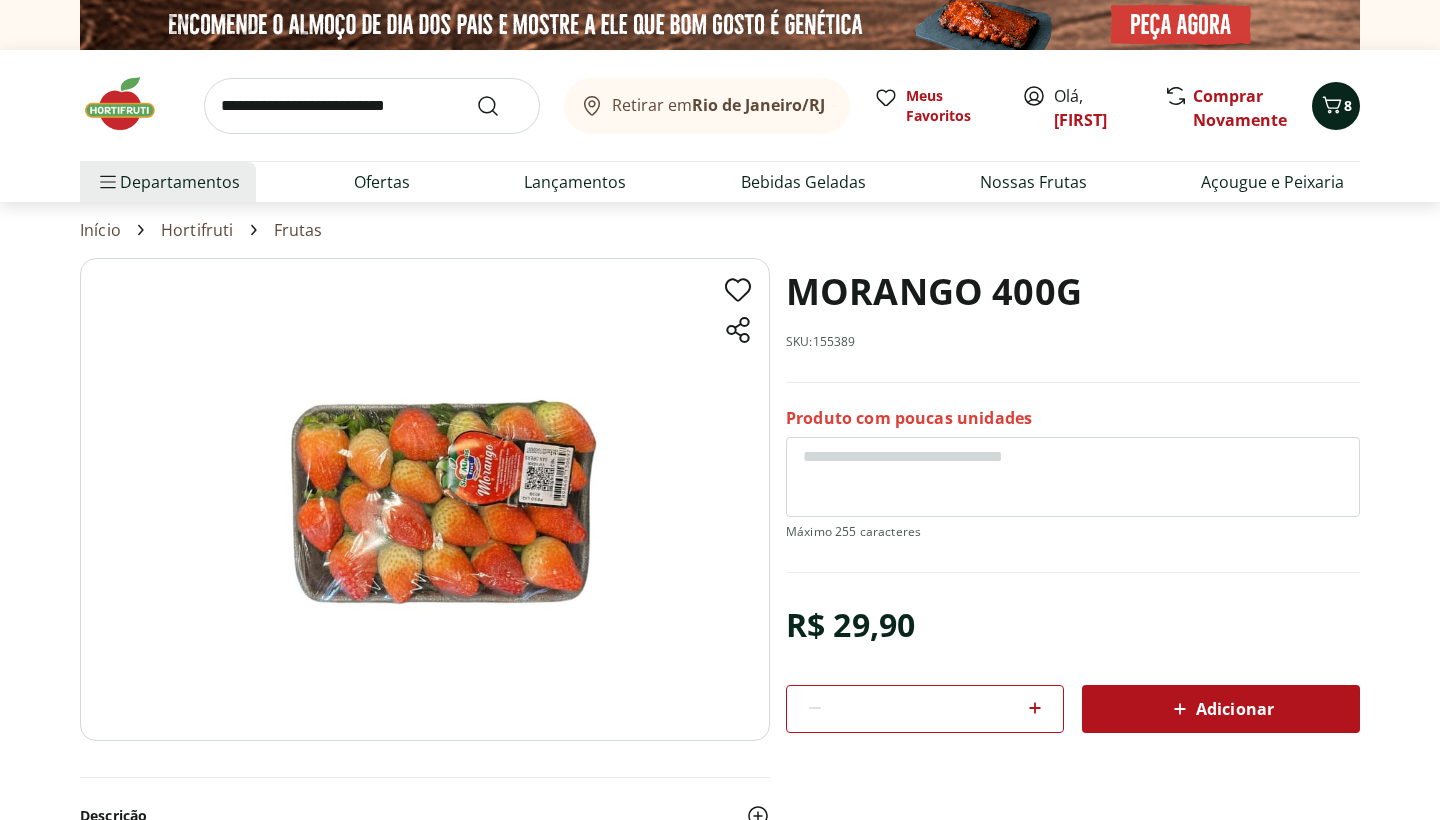 click 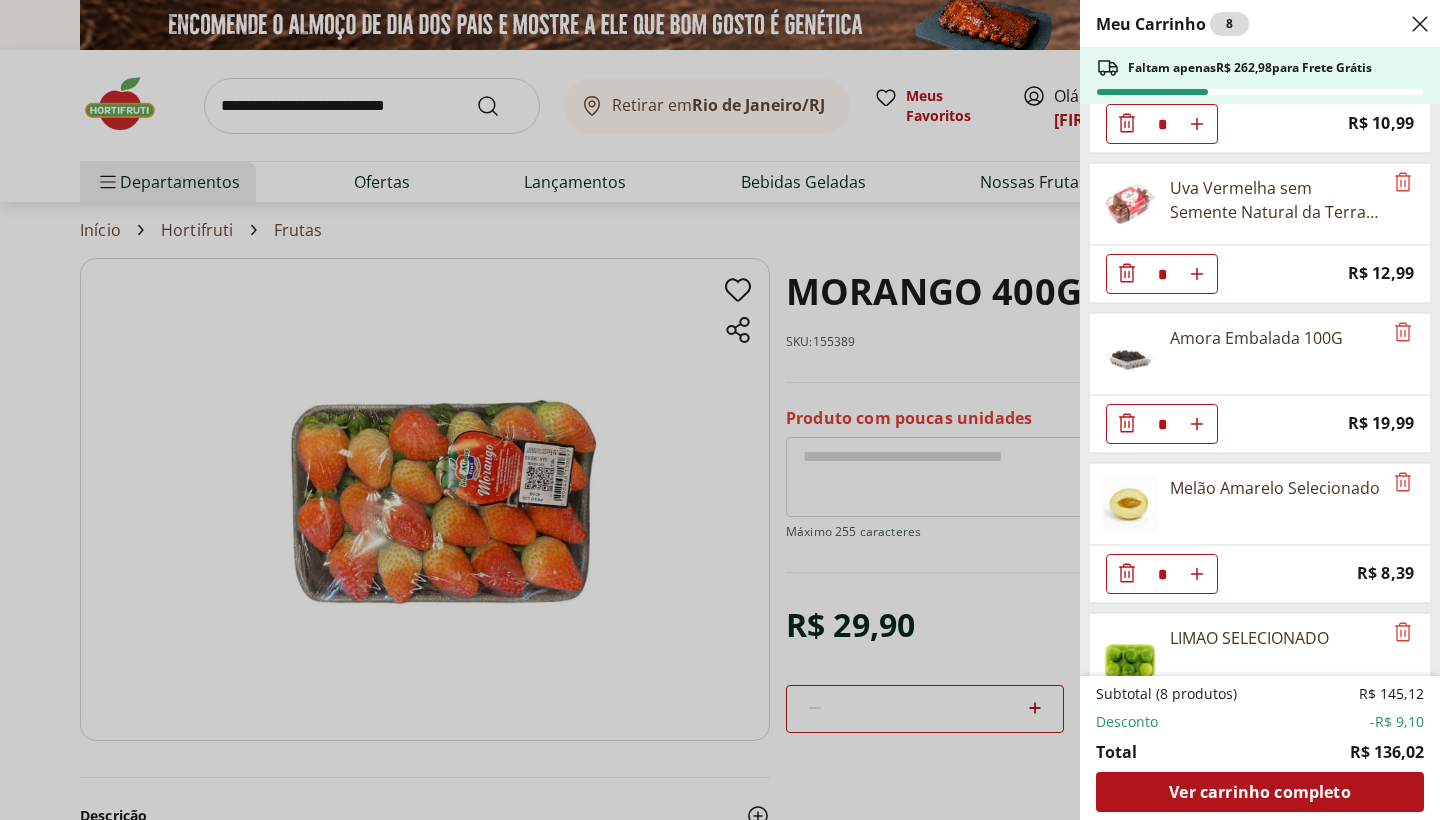 scroll, scrollTop: 402, scrollLeft: 0, axis: vertical 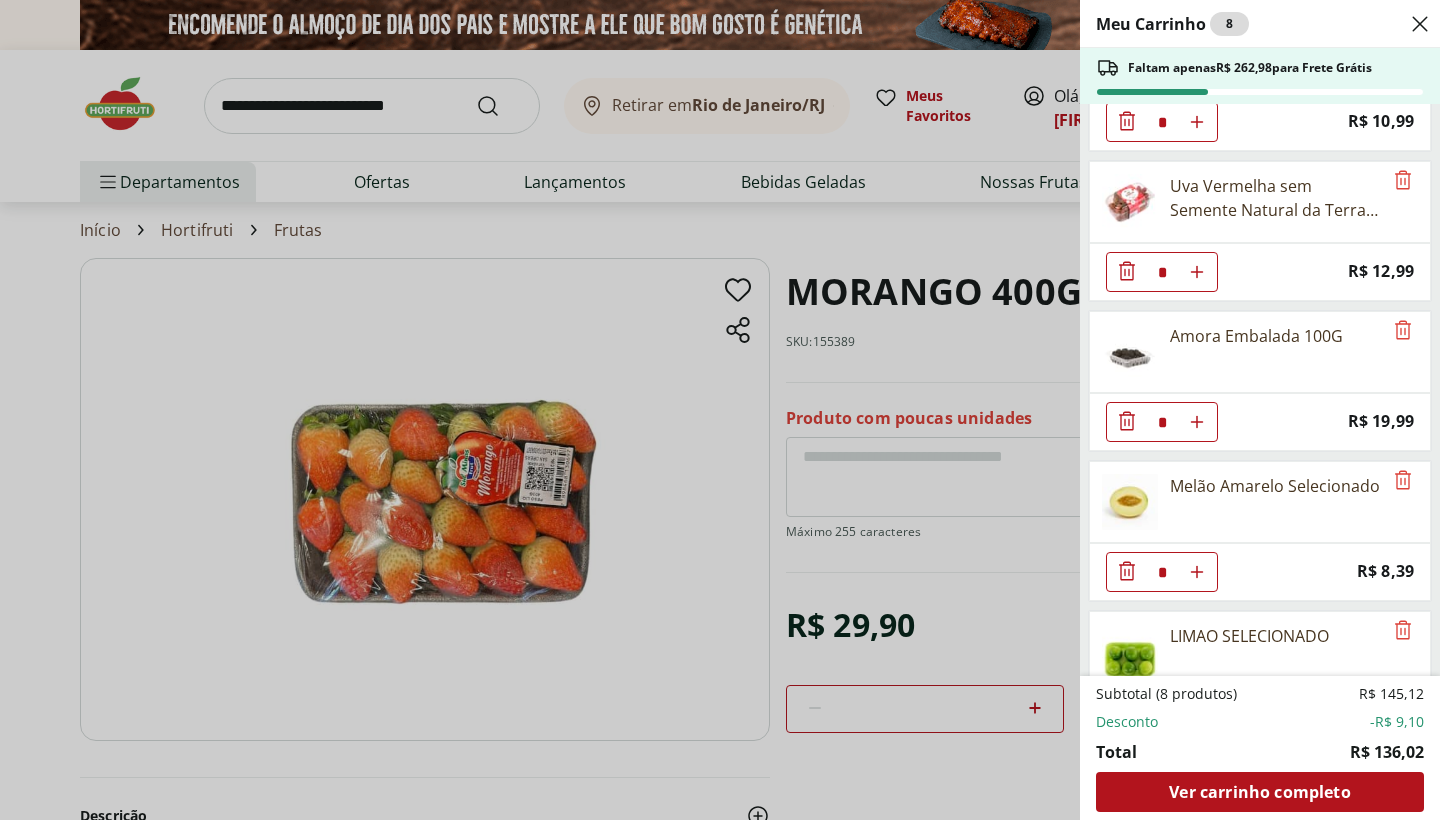 click at bounding box center [1130, 352] 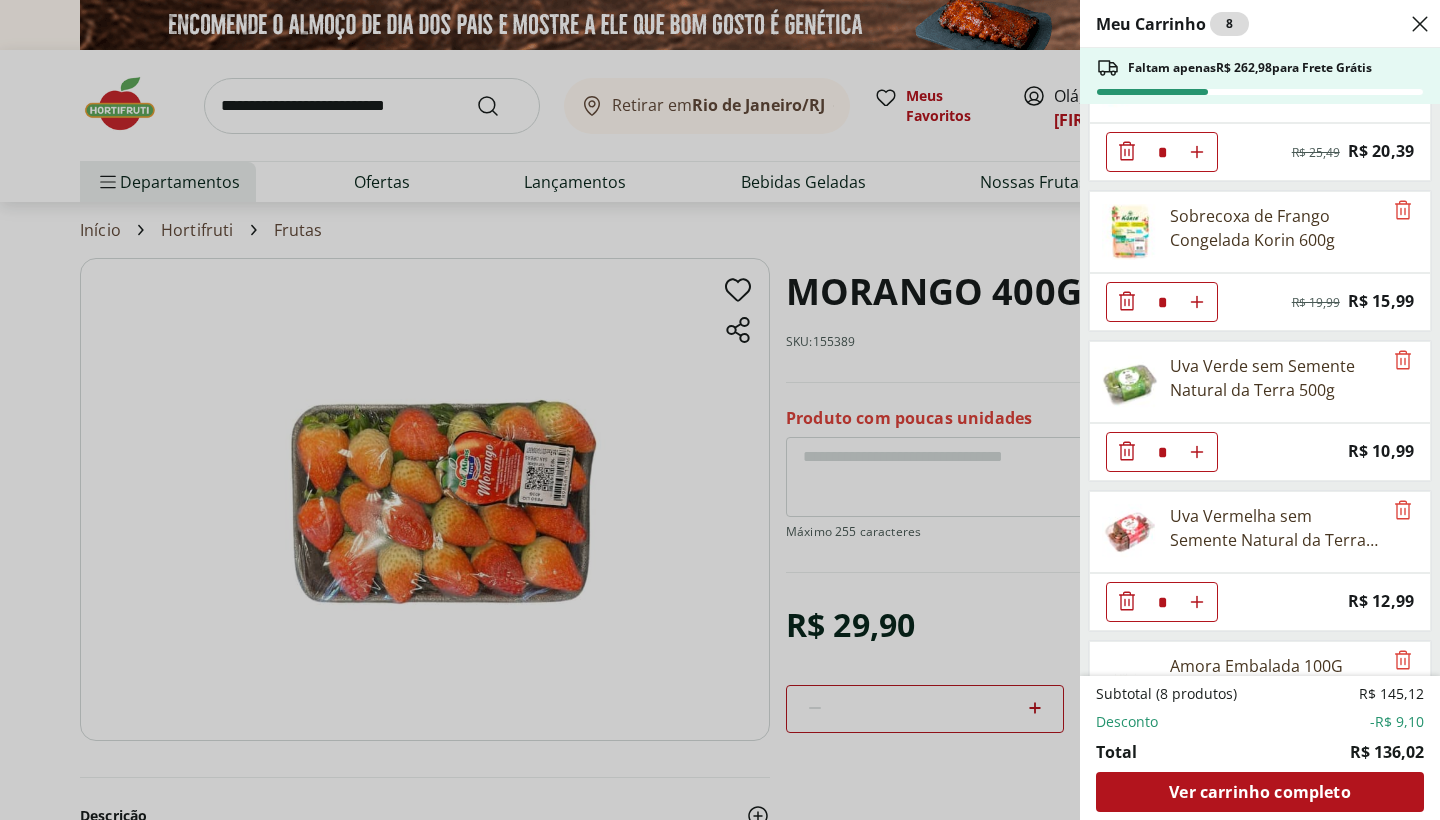 scroll, scrollTop: 35, scrollLeft: 0, axis: vertical 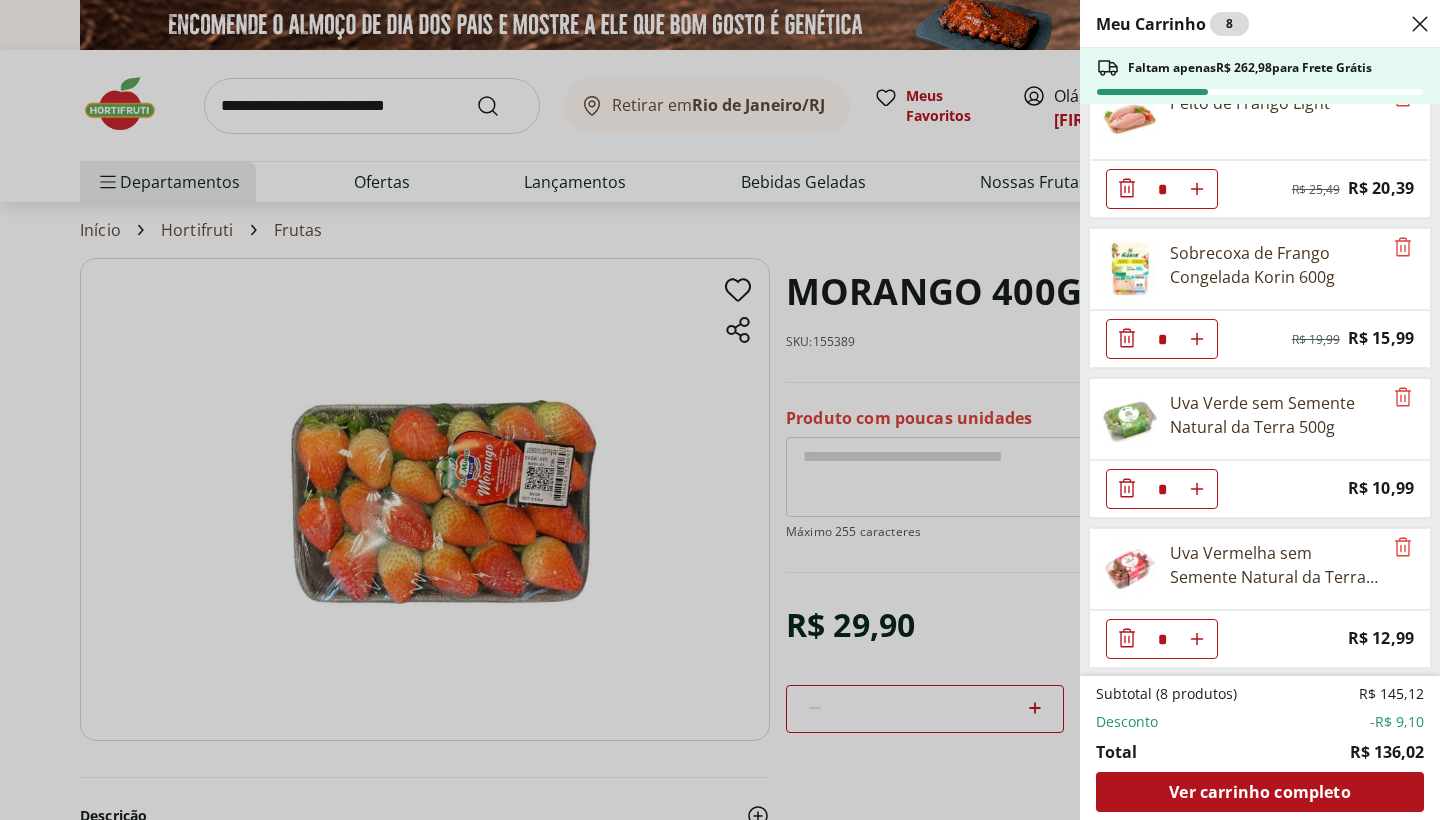 click at bounding box center (1130, 269) 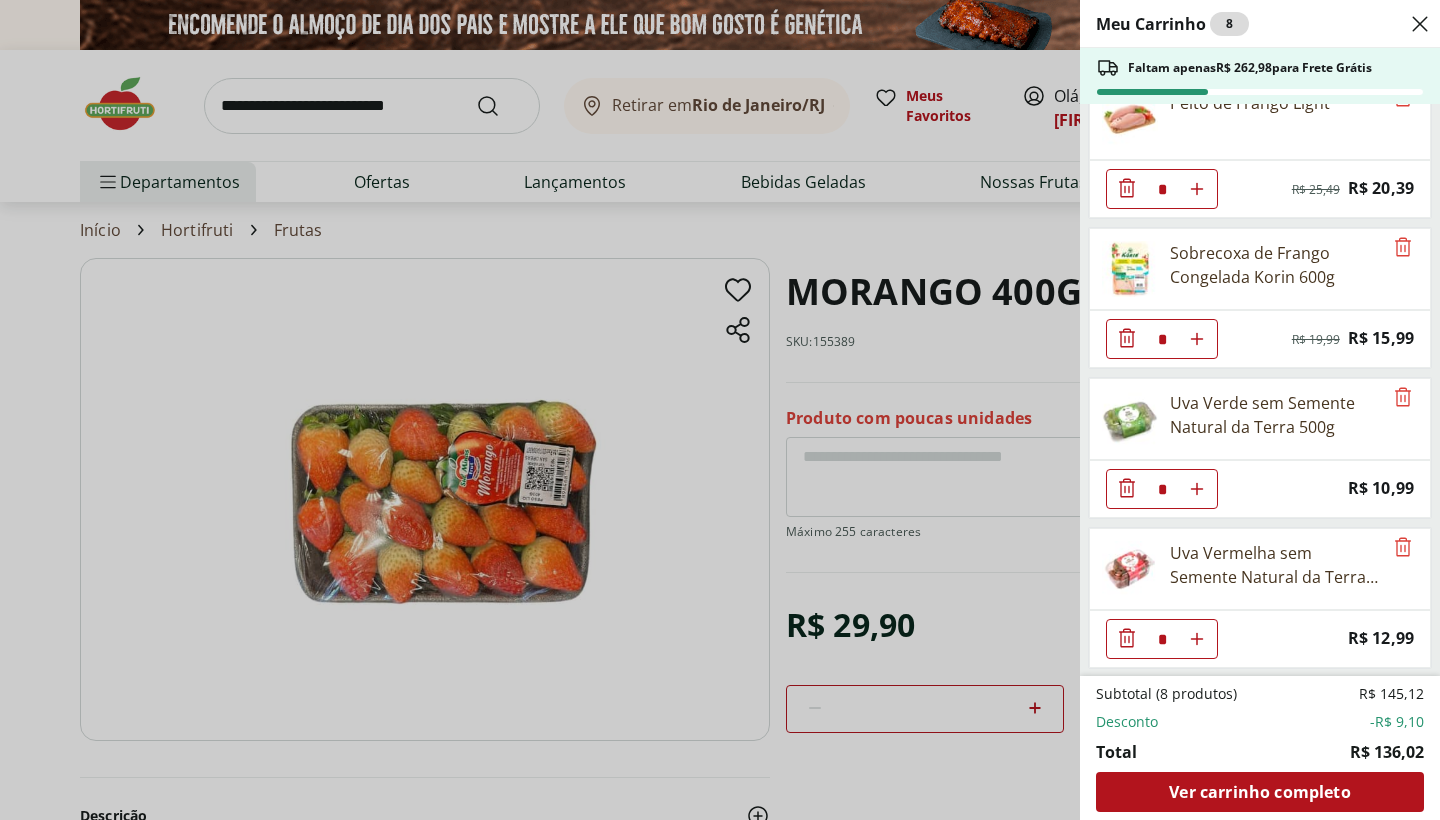 click on "Meu Carrinho 8 Faltam apenas  R$ 262,98  para Frete Grátis Peito de Frango Light * Original price: R$ 25,49 Price: R$ 20,39 Sobrecoxa de Frango Congelada Korin 600g * Original price: R$ 19,99 Price: R$ 15,99 Uva Verde sem Semente Natural da Terra 500g * Price: R$ 10,99 Uva Vermelha sem Semente Natural da Terra 500g * Price: R$ 12,99 Amora Embalada 100G * Price: R$ 19,99 Melão Amarelo Selecionado * Price: R$ 8,39 LIMAO SELECIONADO * Price: R$ 3,29 Carne Moída Patinho Resfriada Natural da Terra 500g * Price: R$ 43,99 Subtotal (8 produtos) R$ 145,12 Desconto -R$ 9,10 Total R$ 136,02 Ver carrinho completo" at bounding box center (720, 410) 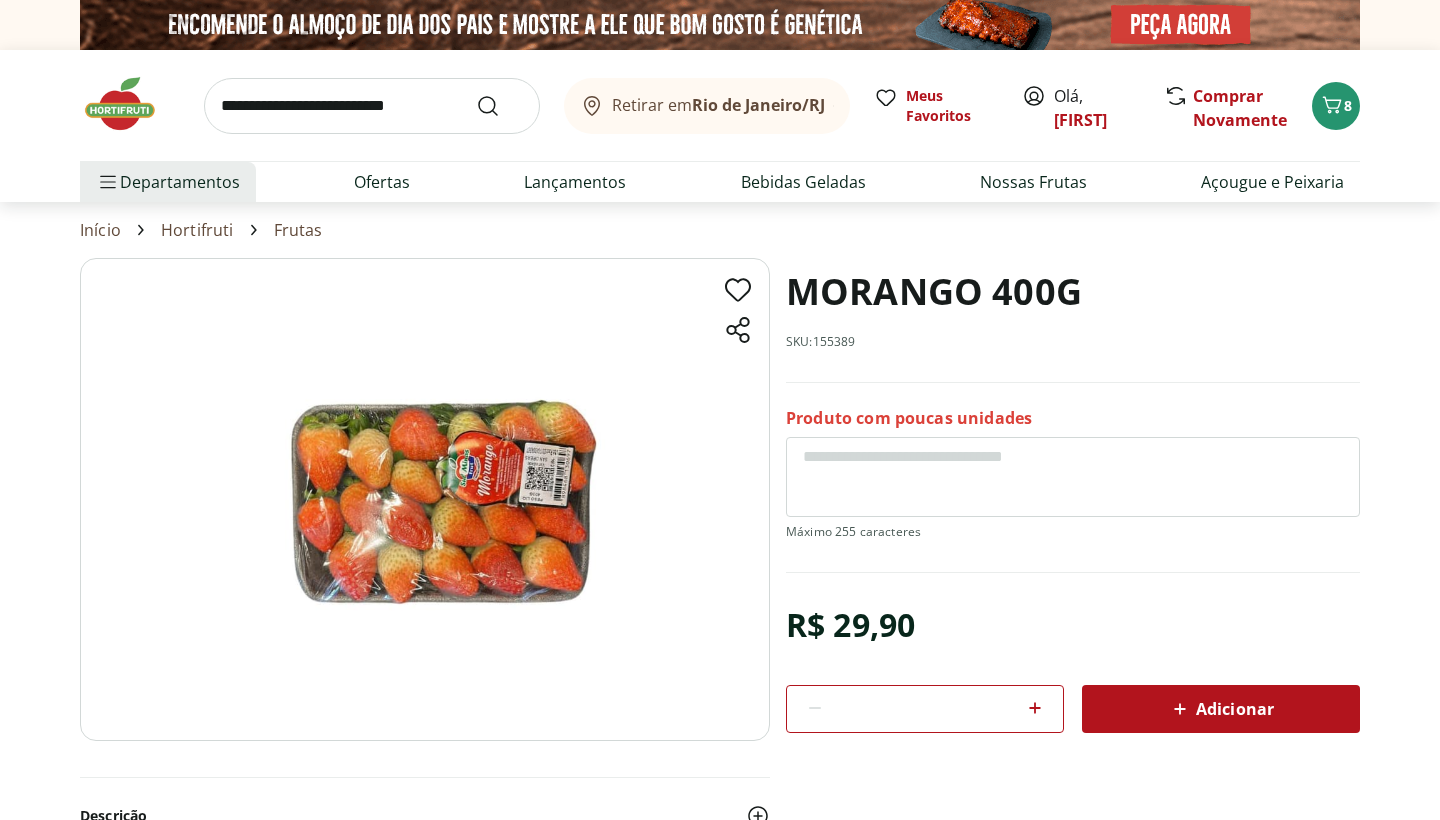 click at bounding box center (372, 106) 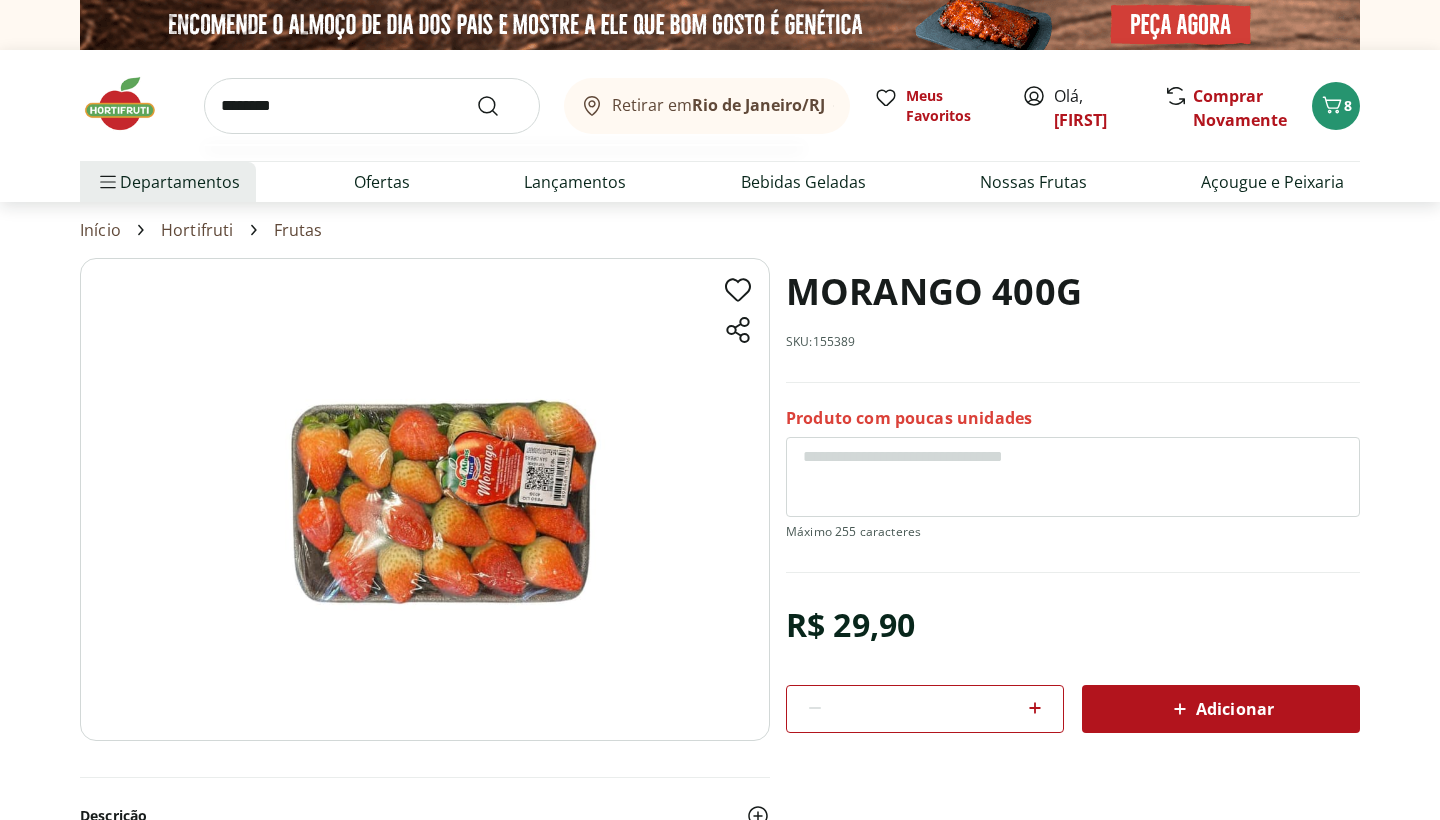 type on "*********" 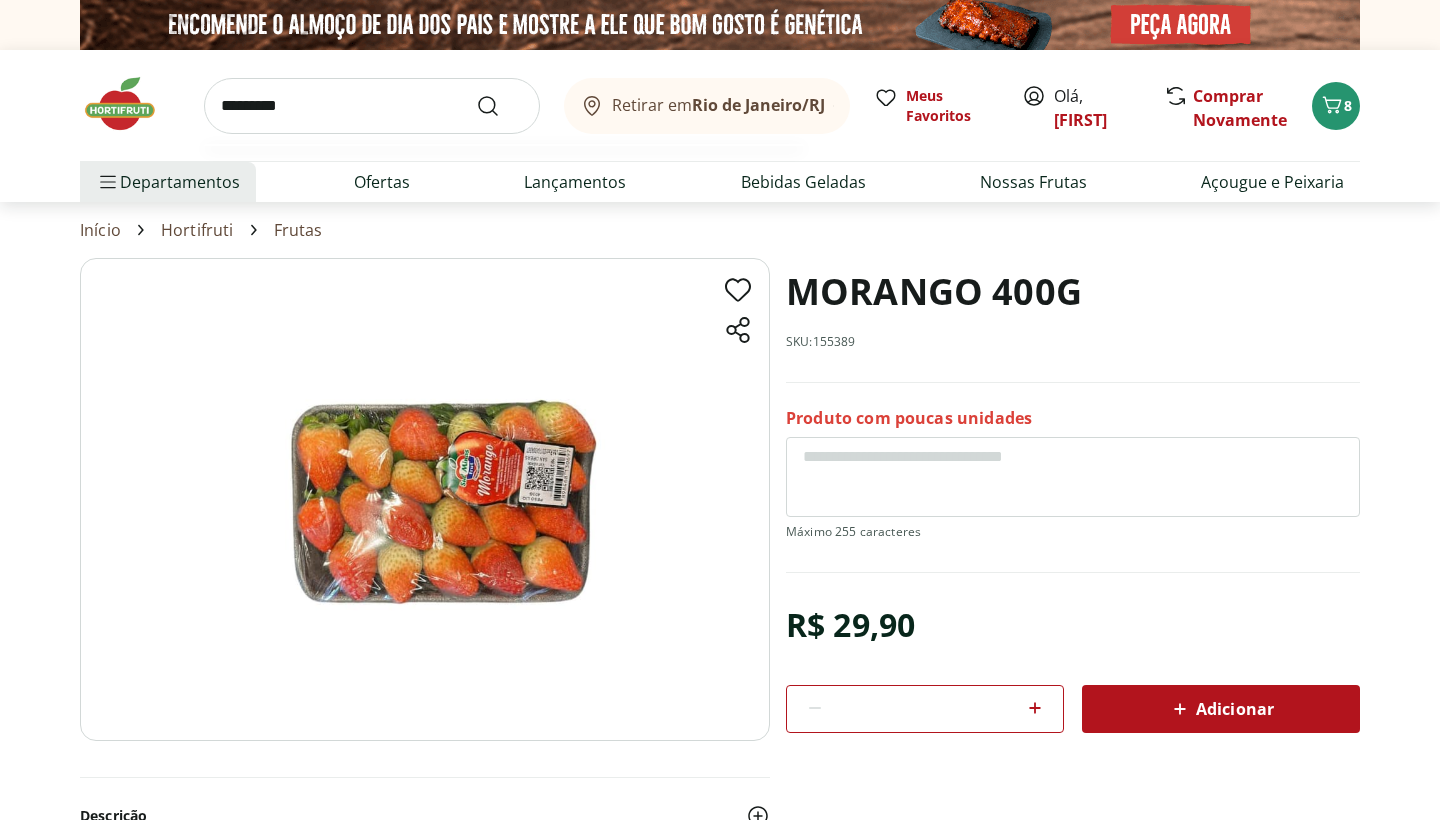 click at bounding box center [500, 106] 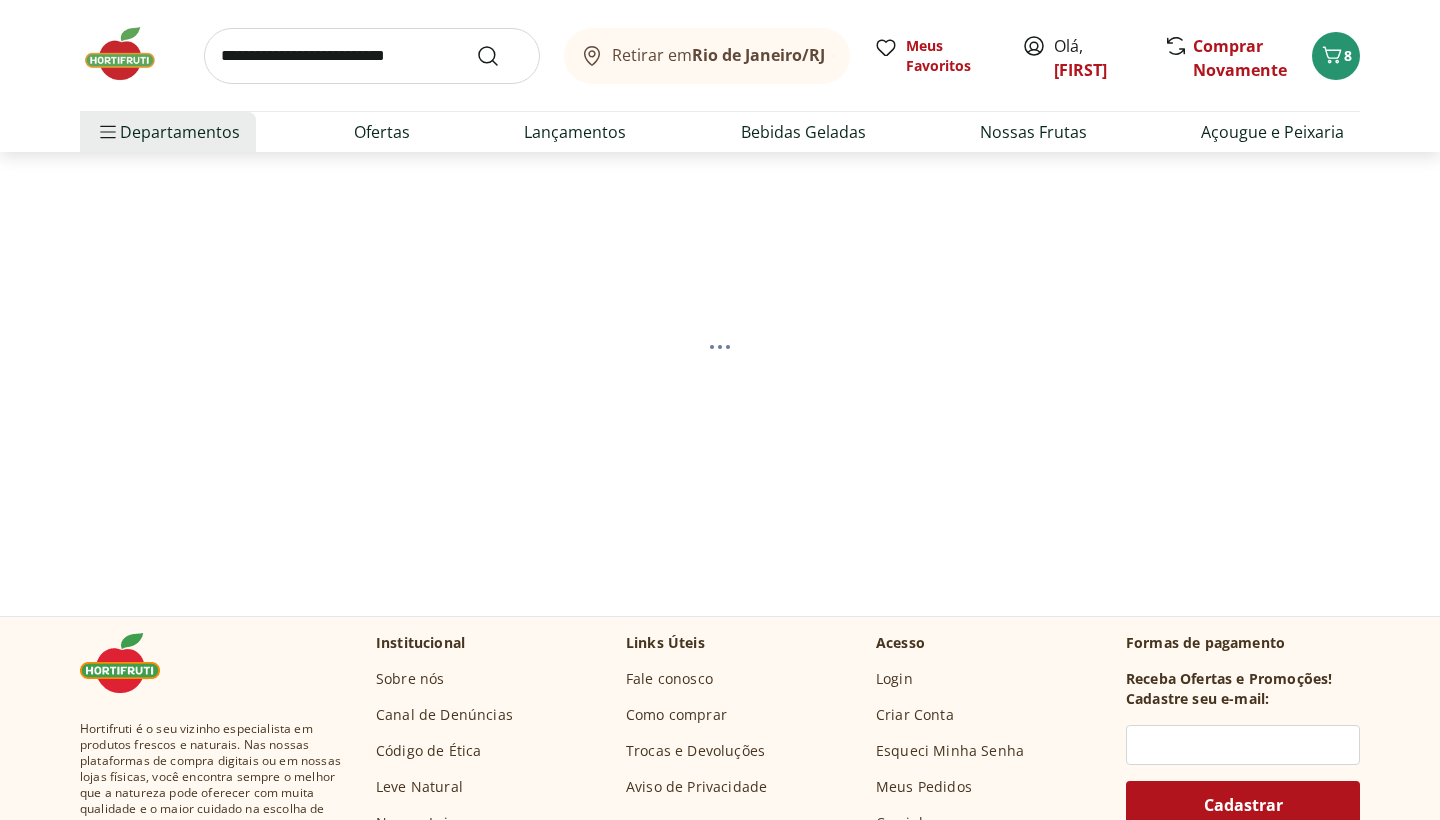 scroll, scrollTop: 68, scrollLeft: 0, axis: vertical 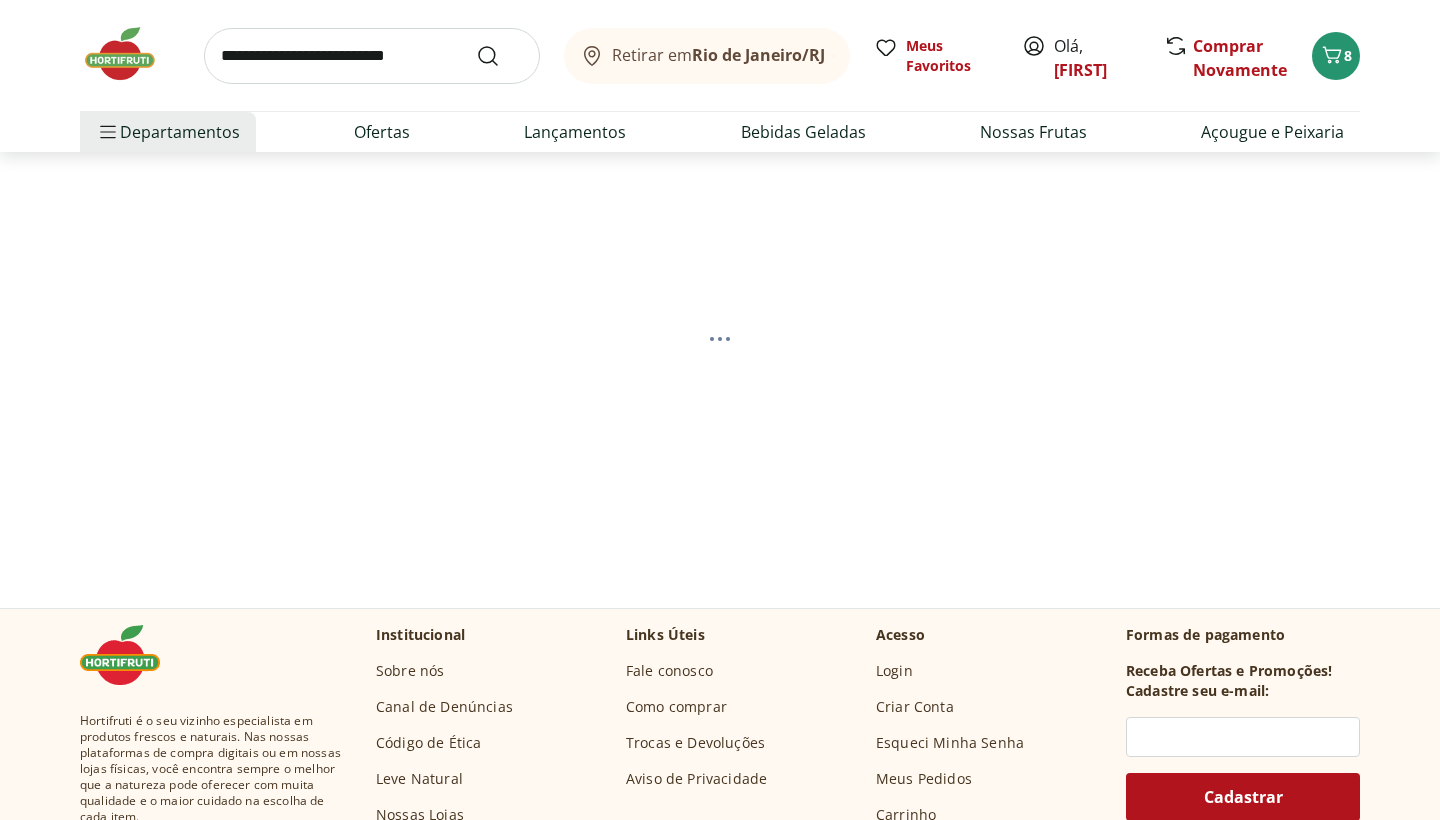 select on "**********" 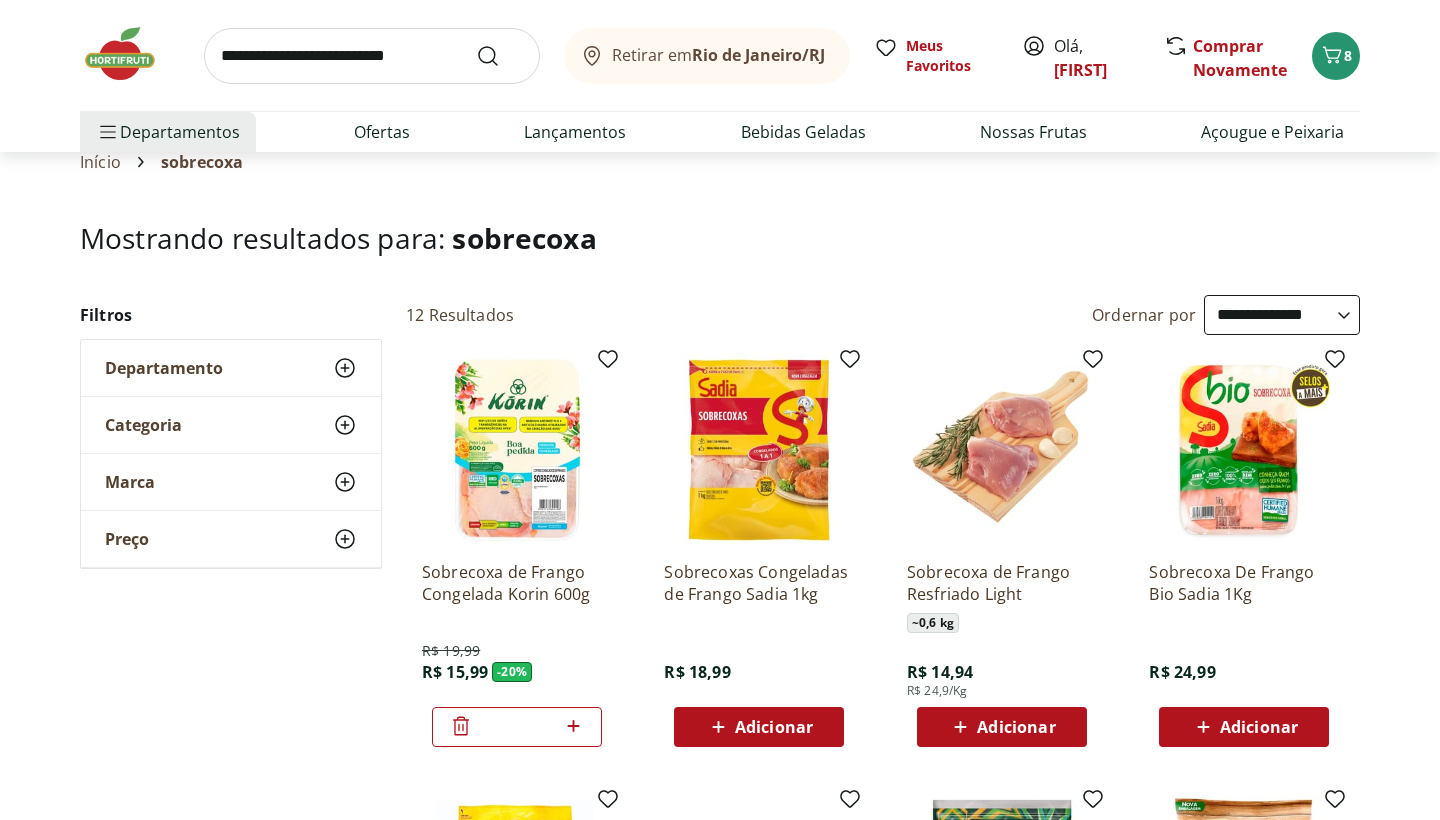 scroll, scrollTop: 29, scrollLeft: 0, axis: vertical 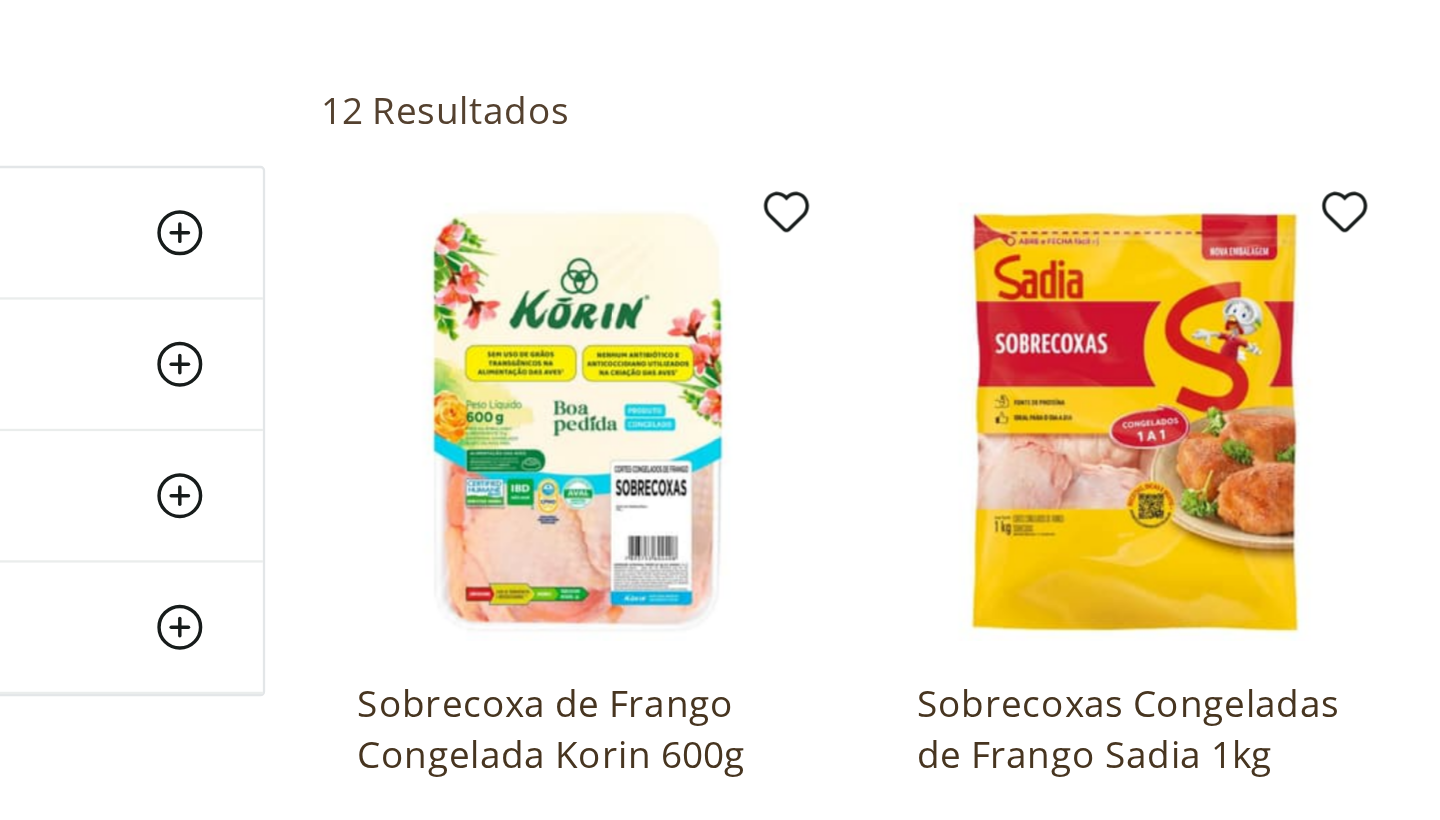 click at bounding box center (517, 489) 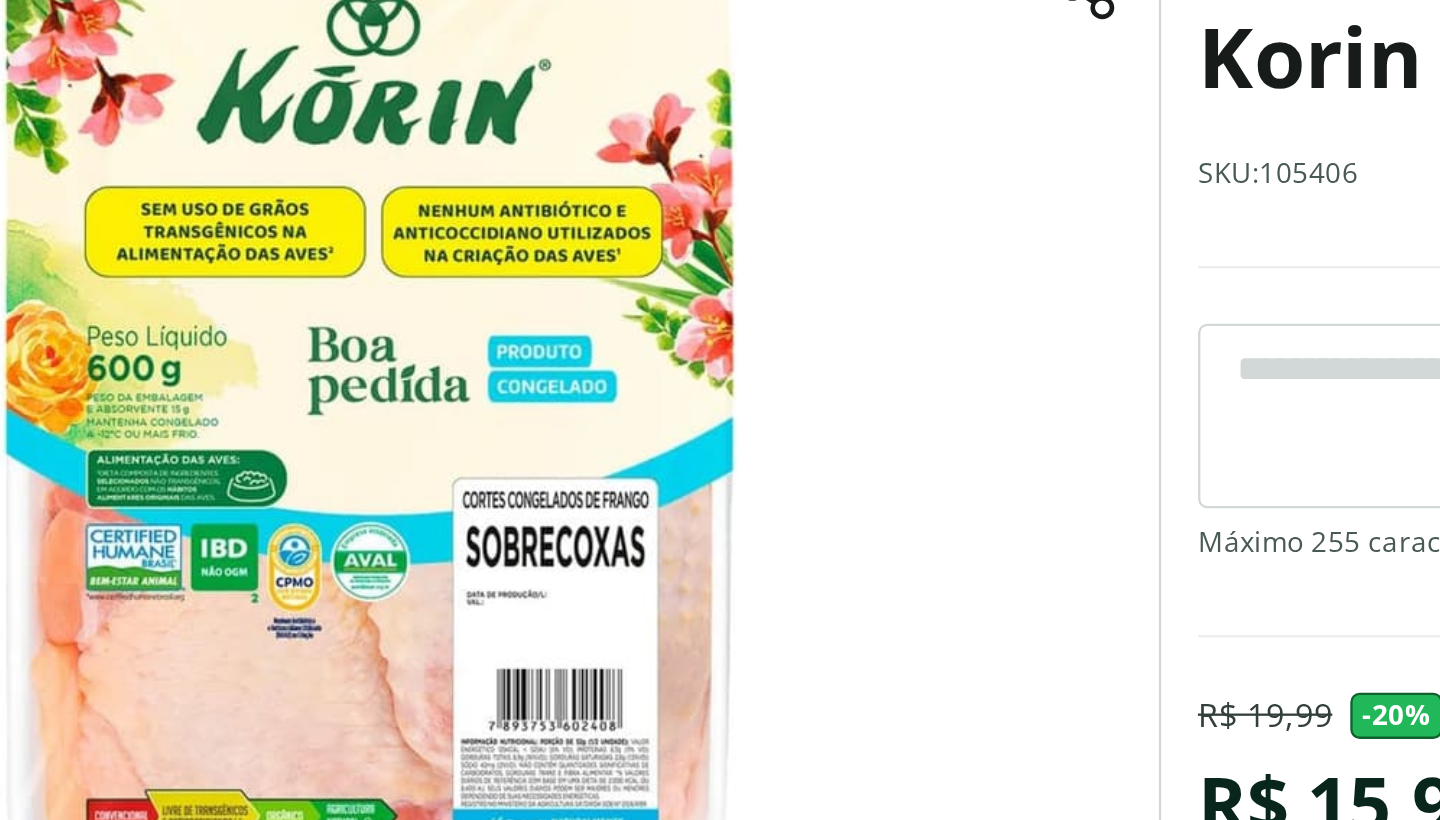 select on "**********" 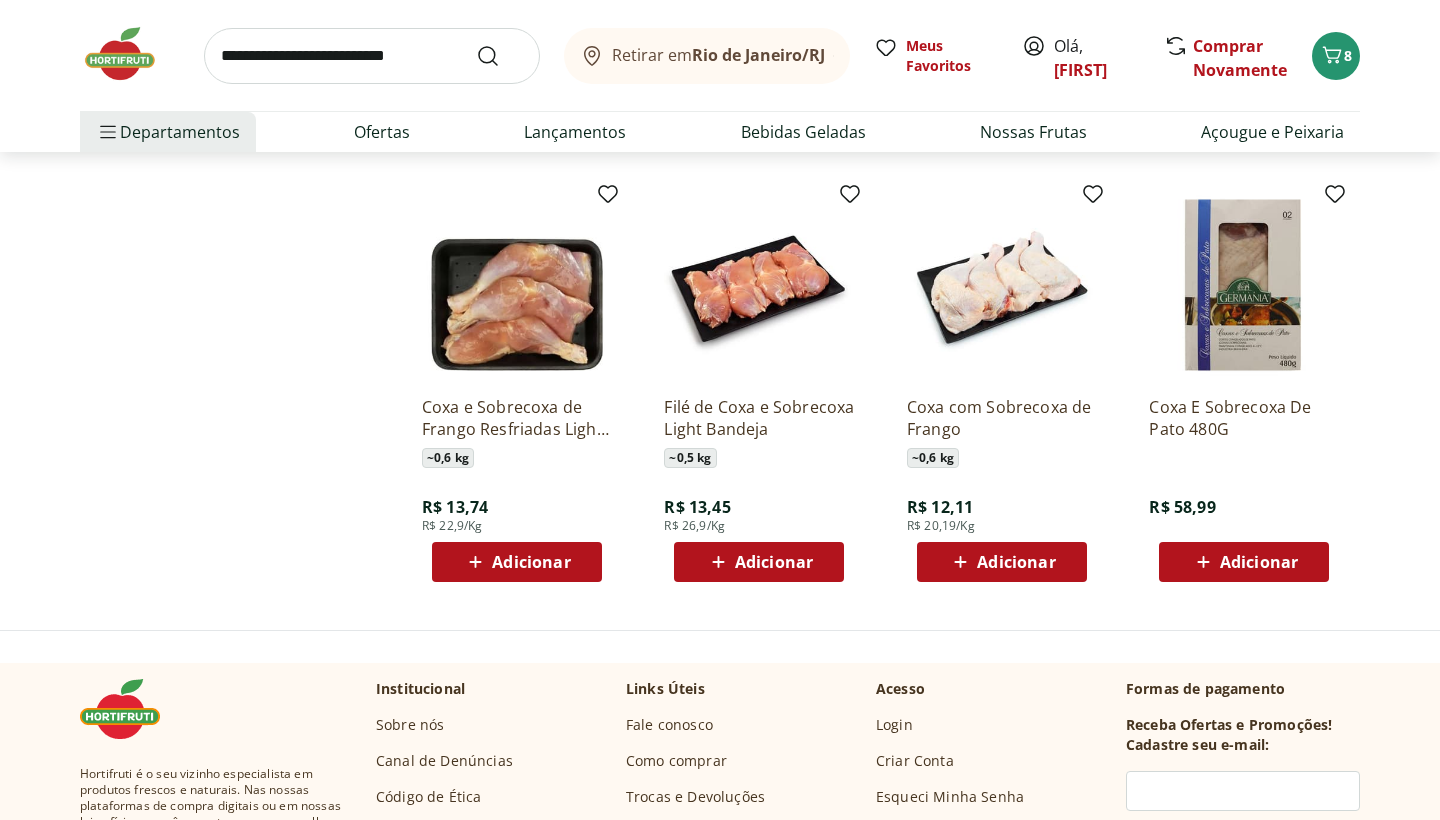 scroll, scrollTop: 1155, scrollLeft: 0, axis: vertical 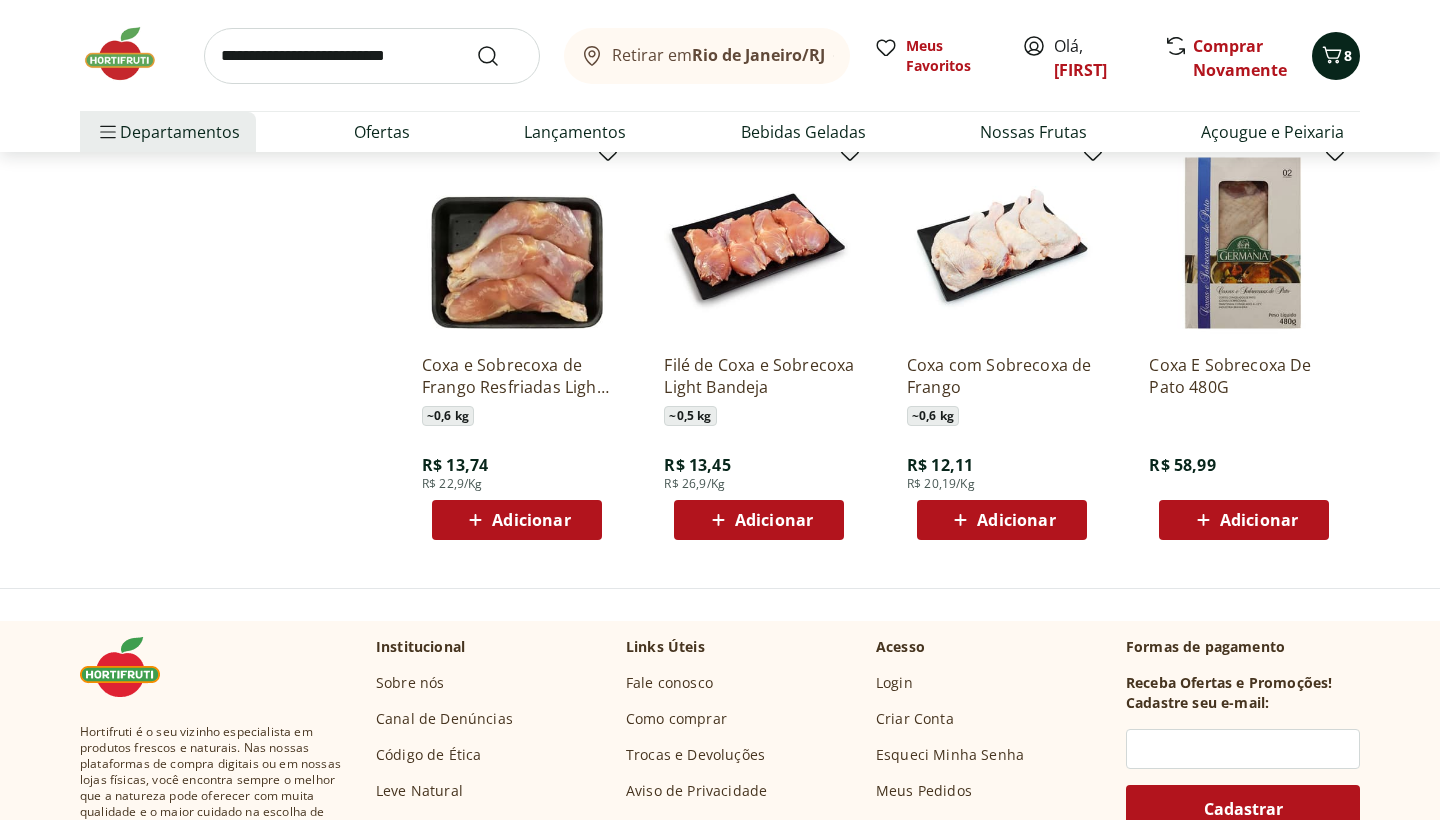 click 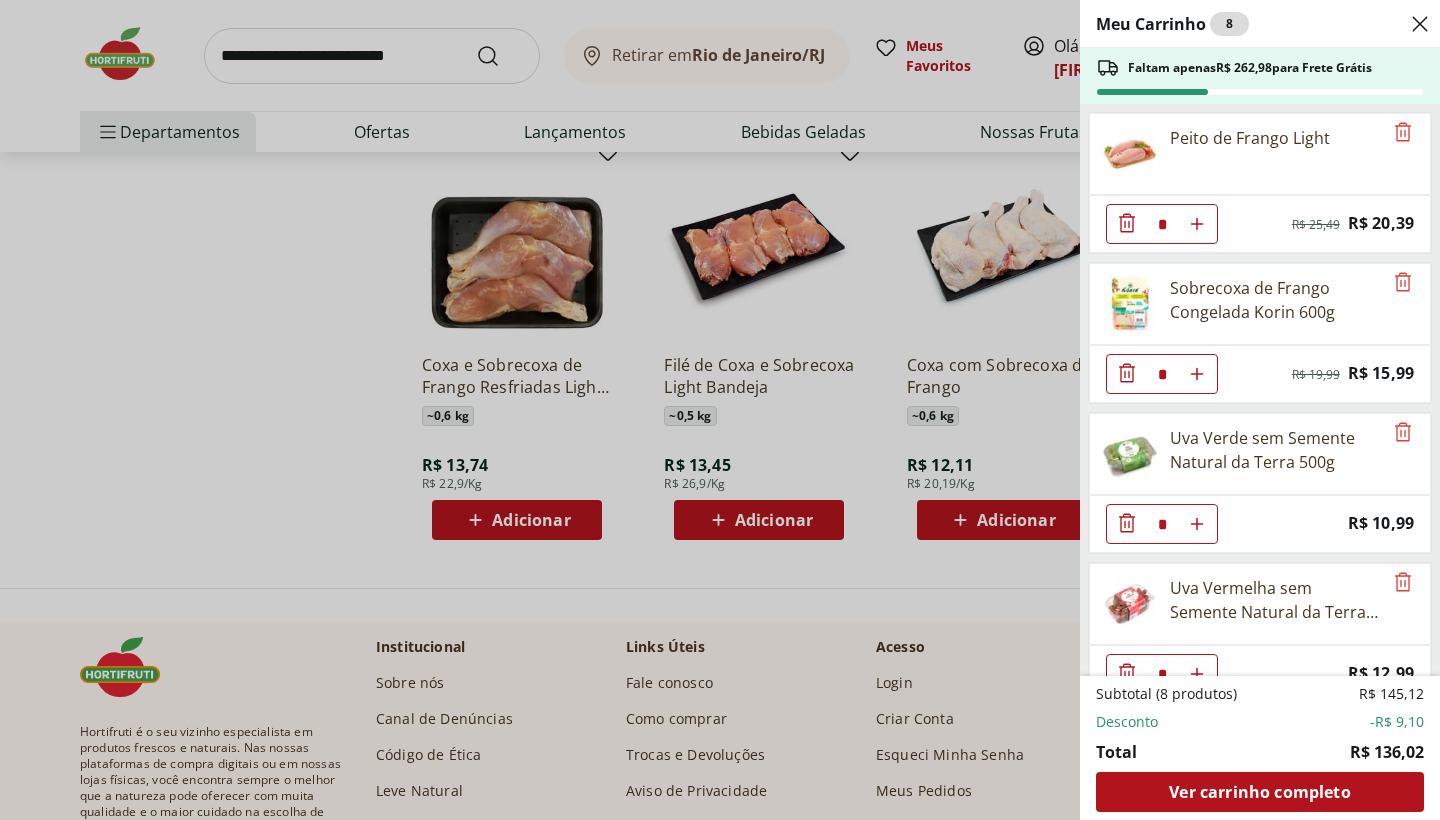 click at bounding box center (1197, 224) 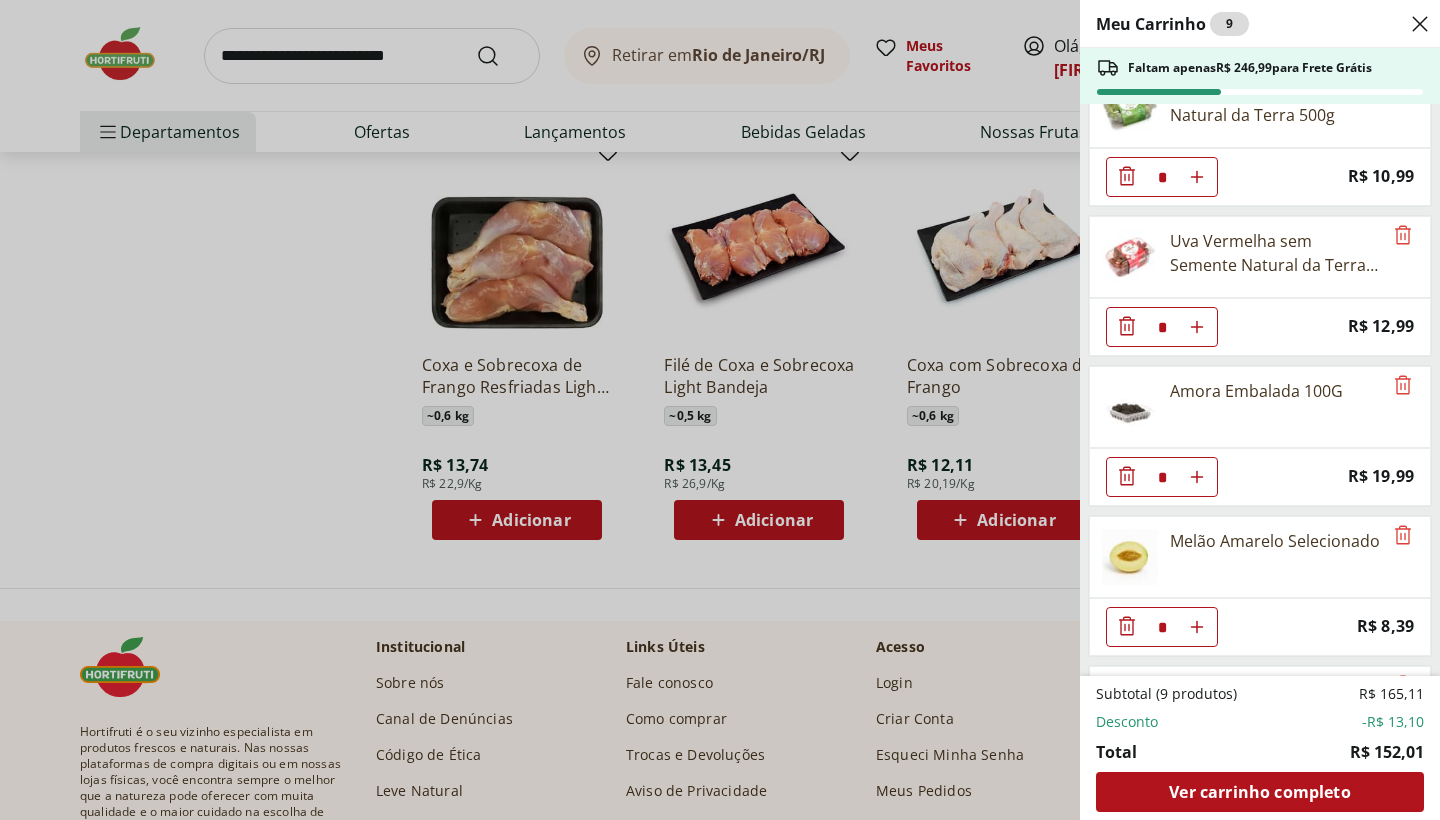 scroll, scrollTop: 382, scrollLeft: 0, axis: vertical 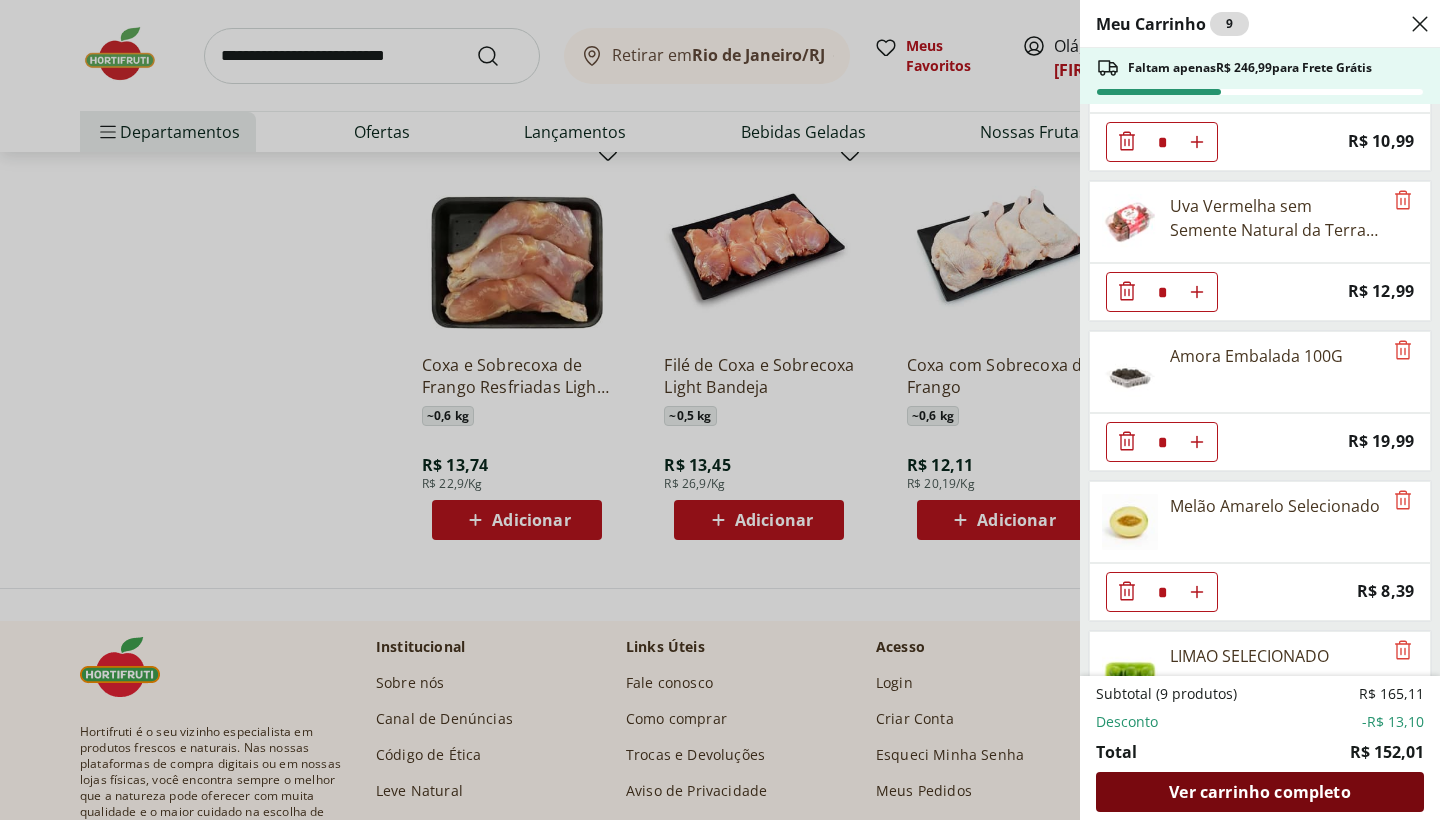 click on "Ver carrinho completo" at bounding box center (1259, 792) 